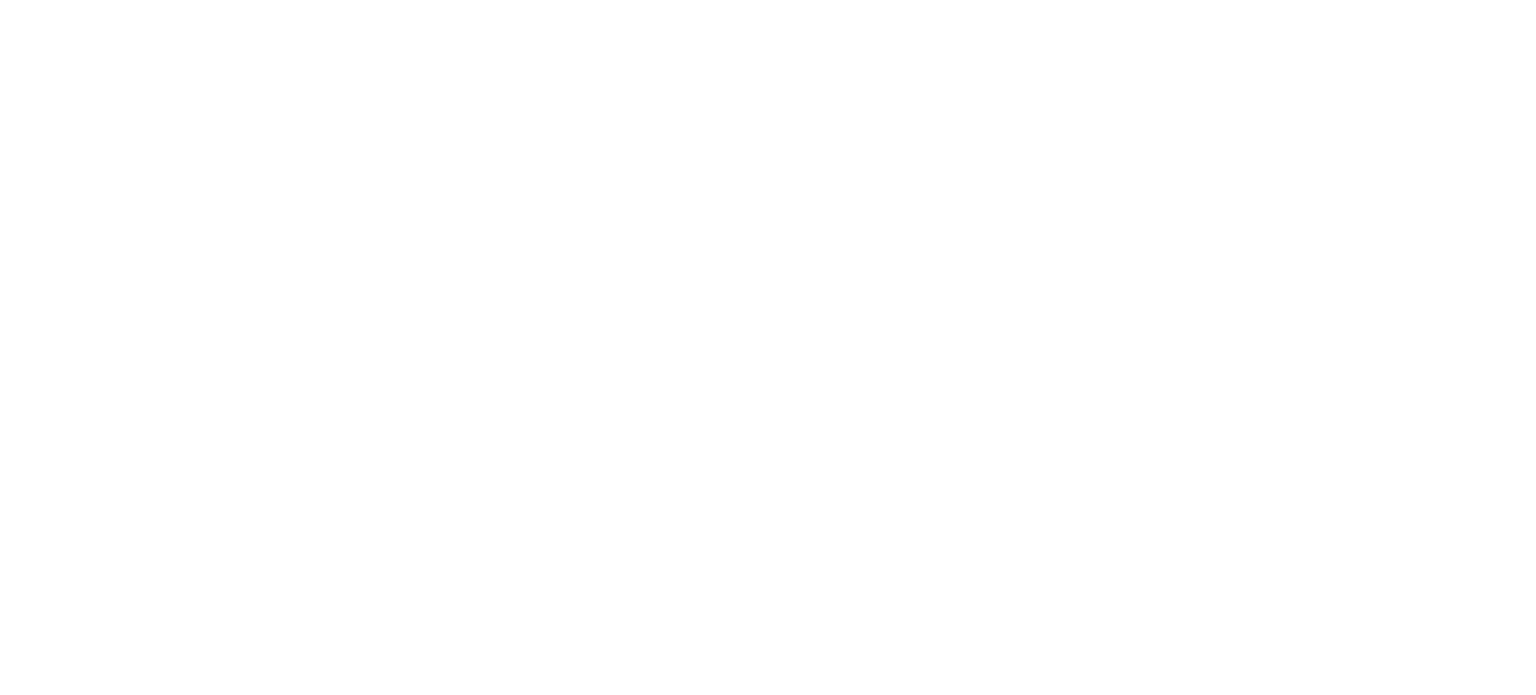 scroll, scrollTop: 0, scrollLeft: 0, axis: both 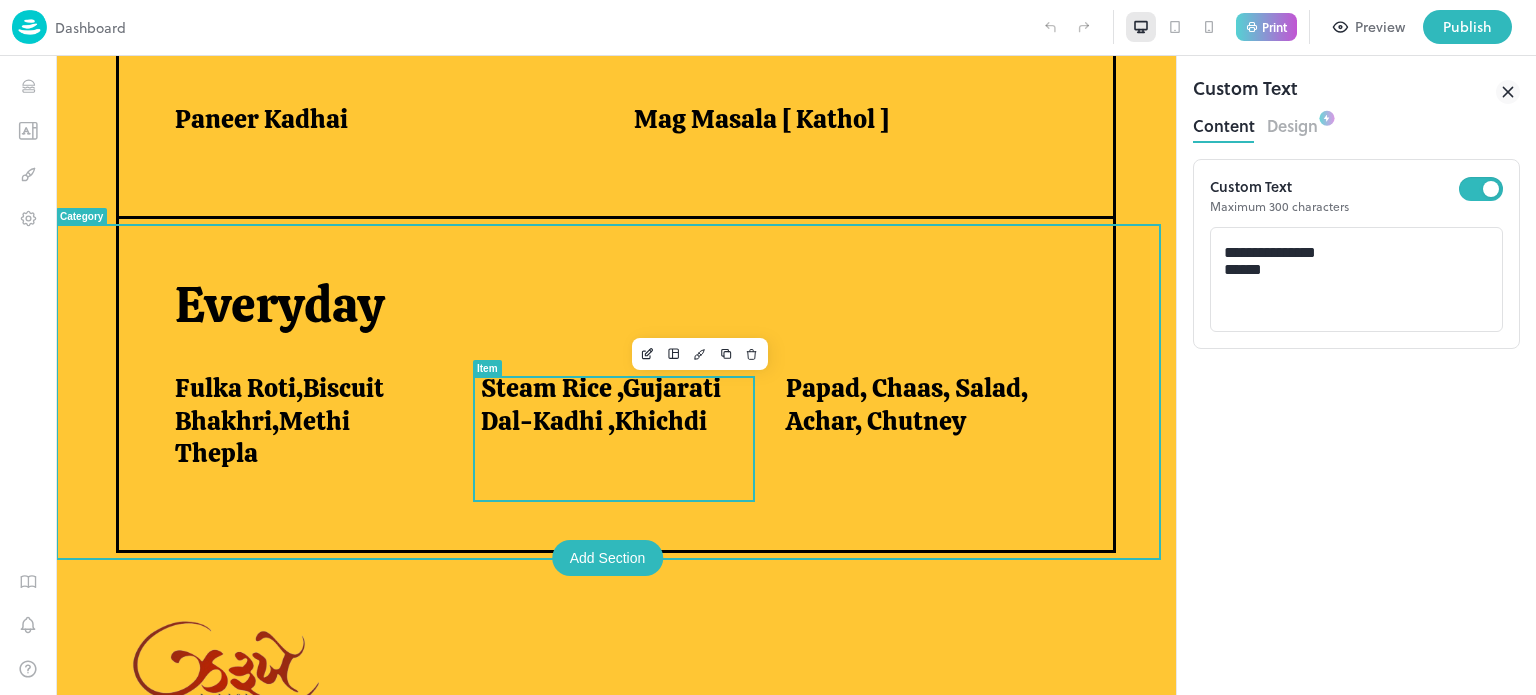 click on "Steam Rice ,Gujarati Dal-Kadhi ,Khichdi" at bounding box center (609, 404) 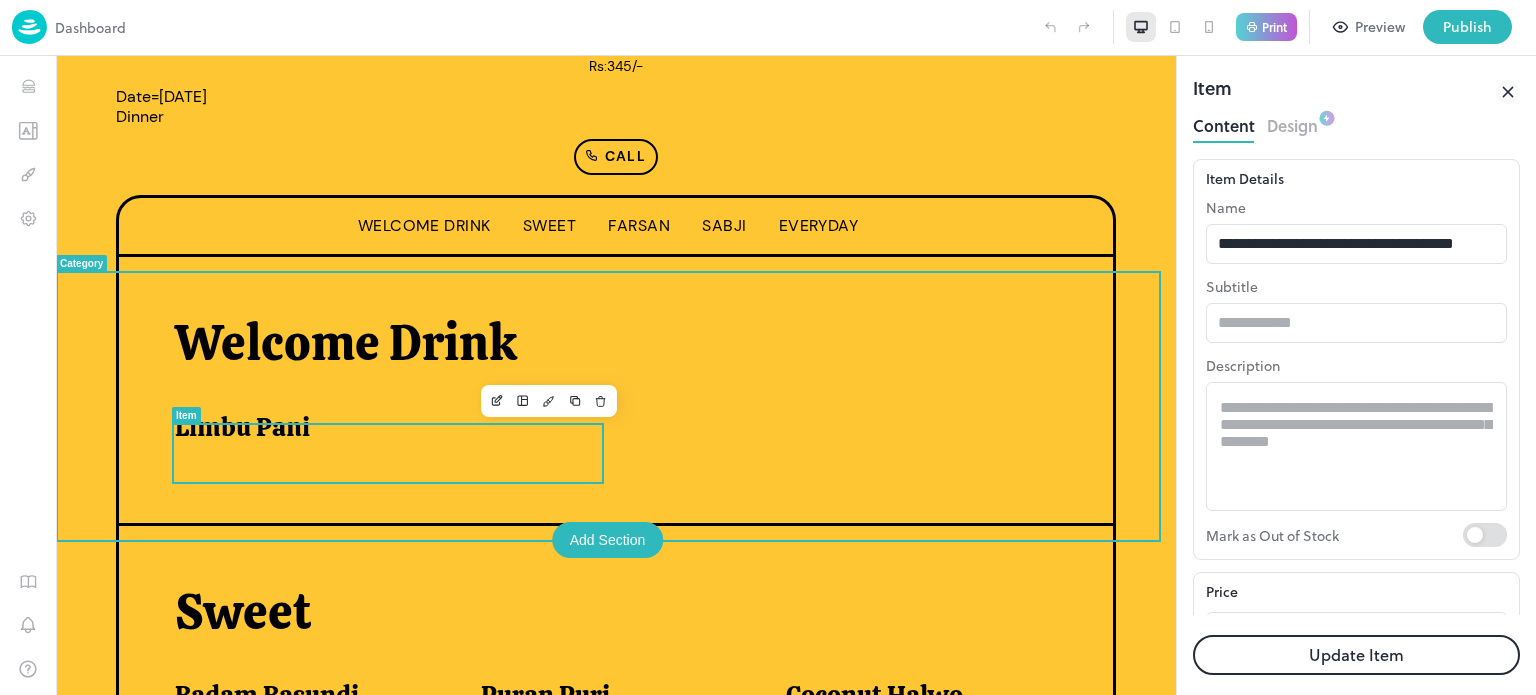 scroll, scrollTop: 348, scrollLeft: 0, axis: vertical 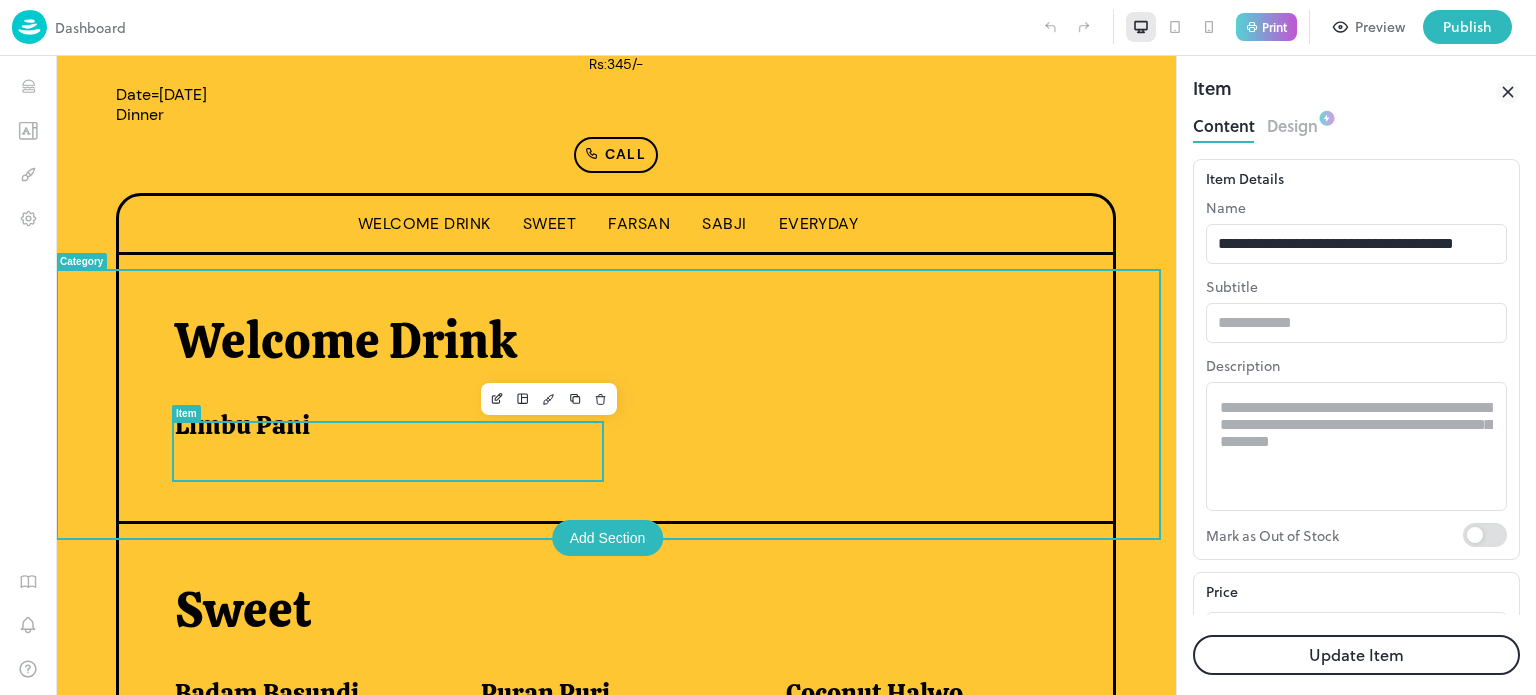 click on "Limbu Pani" at bounding box center [380, 425] 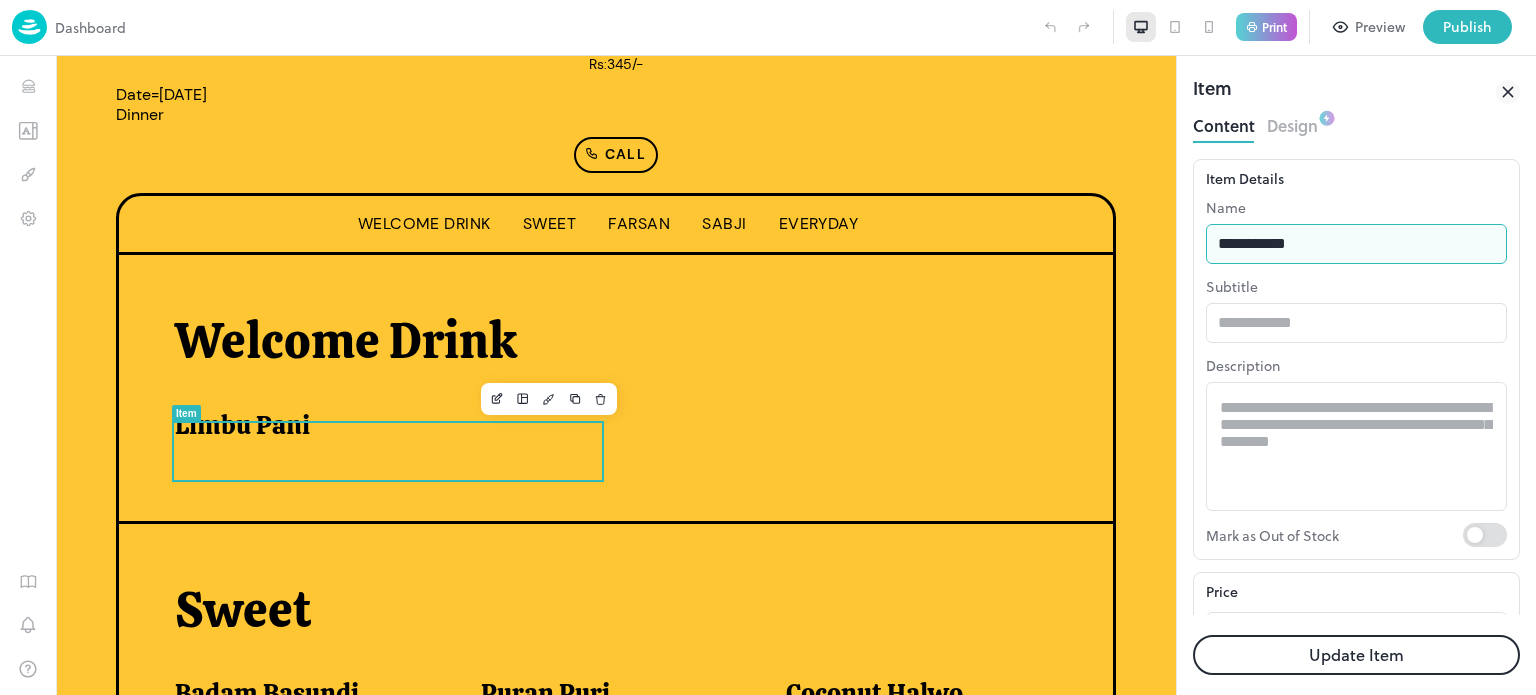 click on "**********" at bounding box center [1356, 244] 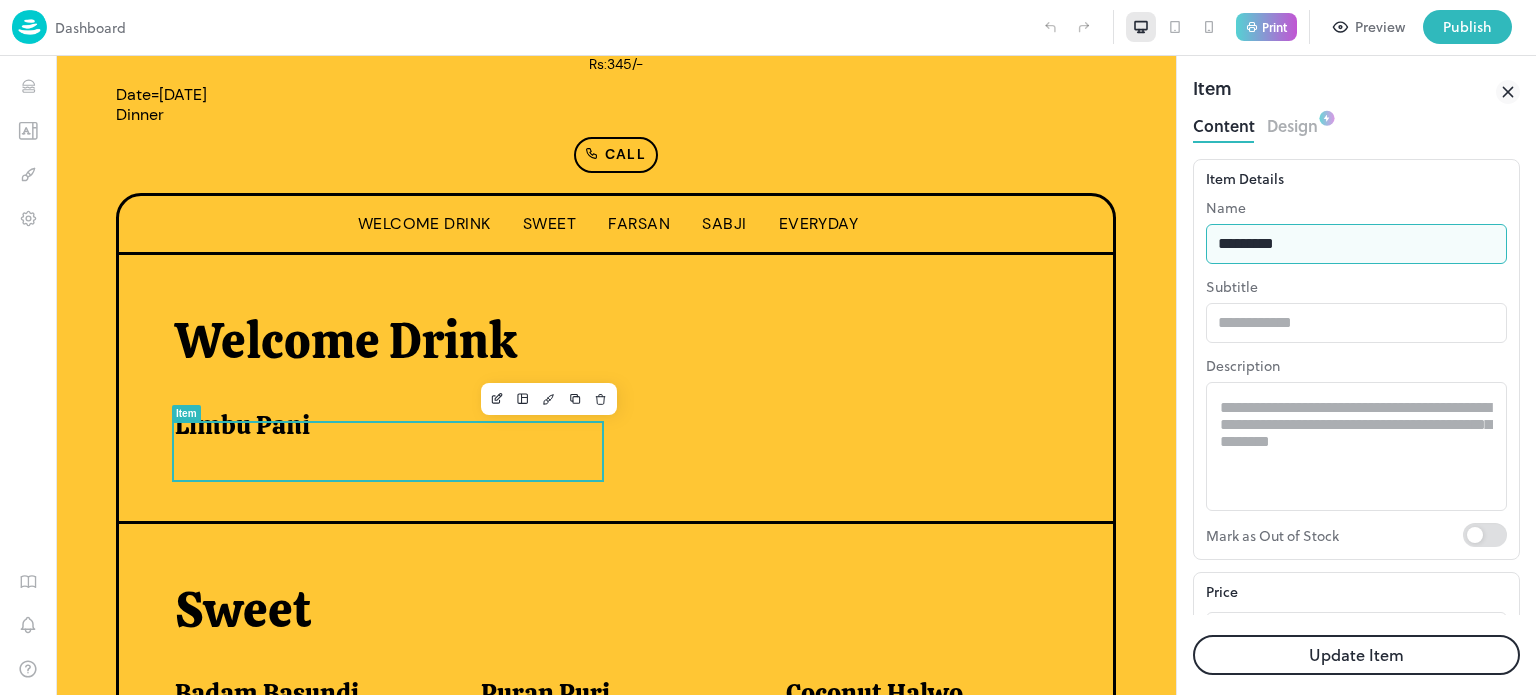 type on "********" 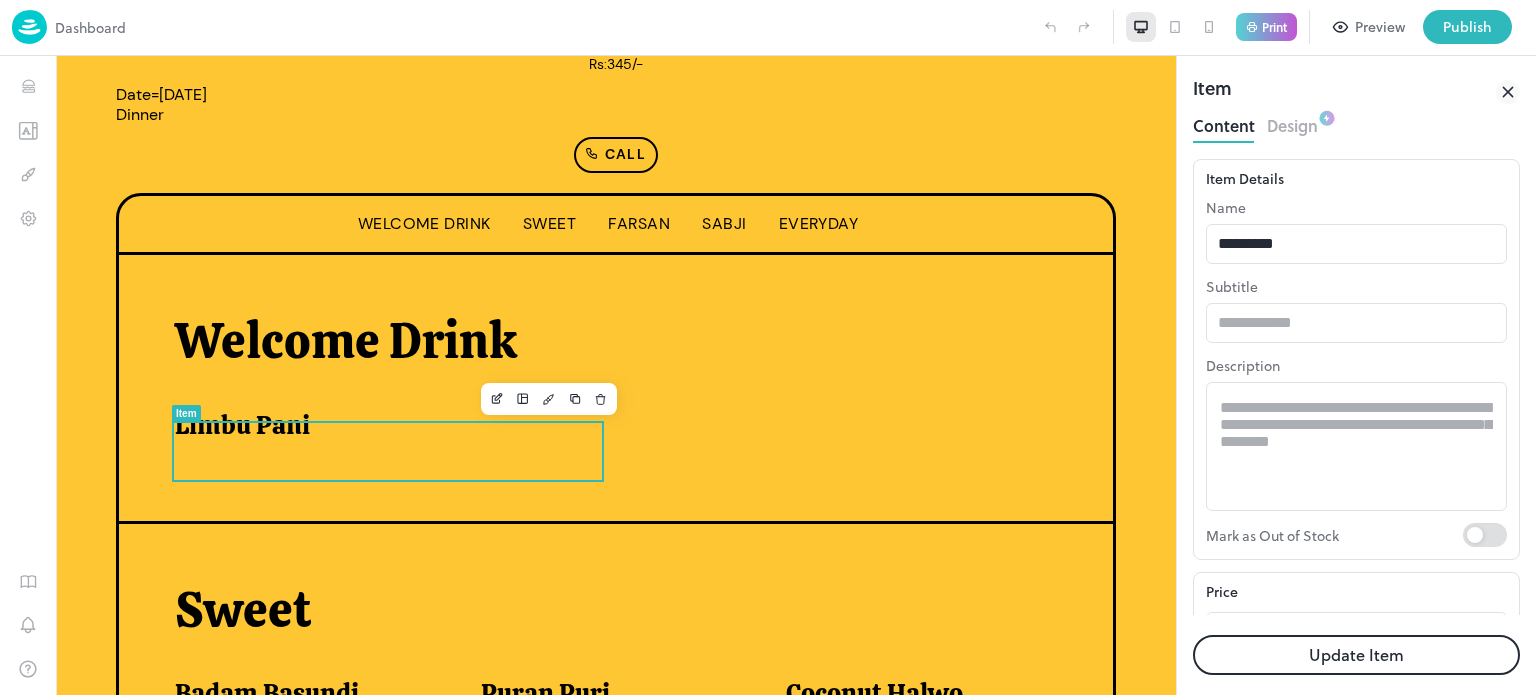 click on "Update Item" at bounding box center [1356, 655] 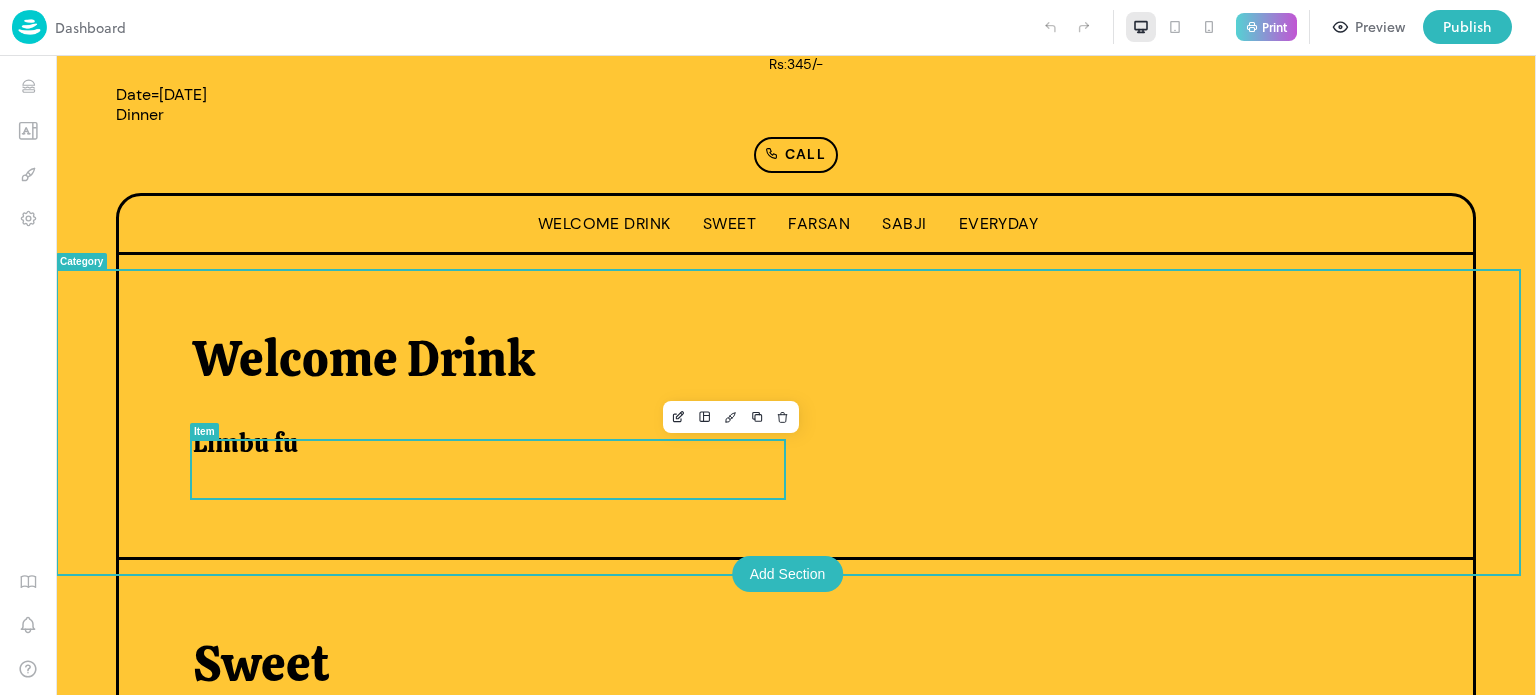 click on "Limbu fu" at bounding box center [245, 443] 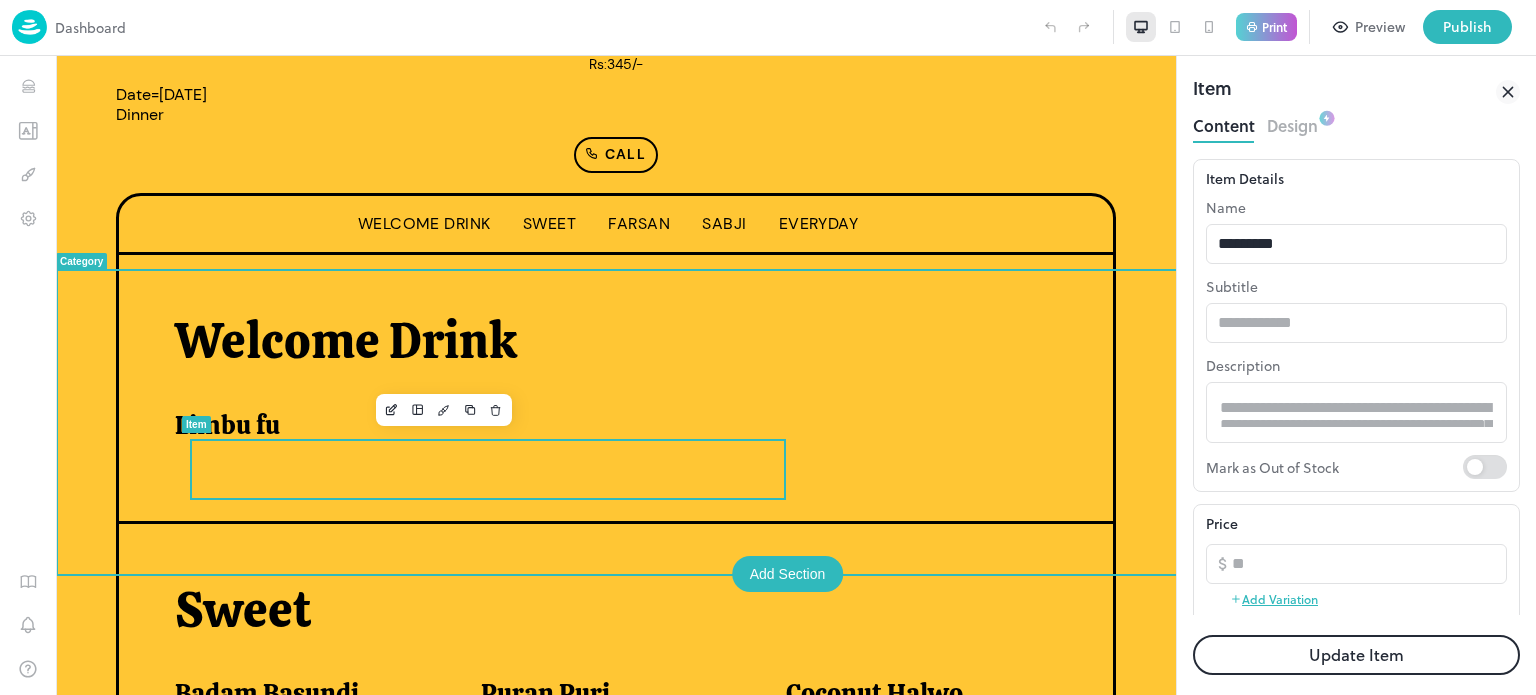 scroll, scrollTop: 0, scrollLeft: 0, axis: both 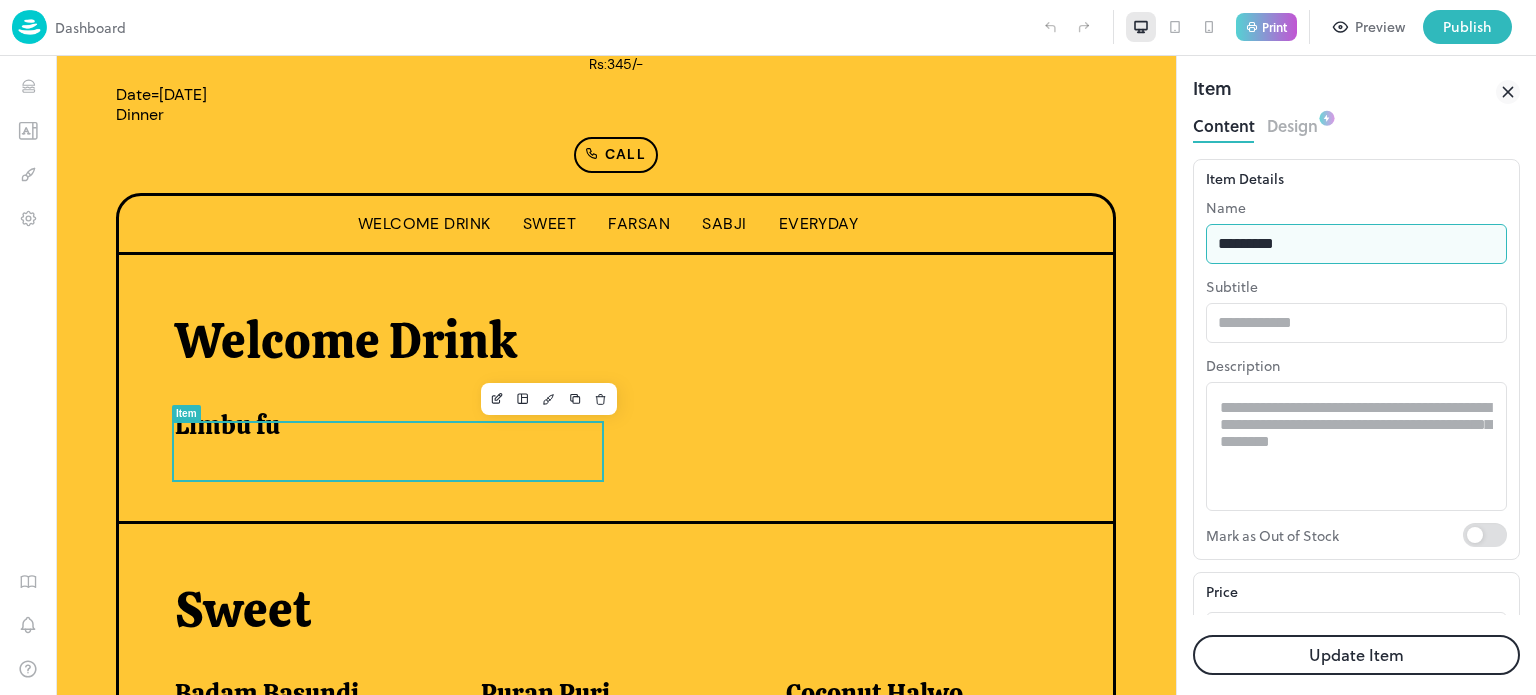 click on "********" at bounding box center [1356, 244] 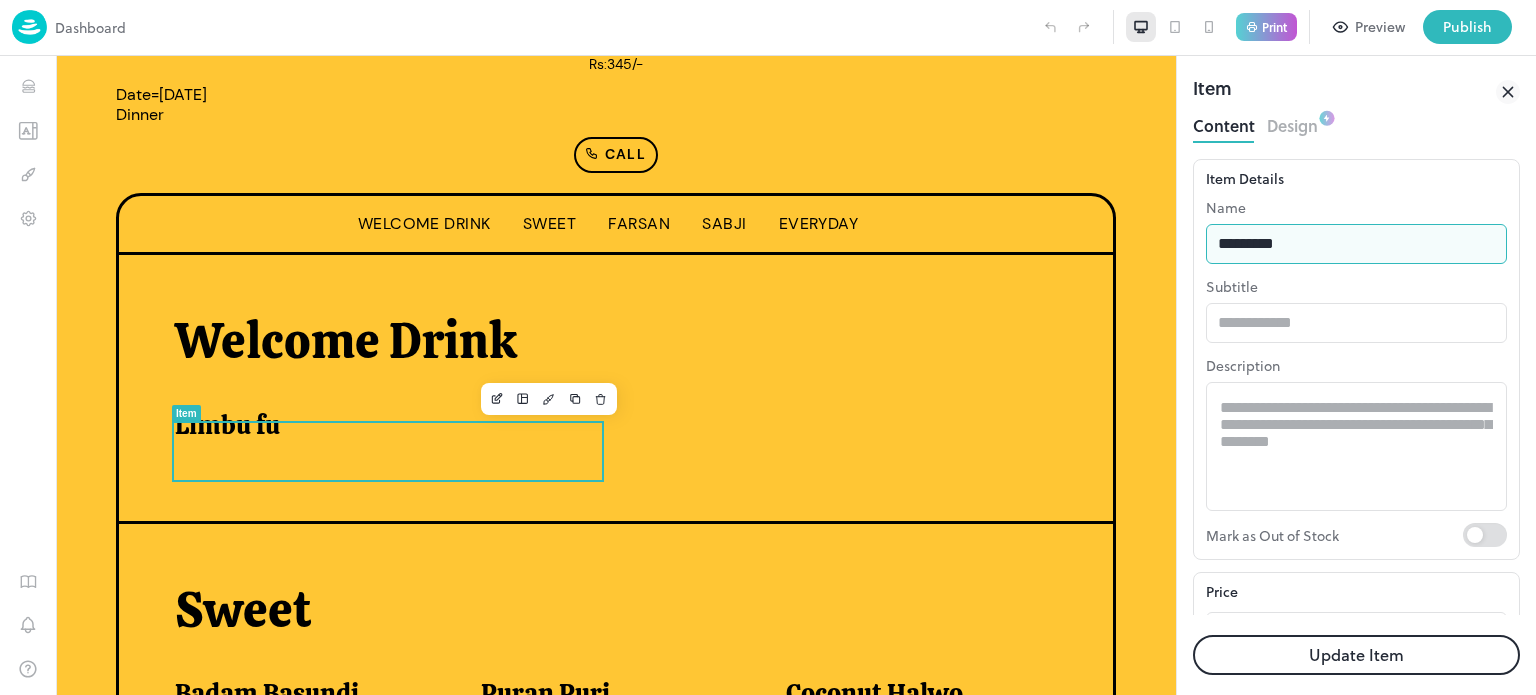 type on "**********" 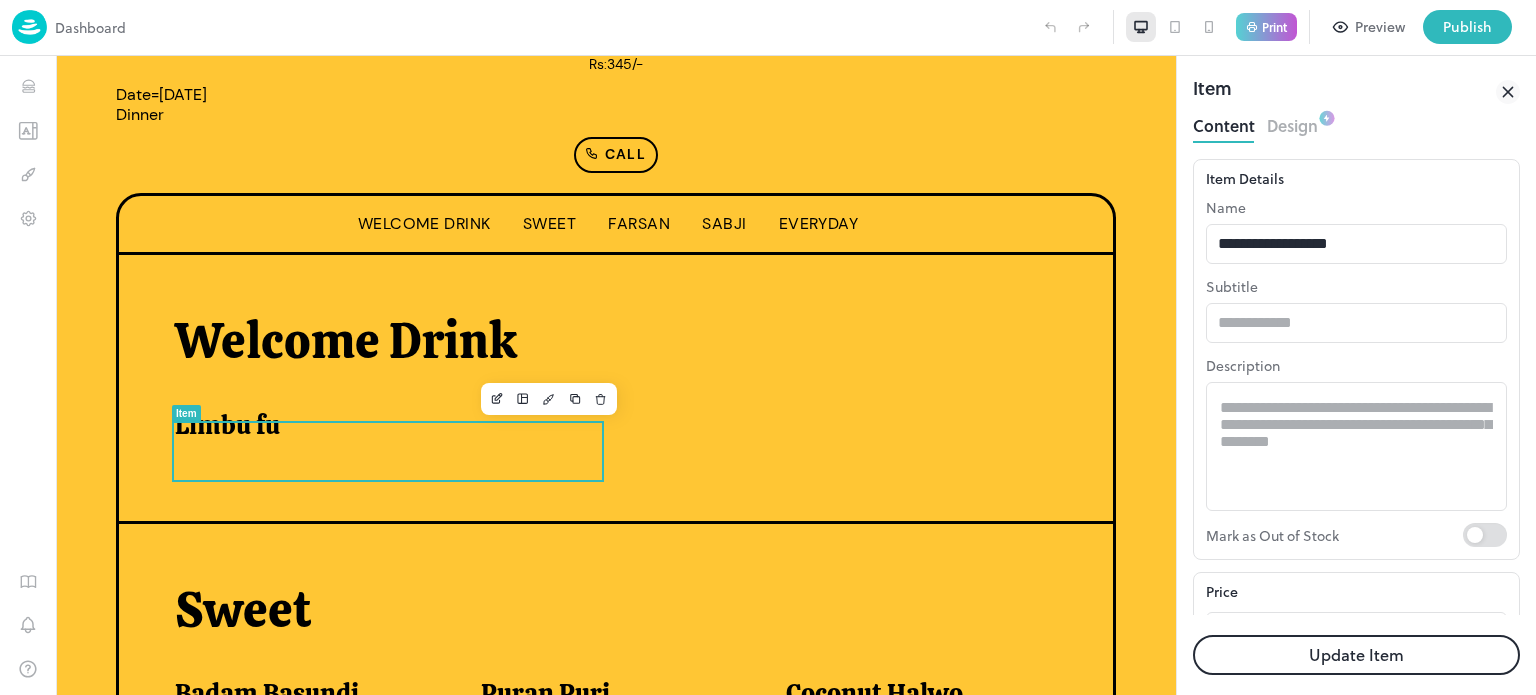 click on "Update Item" at bounding box center [1356, 655] 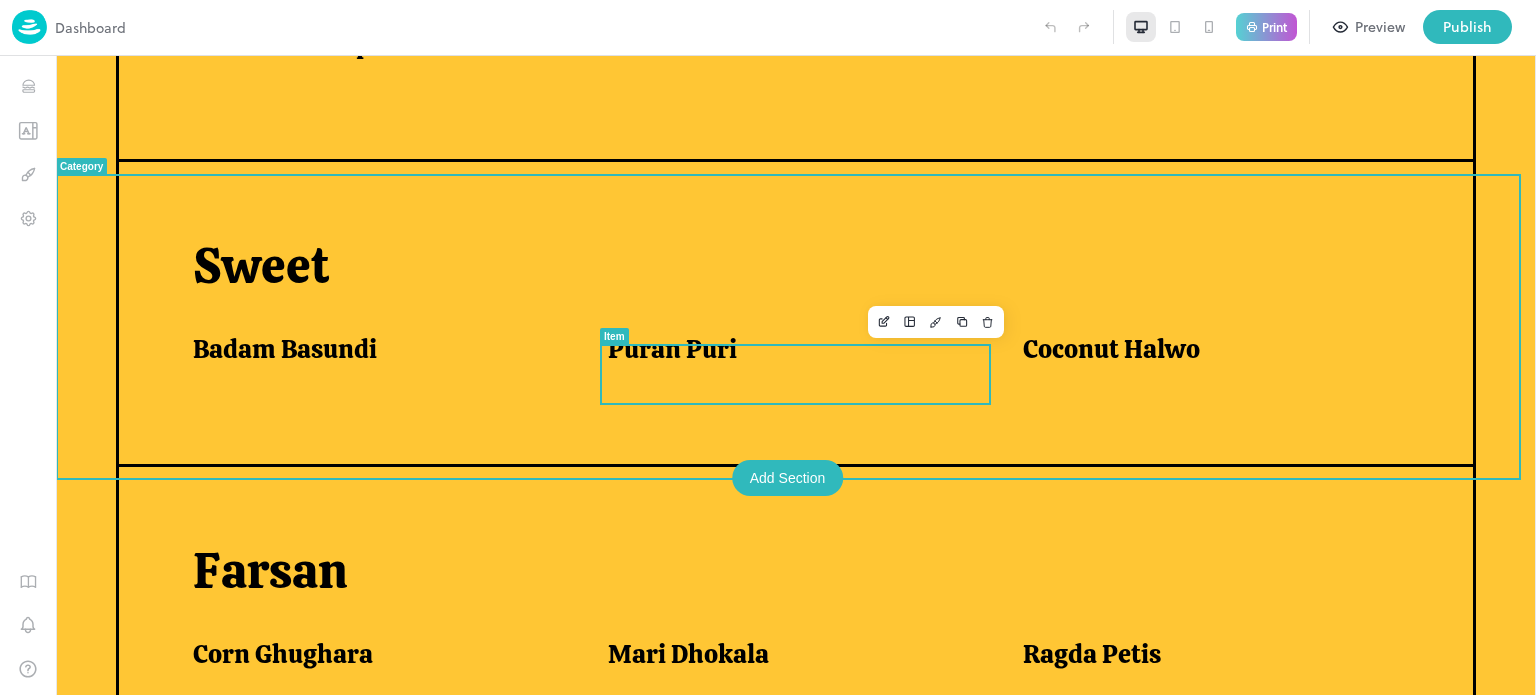scroll, scrollTop: 768, scrollLeft: 0, axis: vertical 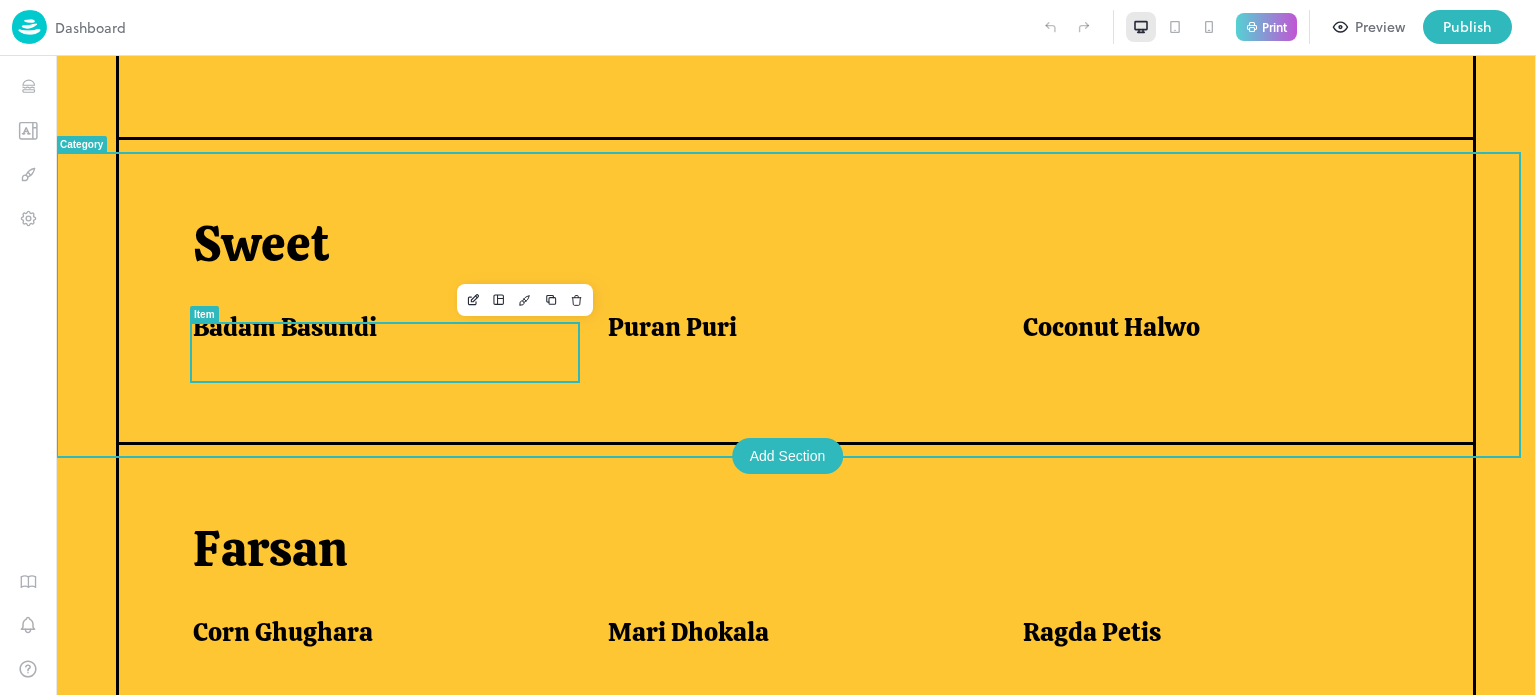 click on "Badam Basundi" at bounding box center (376, 332) 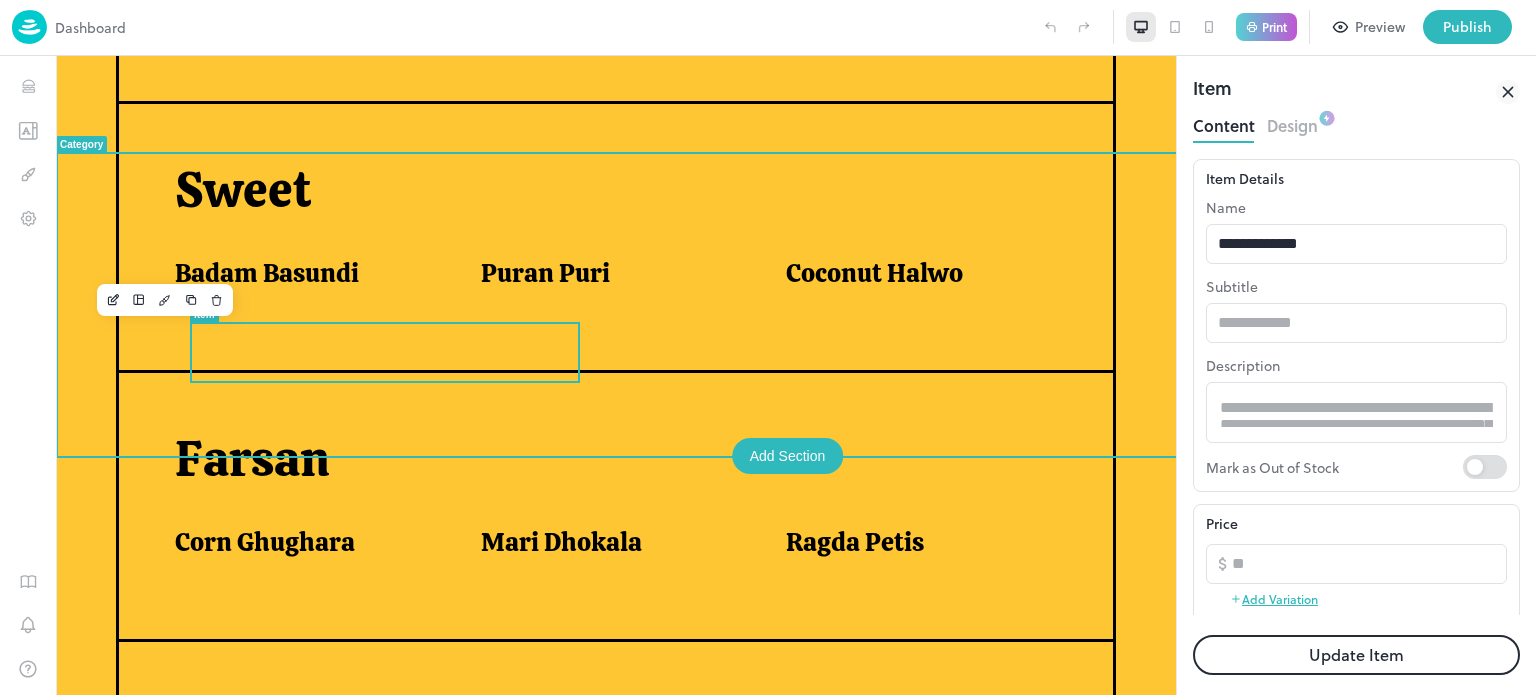scroll, scrollTop: 750, scrollLeft: 0, axis: vertical 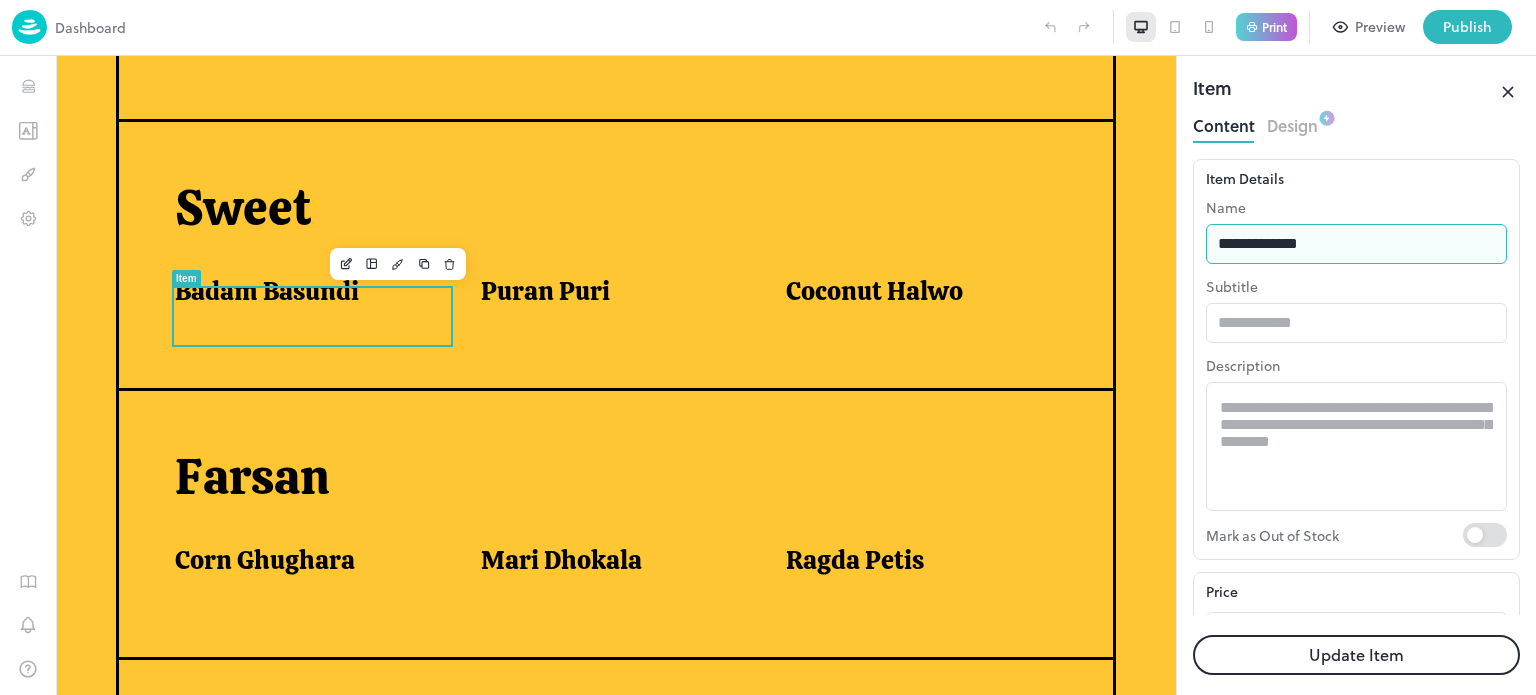 click on "**********" at bounding box center (1356, 244) 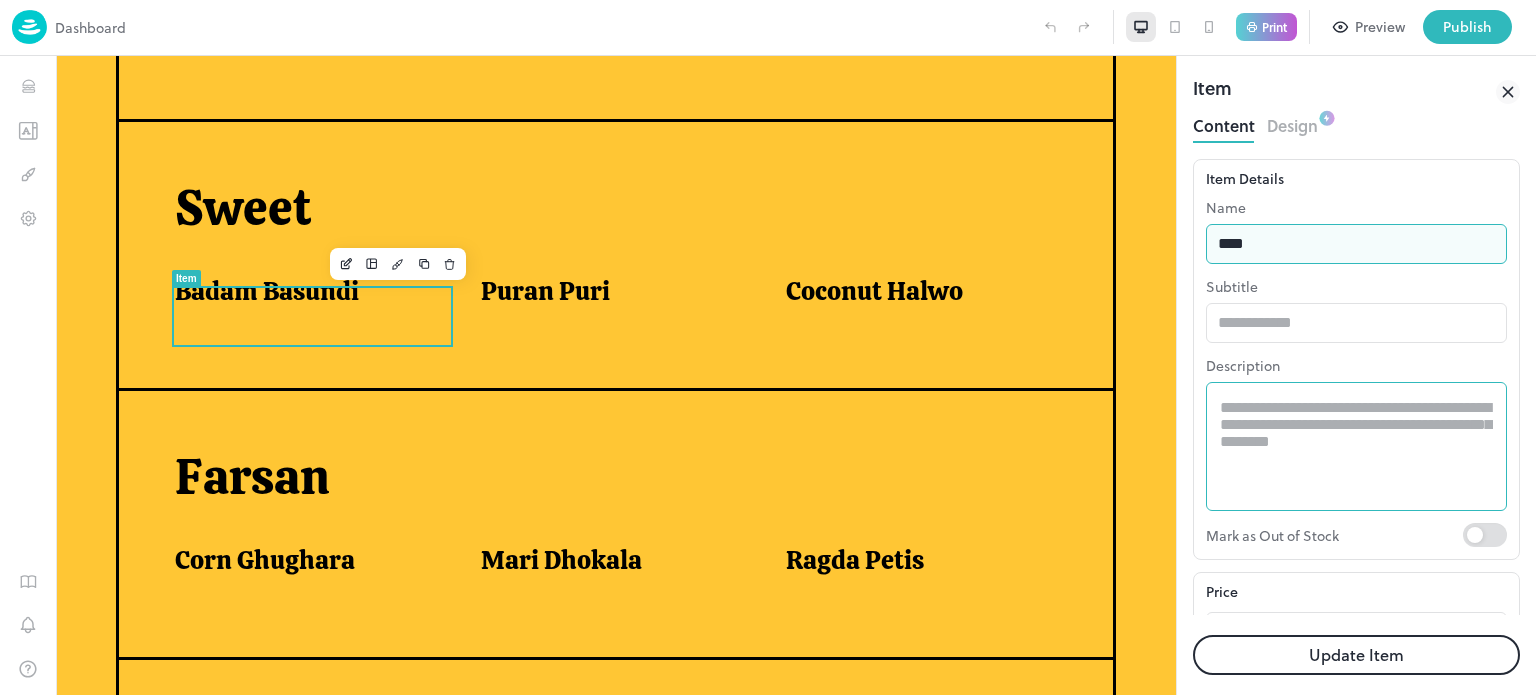 type on "**********" 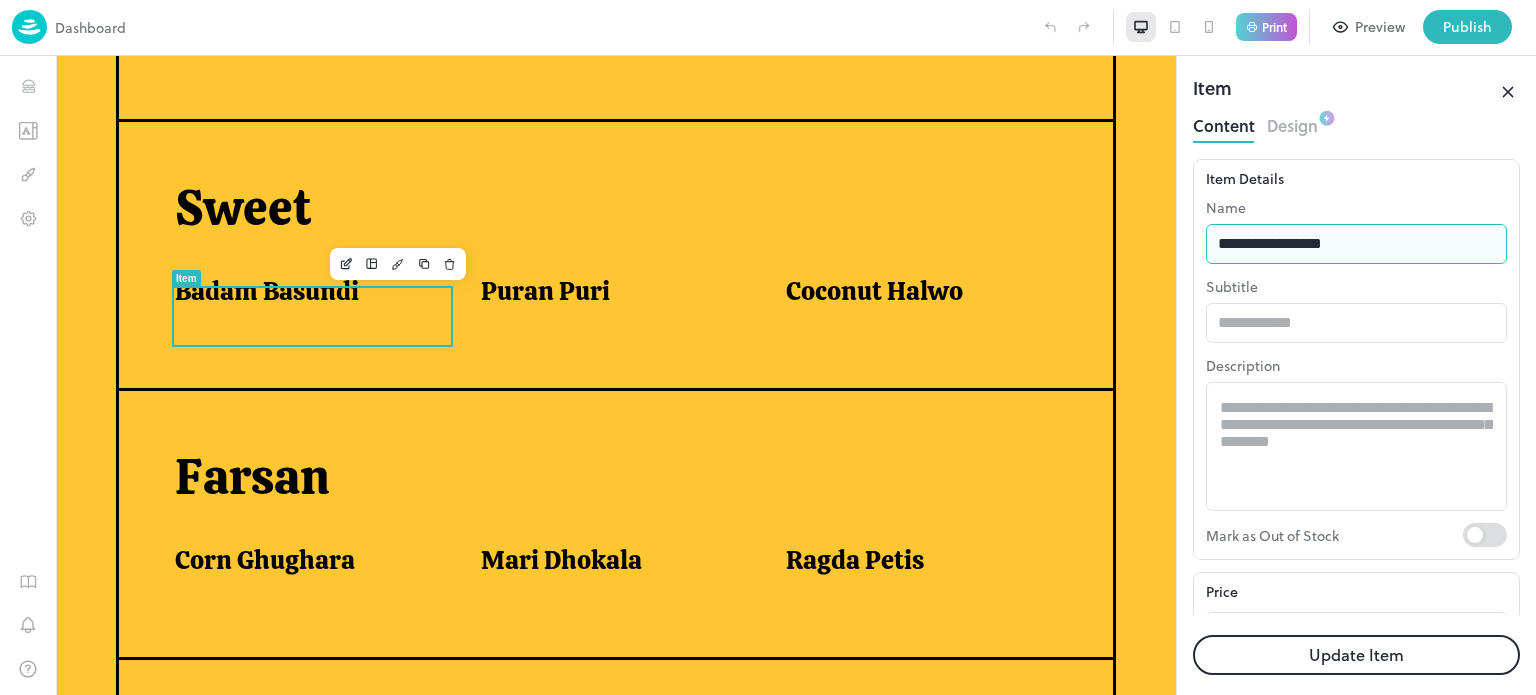 click on "Update Item" at bounding box center [1356, 655] 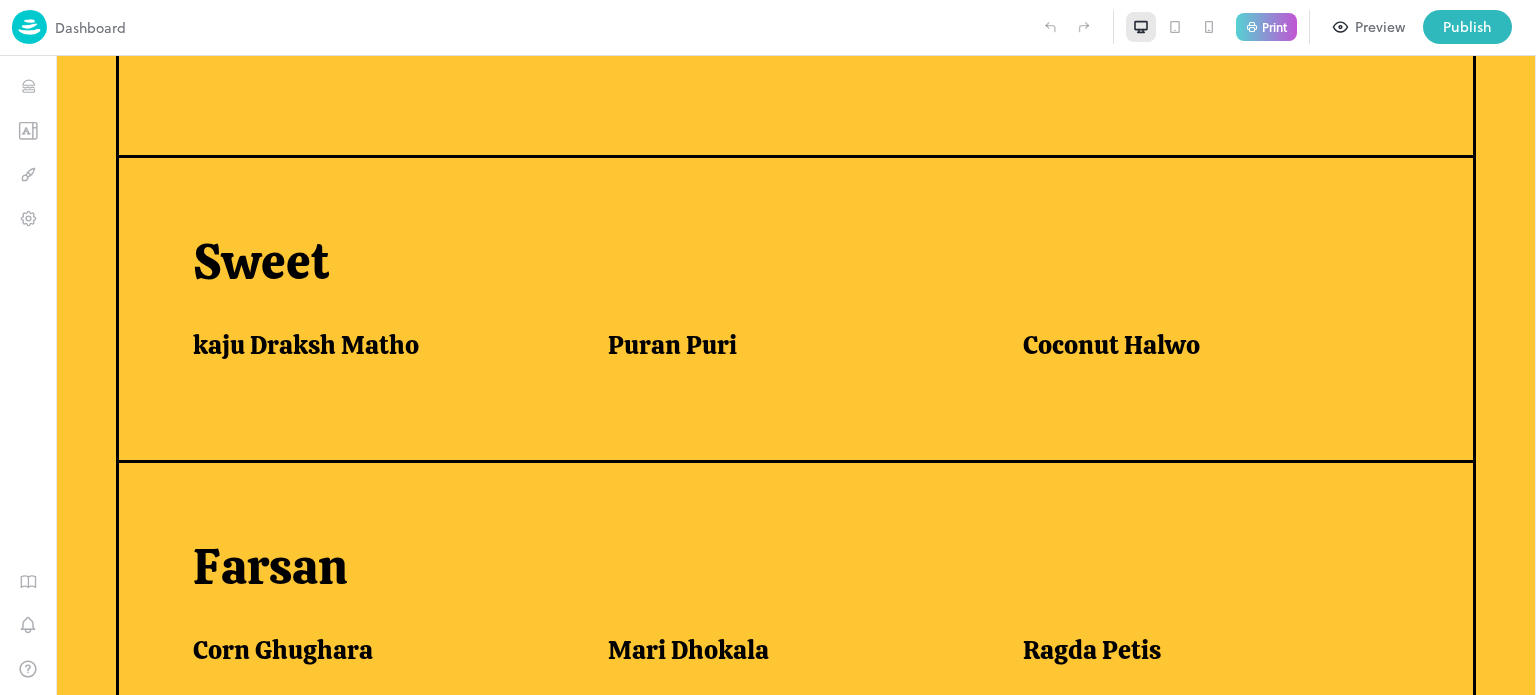 scroll, scrollTop: 768, scrollLeft: 0, axis: vertical 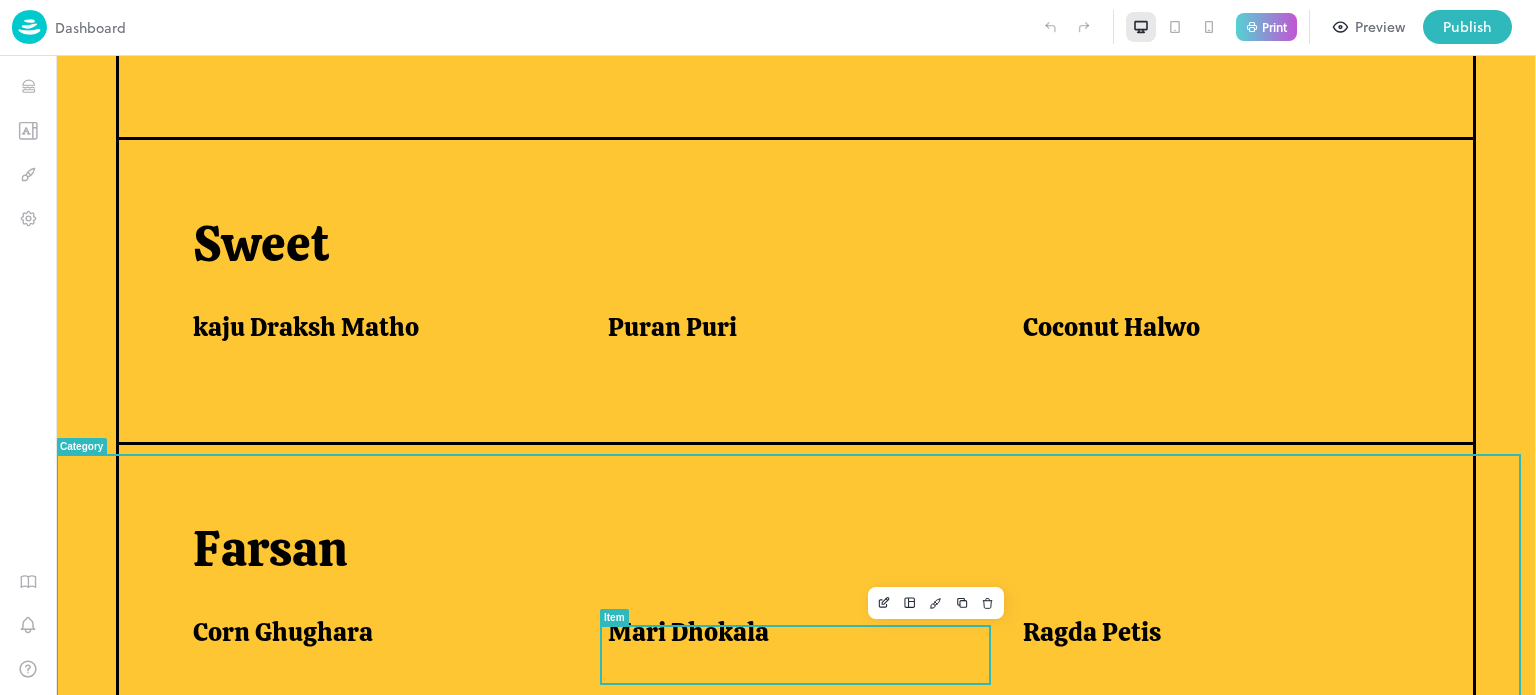 click on "Mari Dhokala" at bounding box center (688, 632) 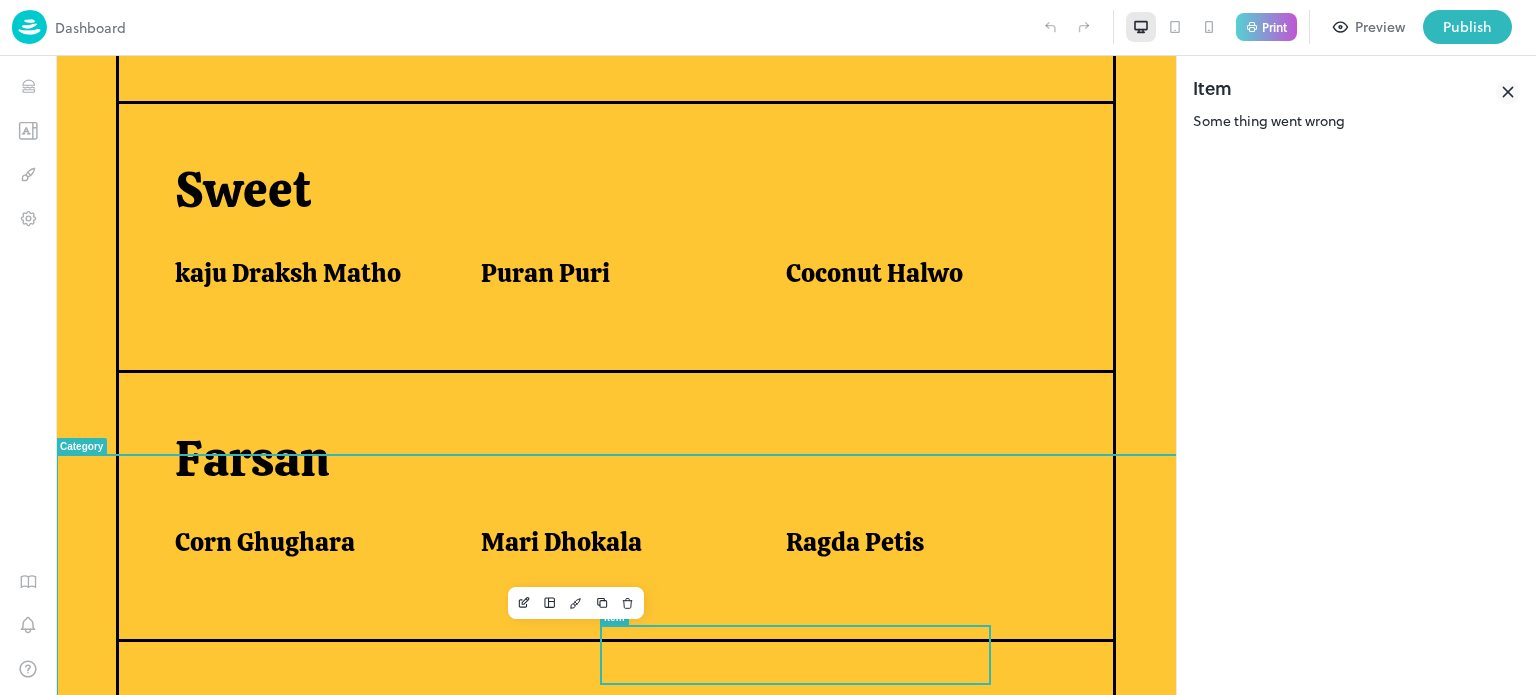 scroll, scrollTop: 750, scrollLeft: 0, axis: vertical 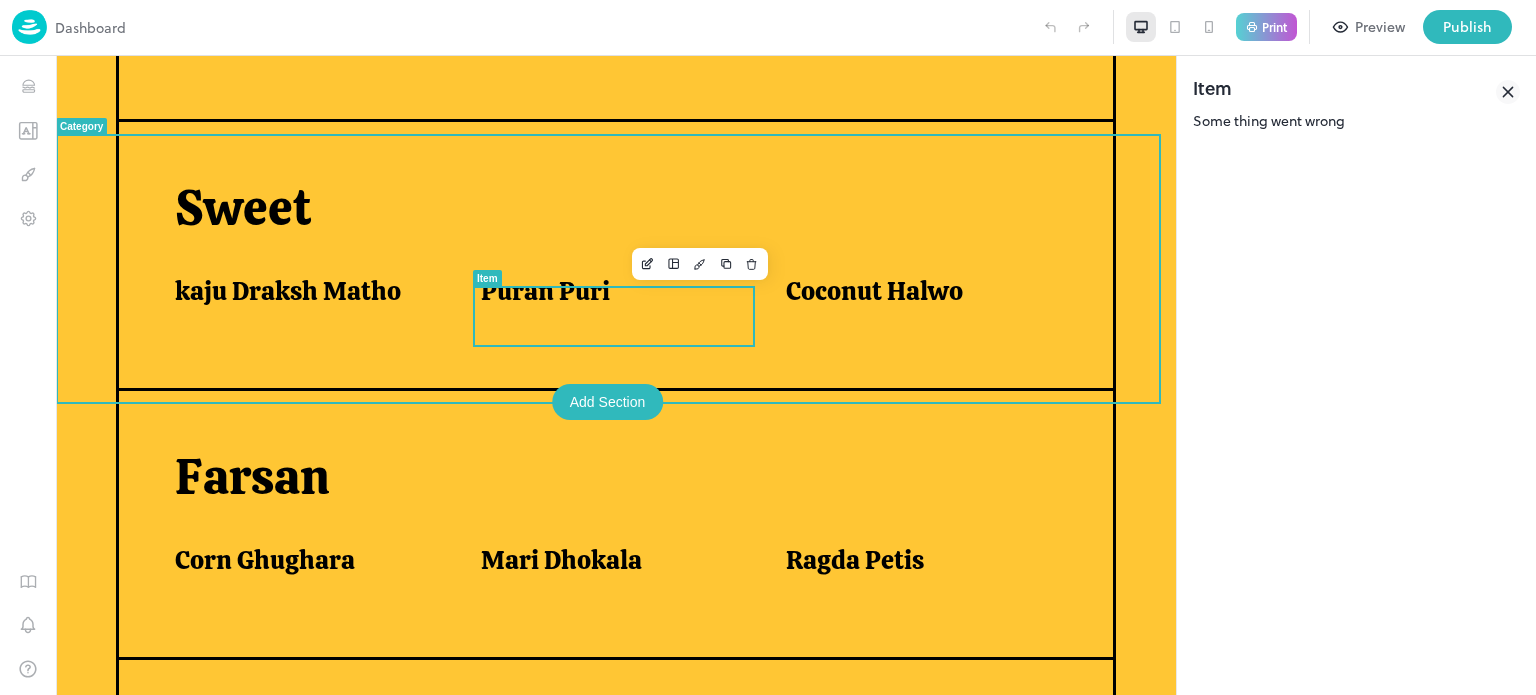 click on "Puran Puri" at bounding box center (609, 296) 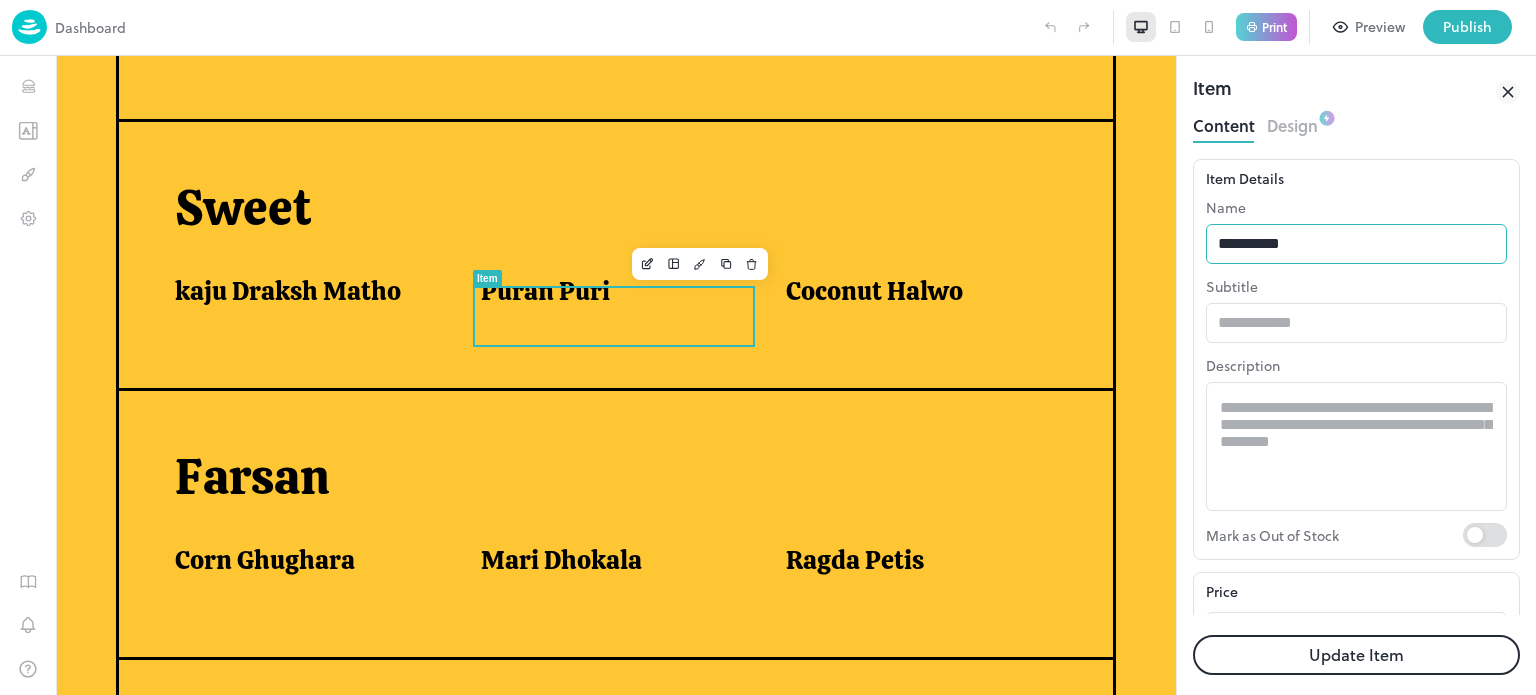 click on "**********" at bounding box center (1356, 244) 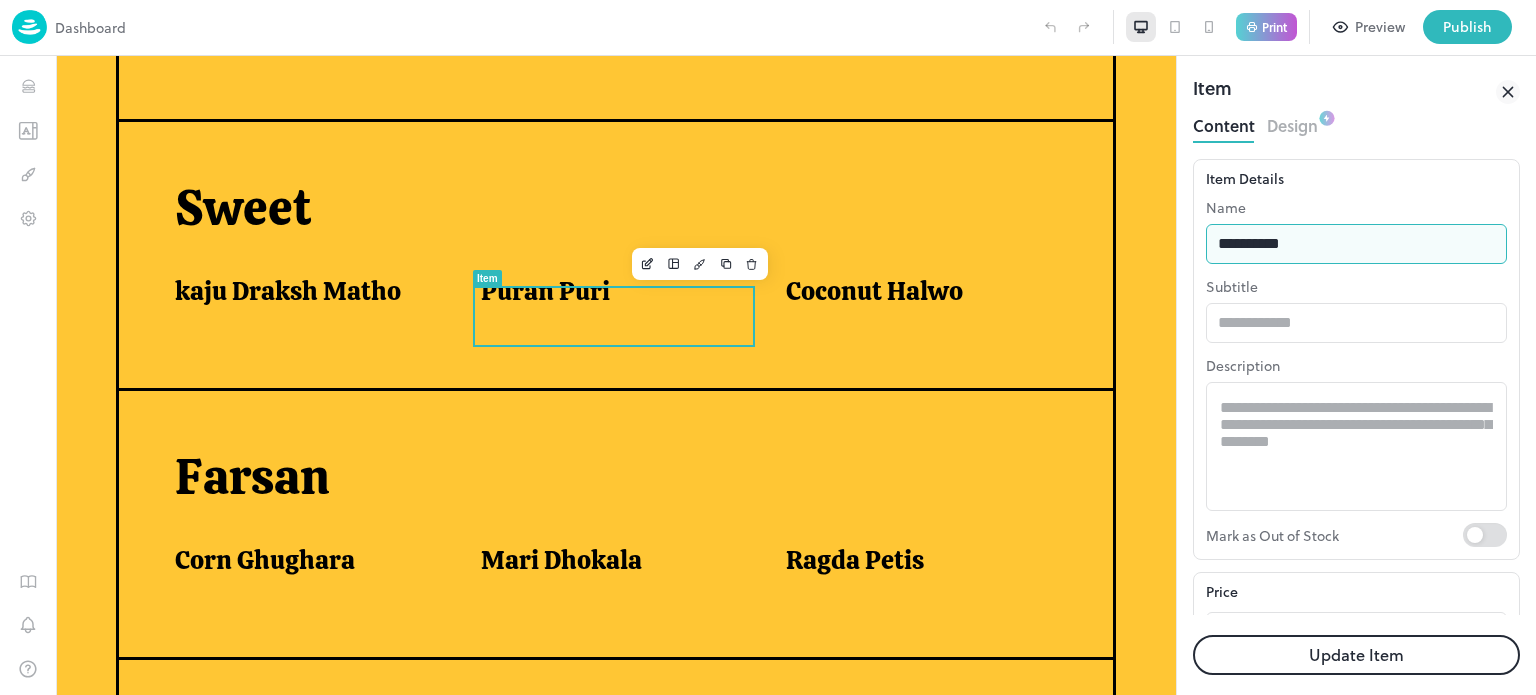 click on "**********" at bounding box center [1356, 244] 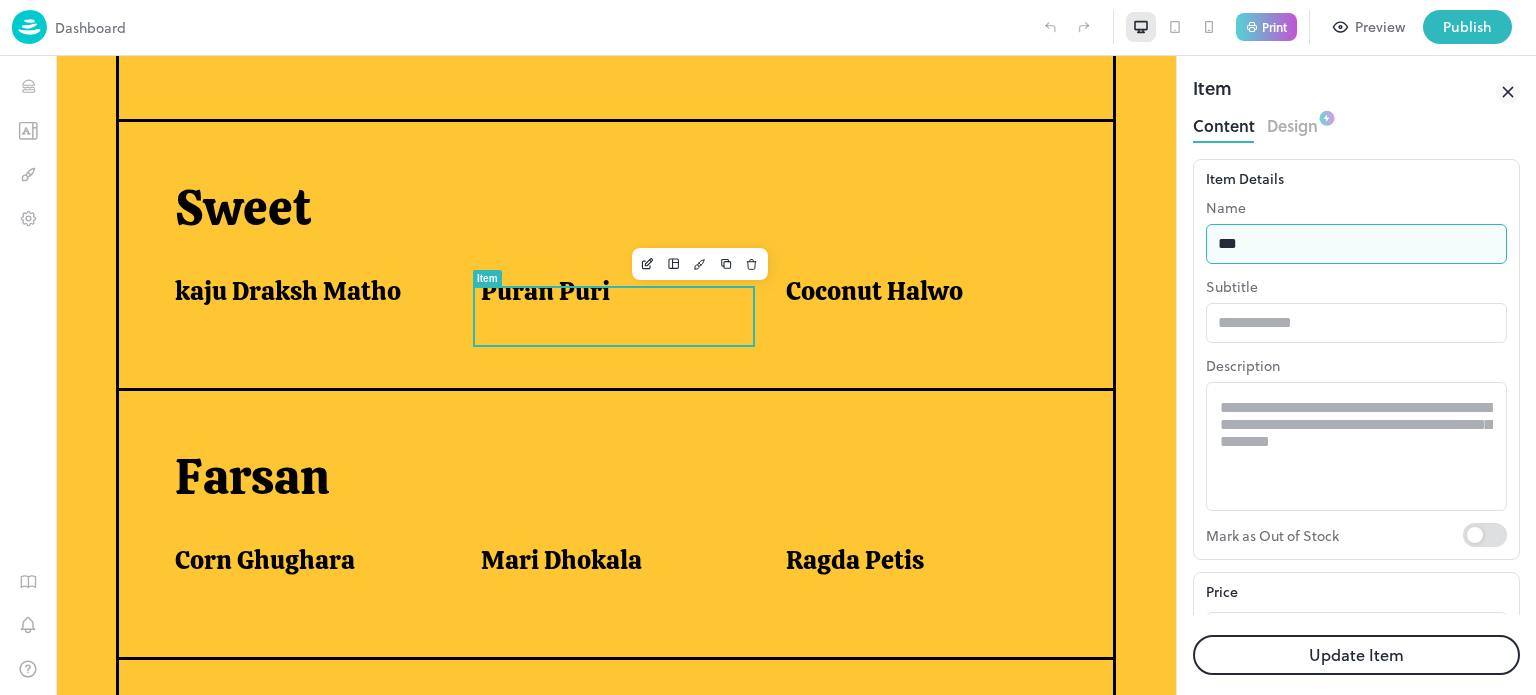 type on "**********" 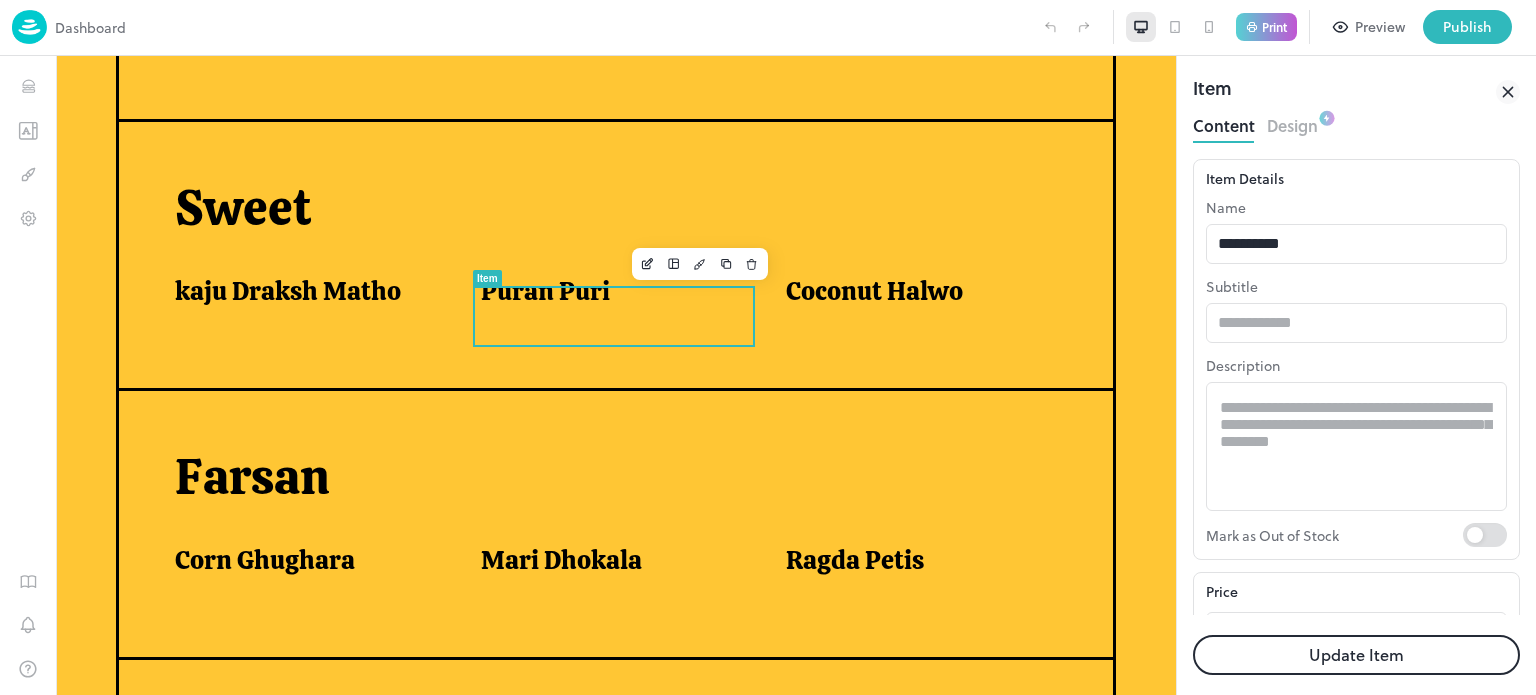 click on "Update Item" at bounding box center [1356, 655] 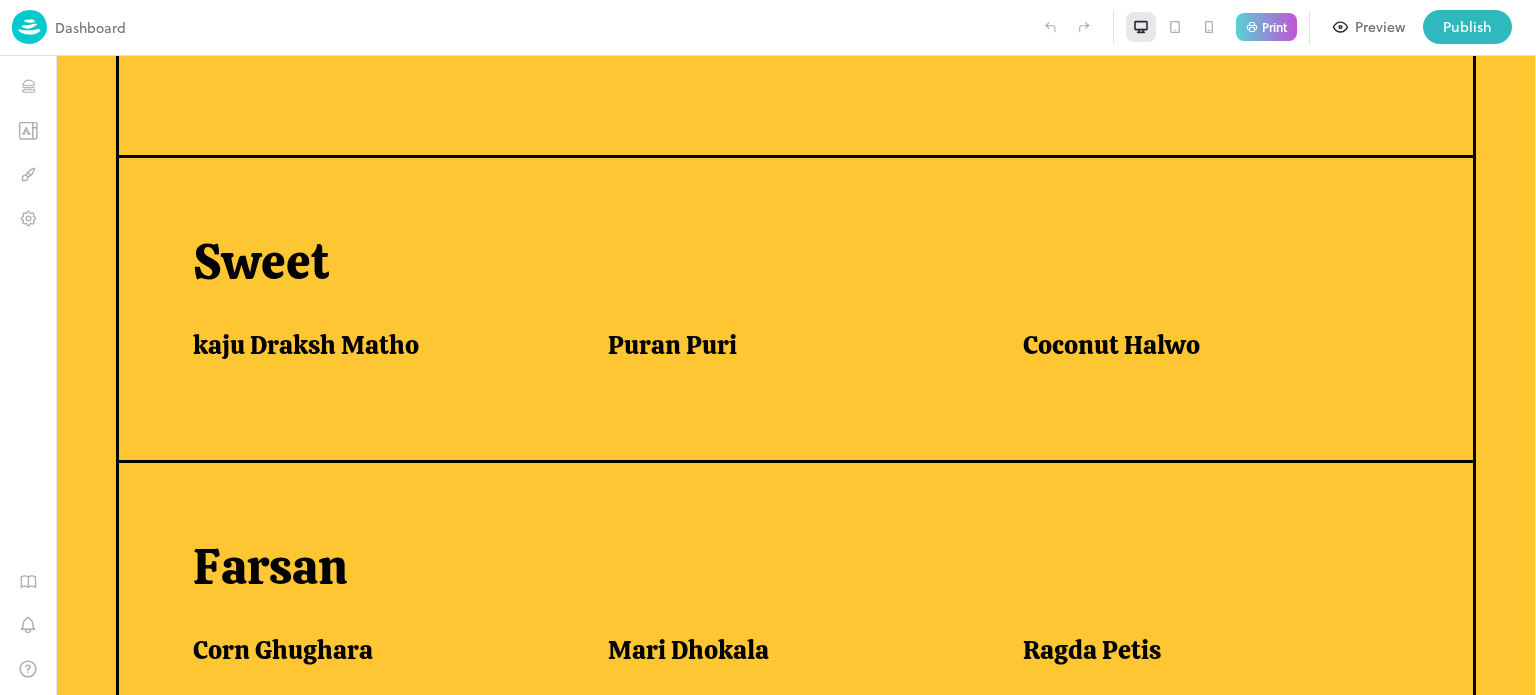 scroll, scrollTop: 768, scrollLeft: 0, axis: vertical 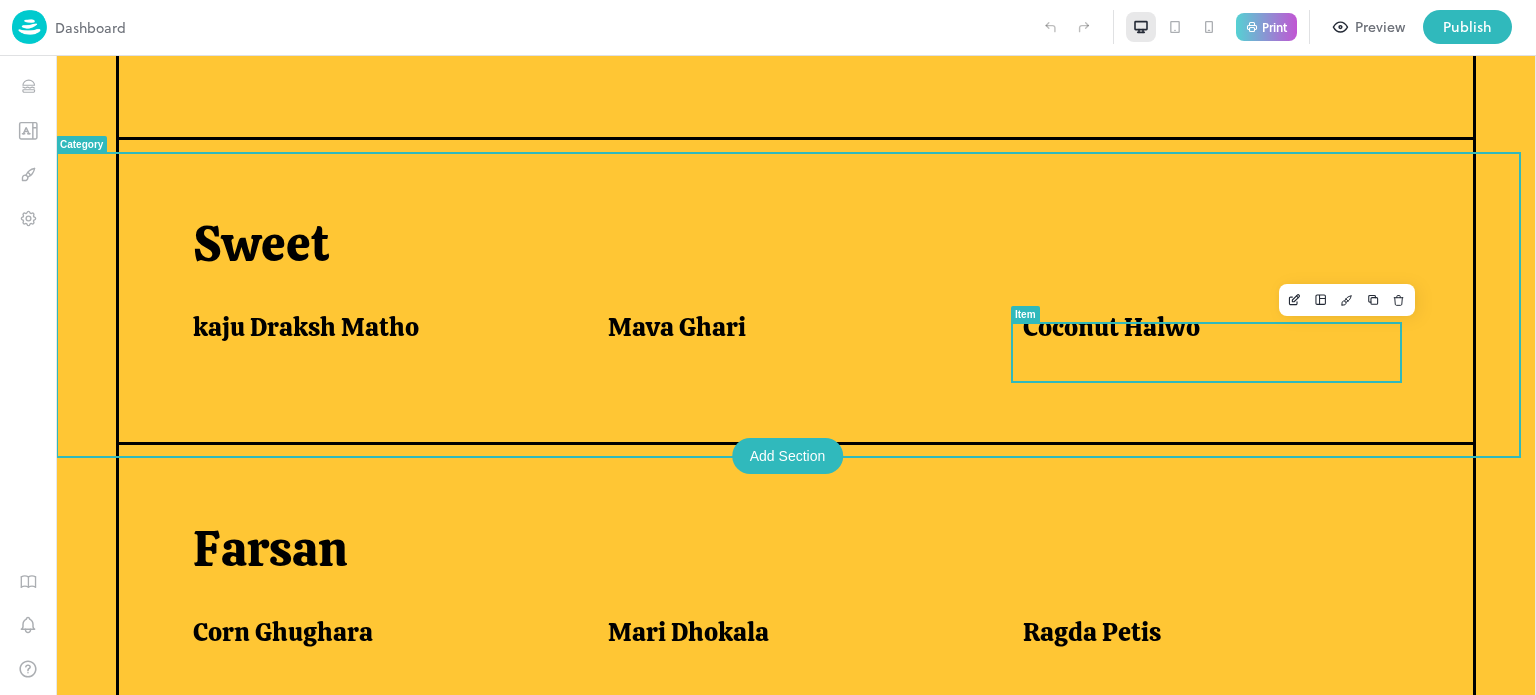click on "Coconut Halwo" at bounding box center (1111, 327) 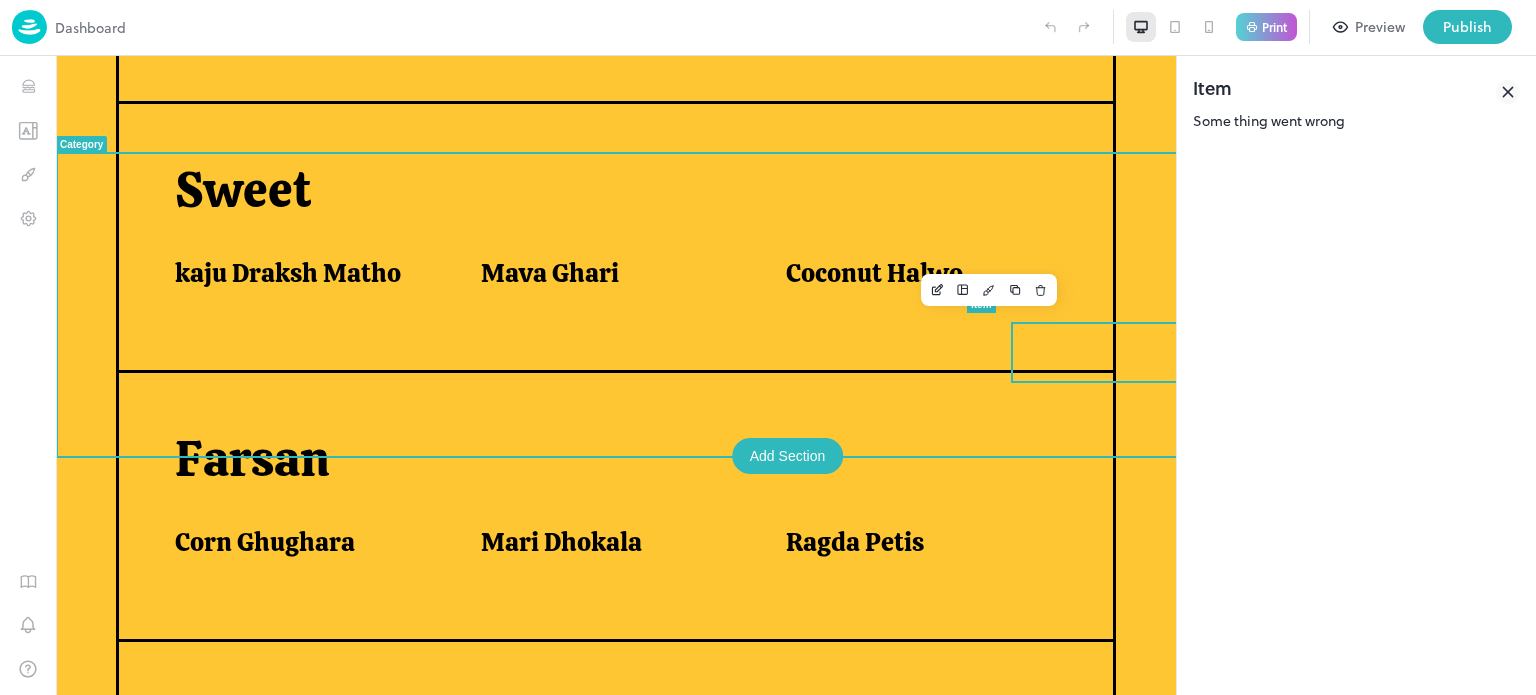 scroll, scrollTop: 750, scrollLeft: 0, axis: vertical 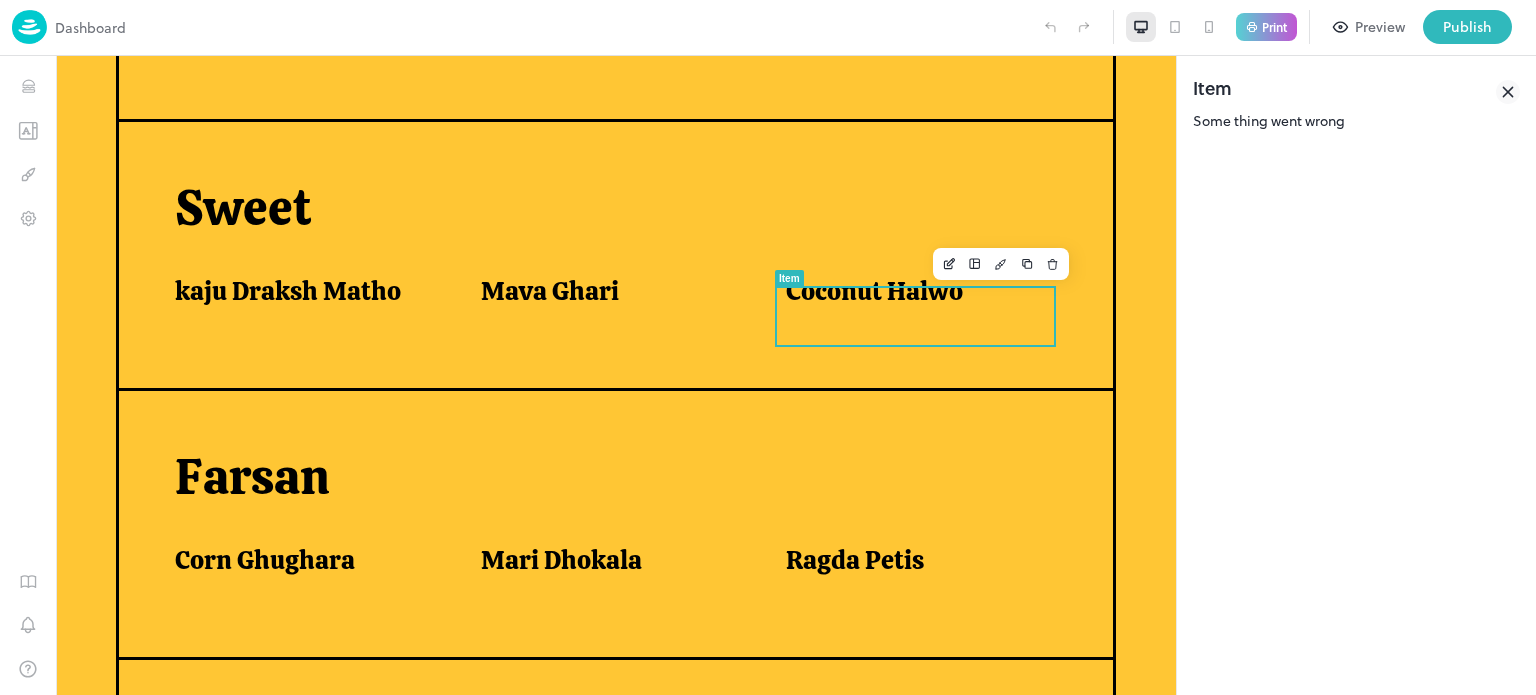 click 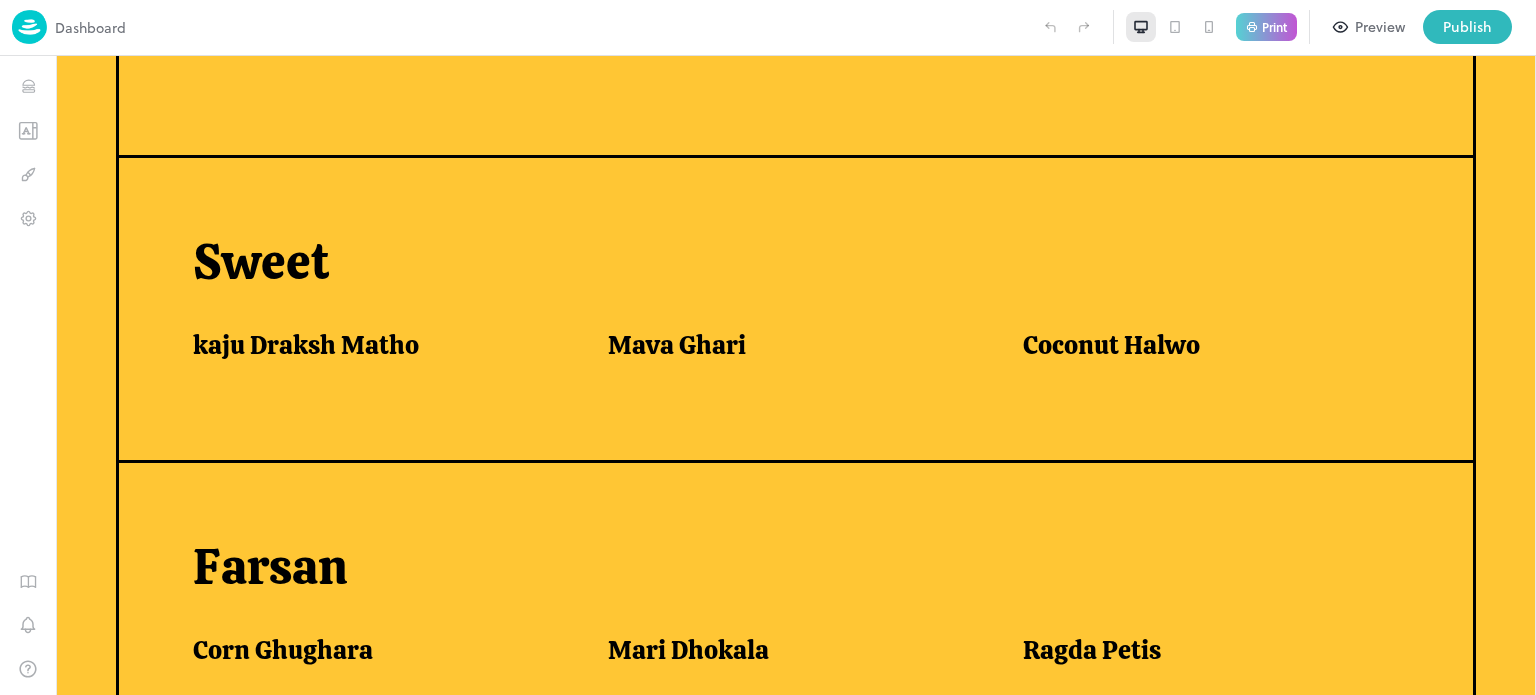 scroll, scrollTop: 768, scrollLeft: 0, axis: vertical 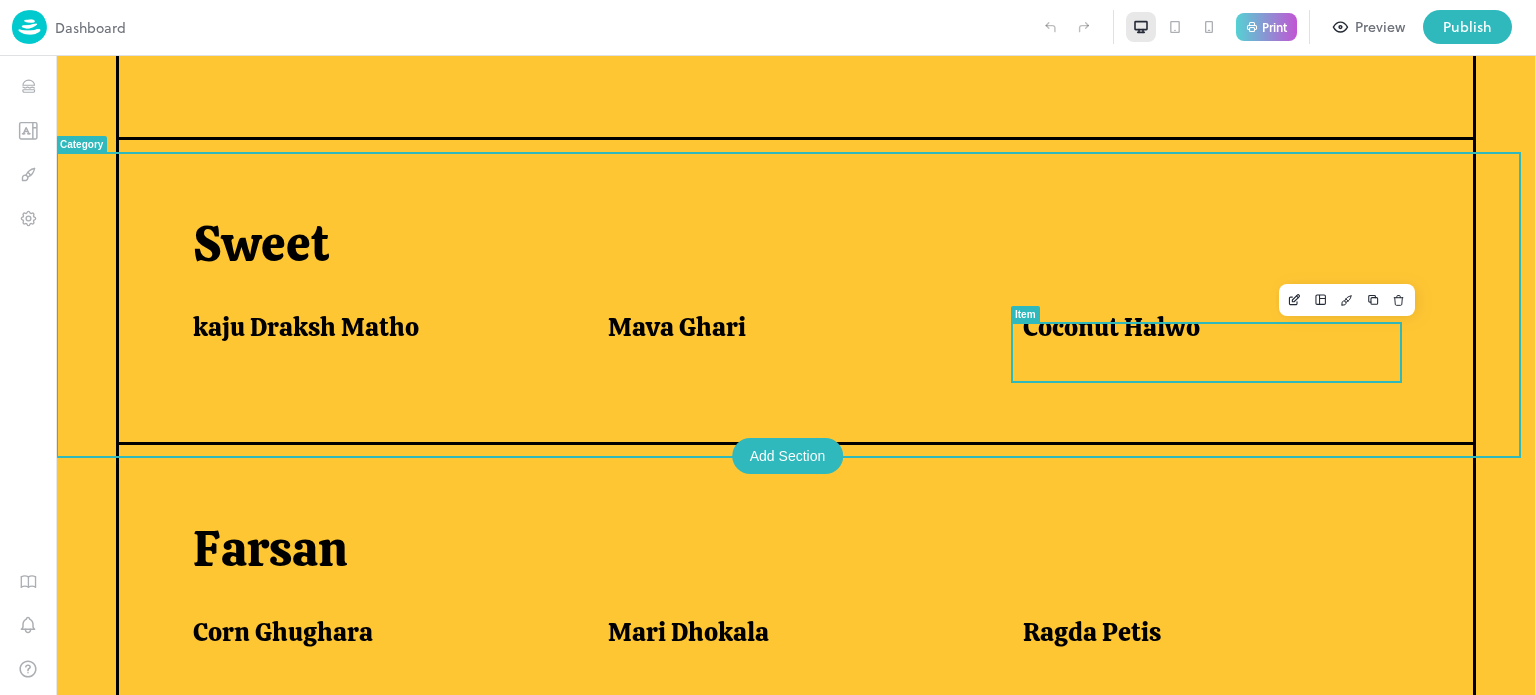 click on "Coconut Halwo" at bounding box center (1111, 327) 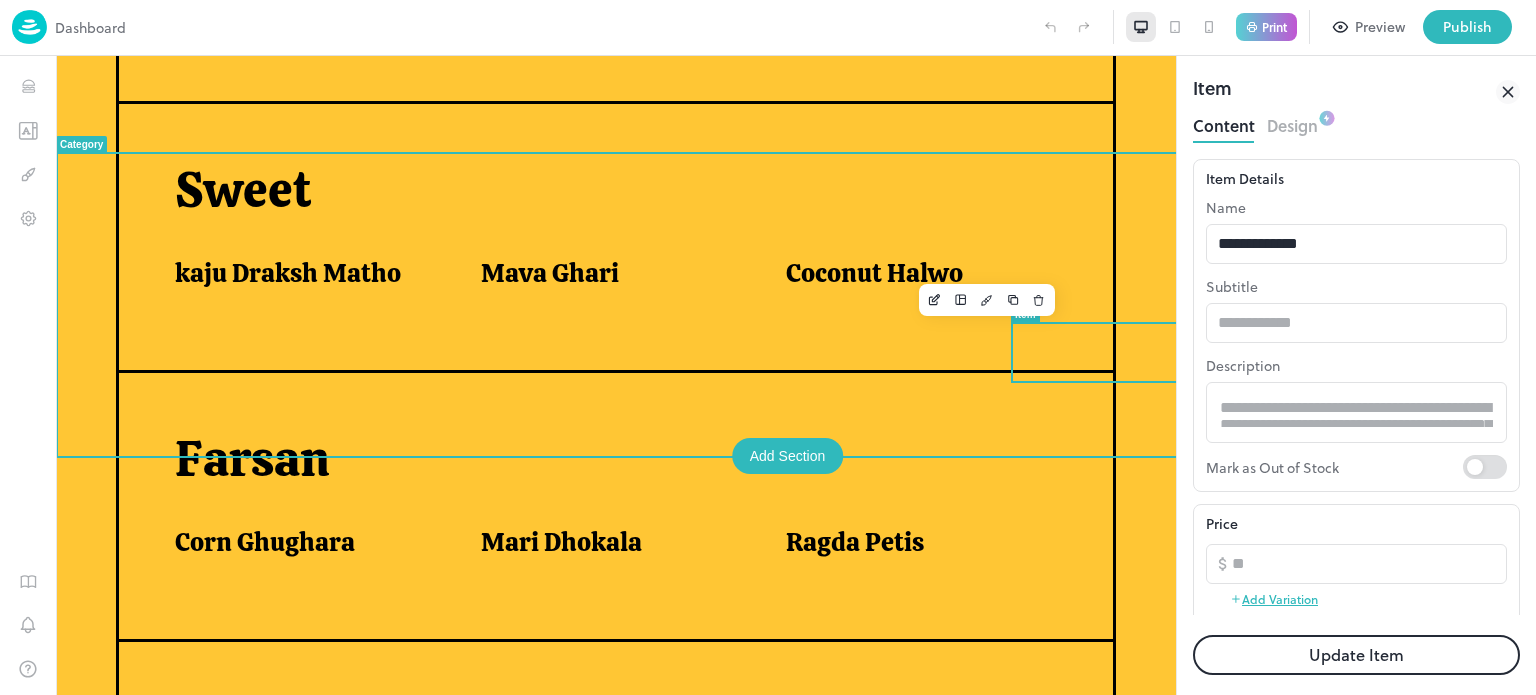 scroll, scrollTop: 751, scrollLeft: 0, axis: vertical 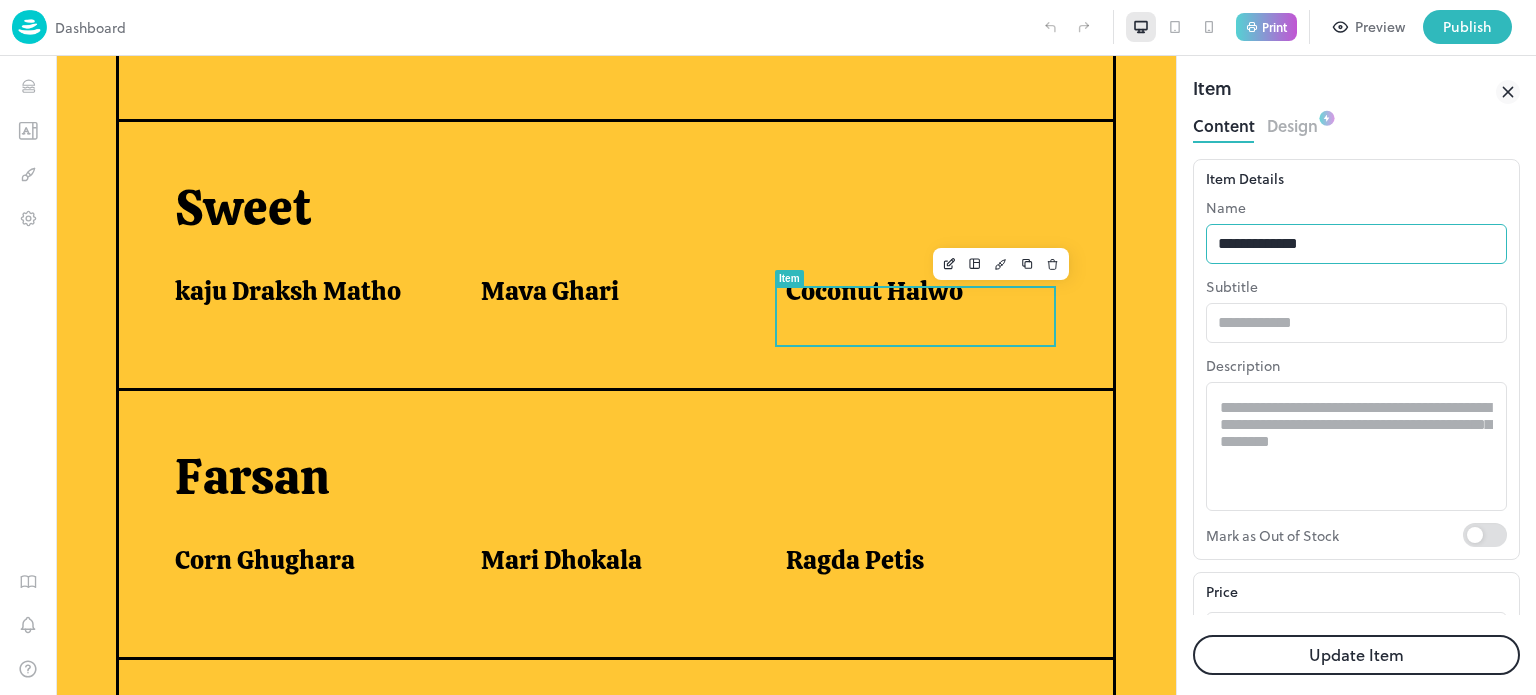 click on "**********" at bounding box center [1356, 244] 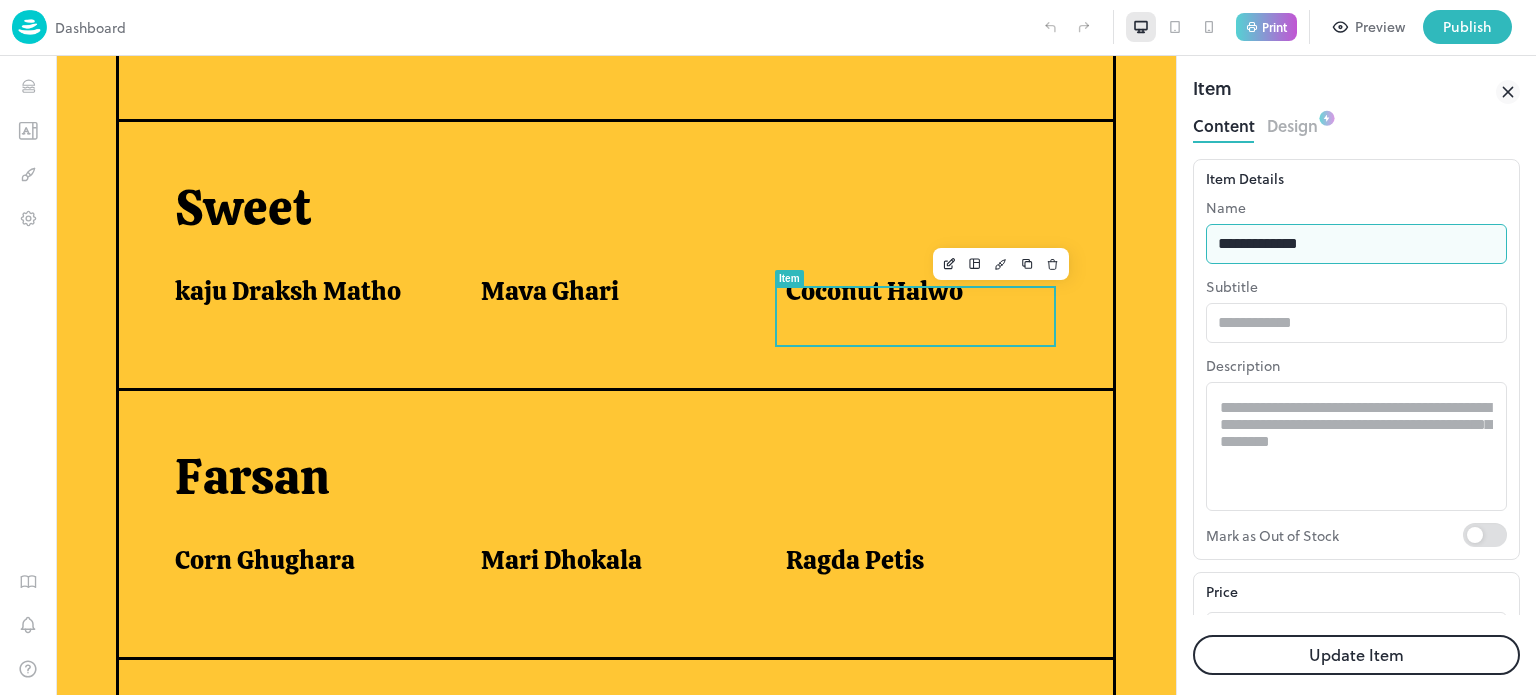 click on "**********" at bounding box center [1356, 244] 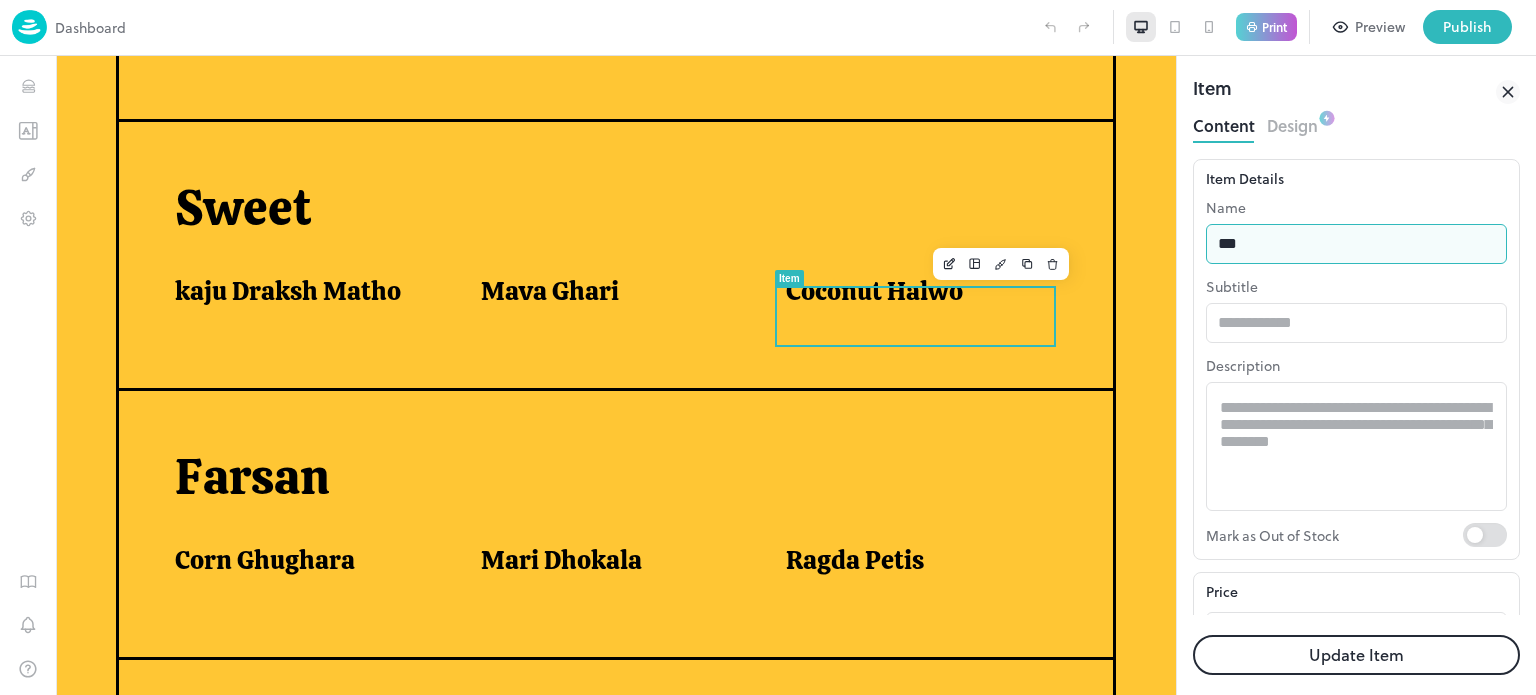 type on "**********" 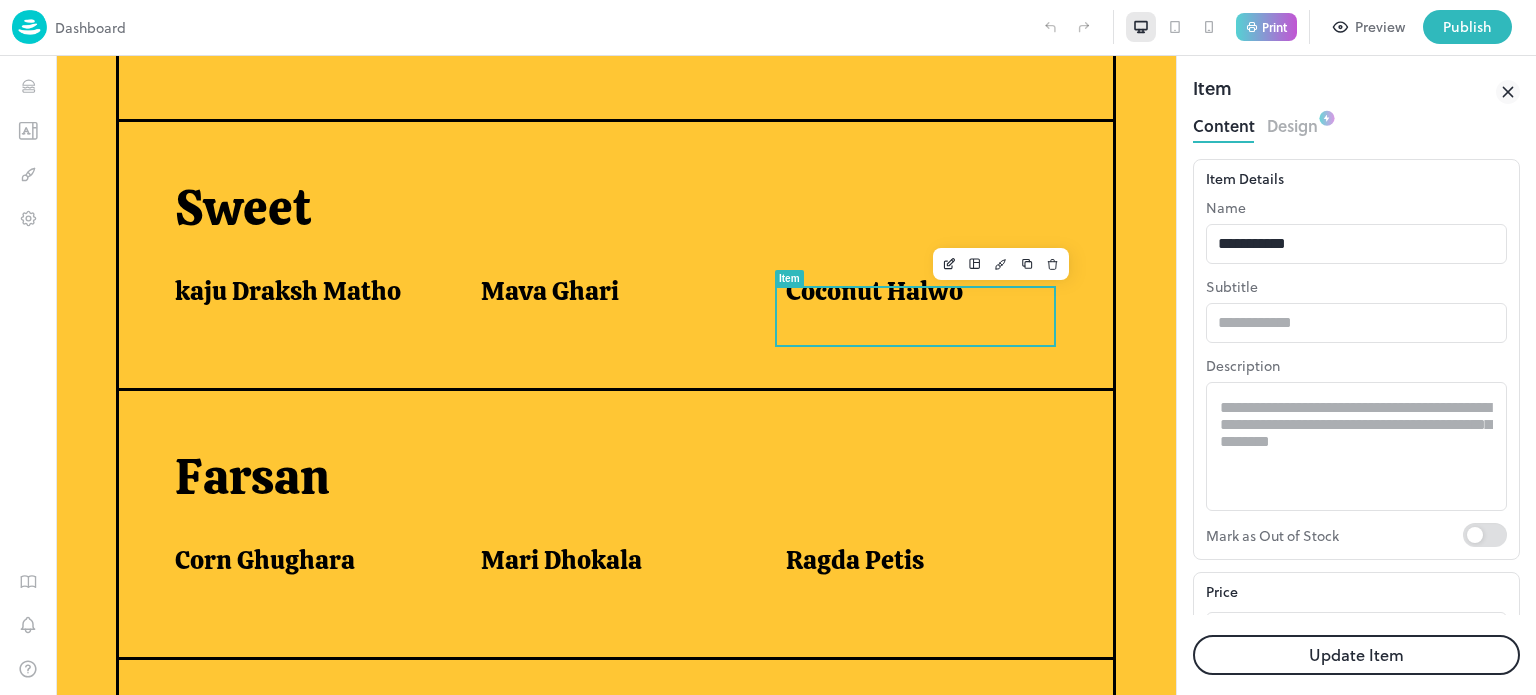 click on "Update Item" at bounding box center (1356, 655) 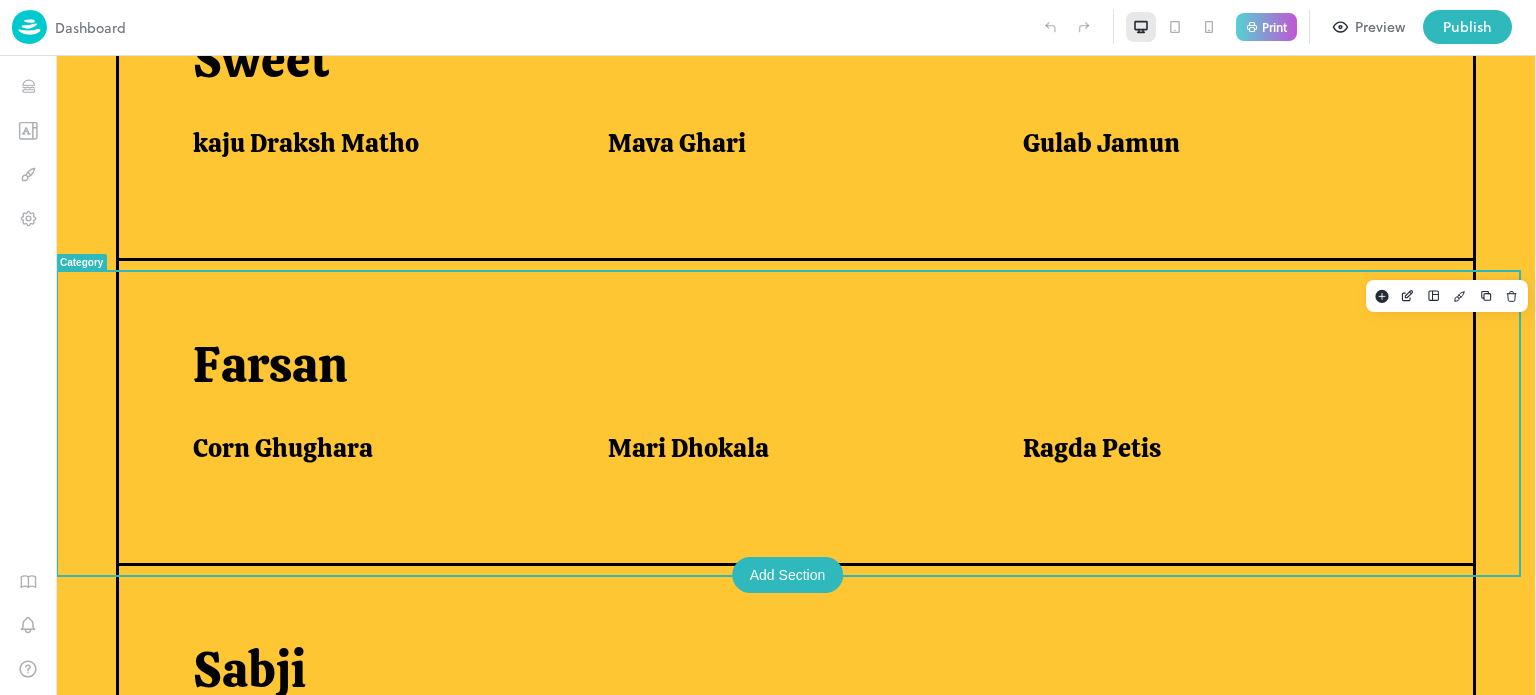 scroll, scrollTop: 956, scrollLeft: 0, axis: vertical 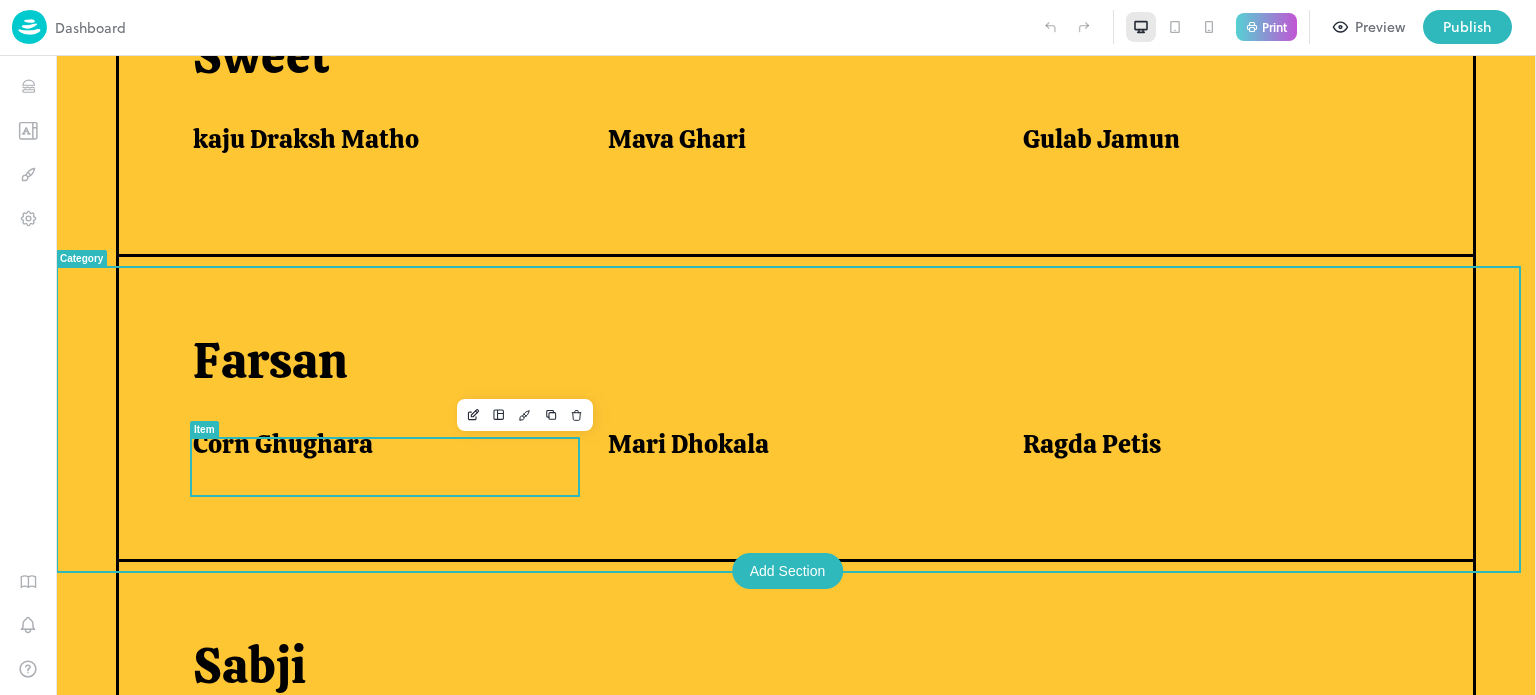 click on "Corn Ghughara" at bounding box center (283, 444) 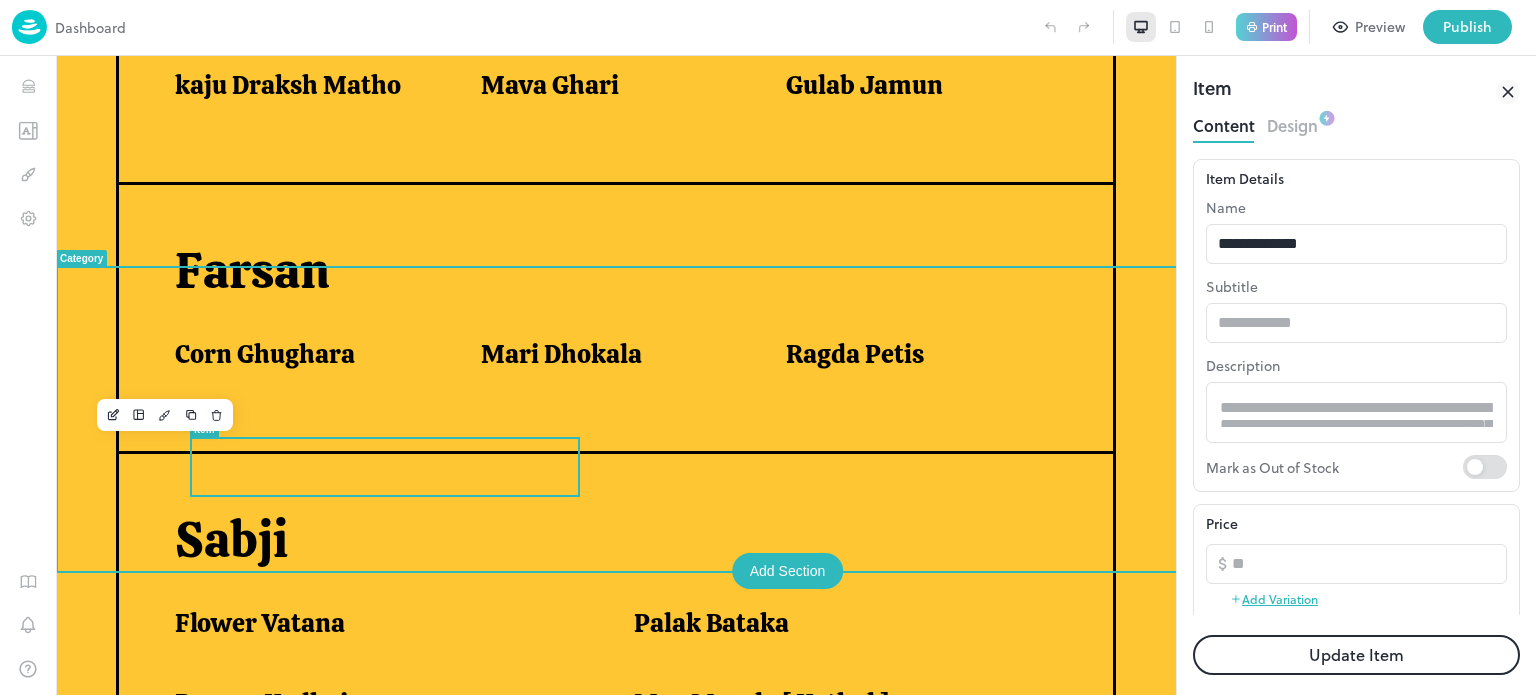 scroll, scrollTop: 904, scrollLeft: 0, axis: vertical 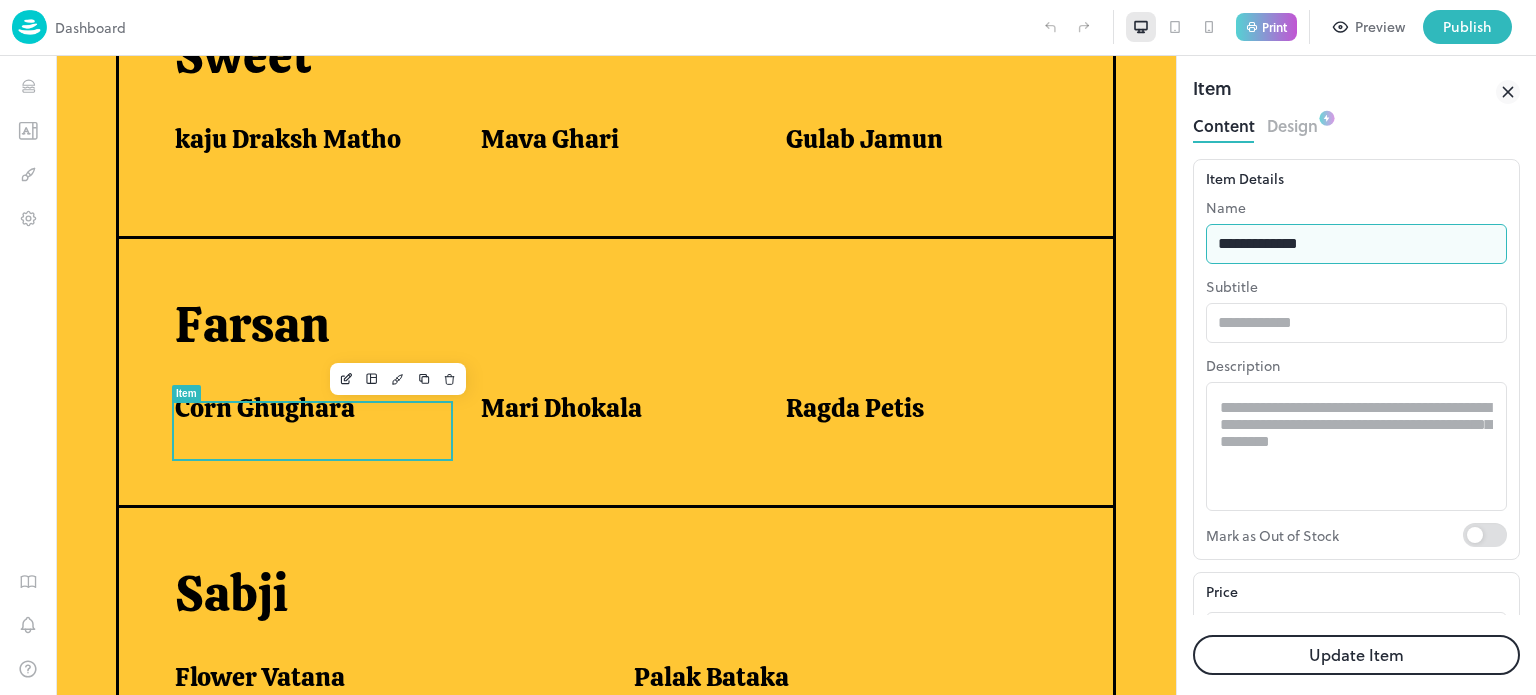 click on "**********" at bounding box center (1356, 244) 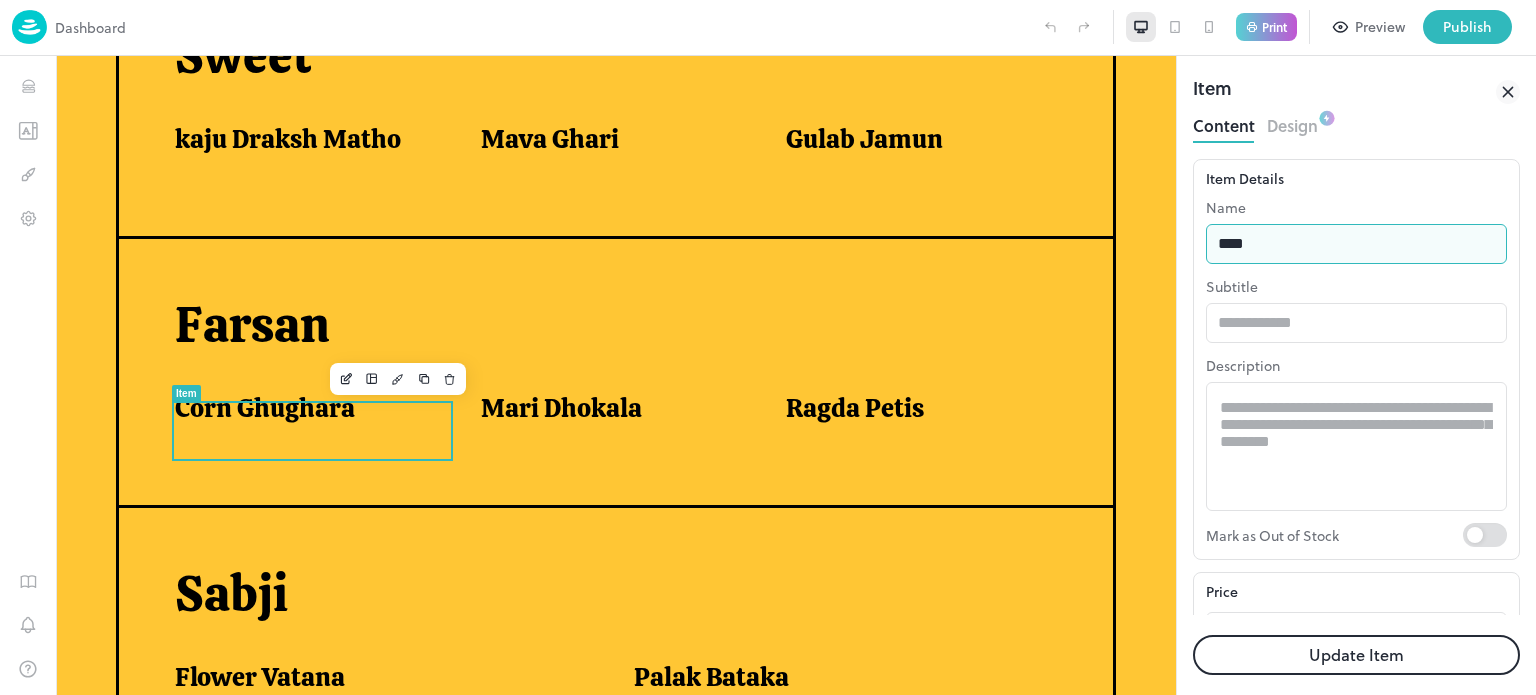 type on "**********" 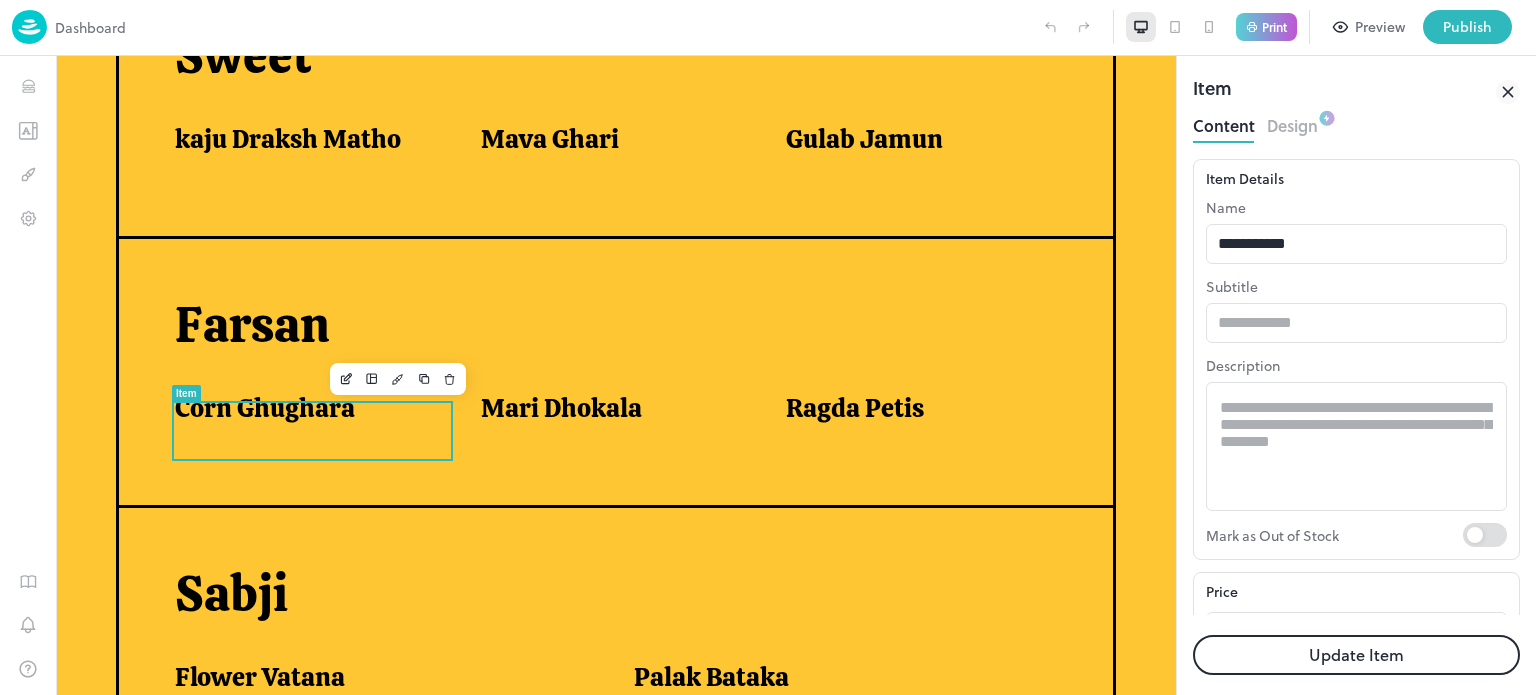 click on "Update Item" at bounding box center (1356, 655) 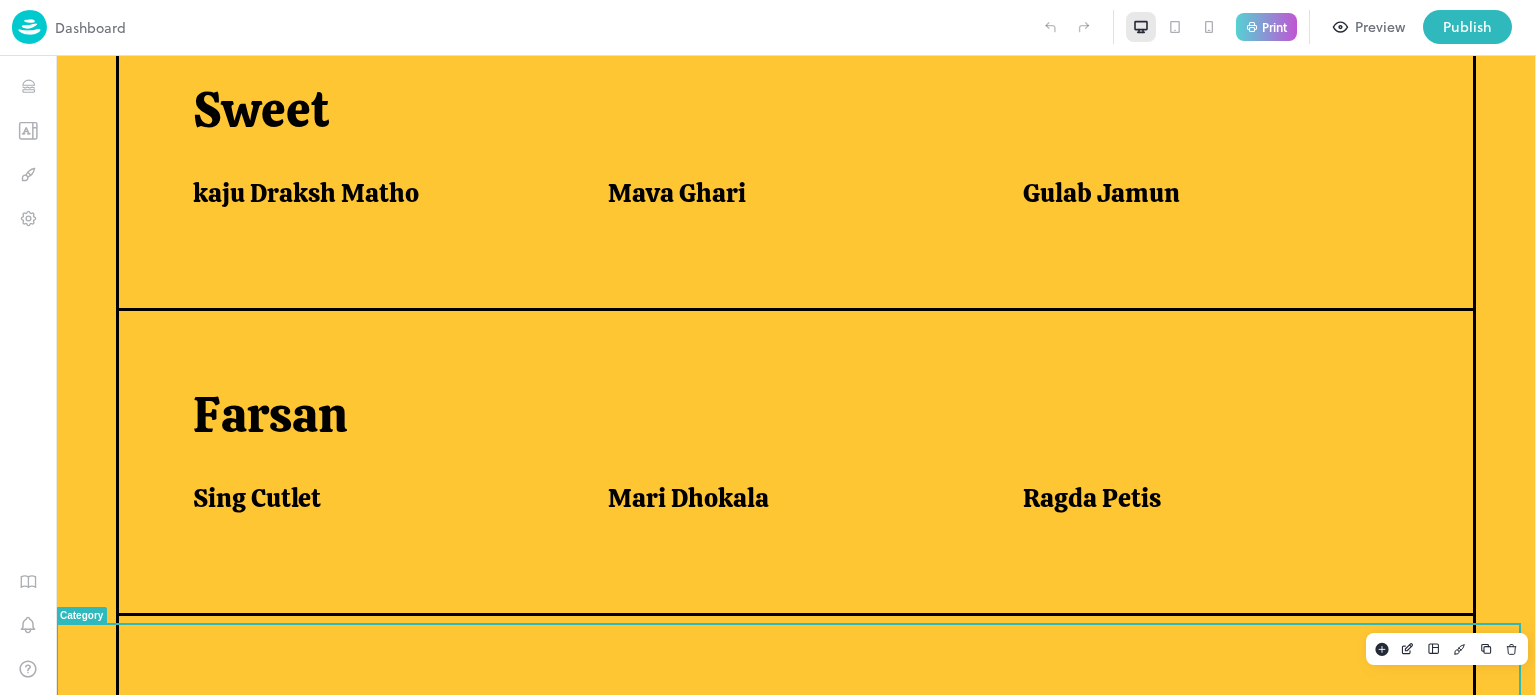 scroll, scrollTop: 956, scrollLeft: 0, axis: vertical 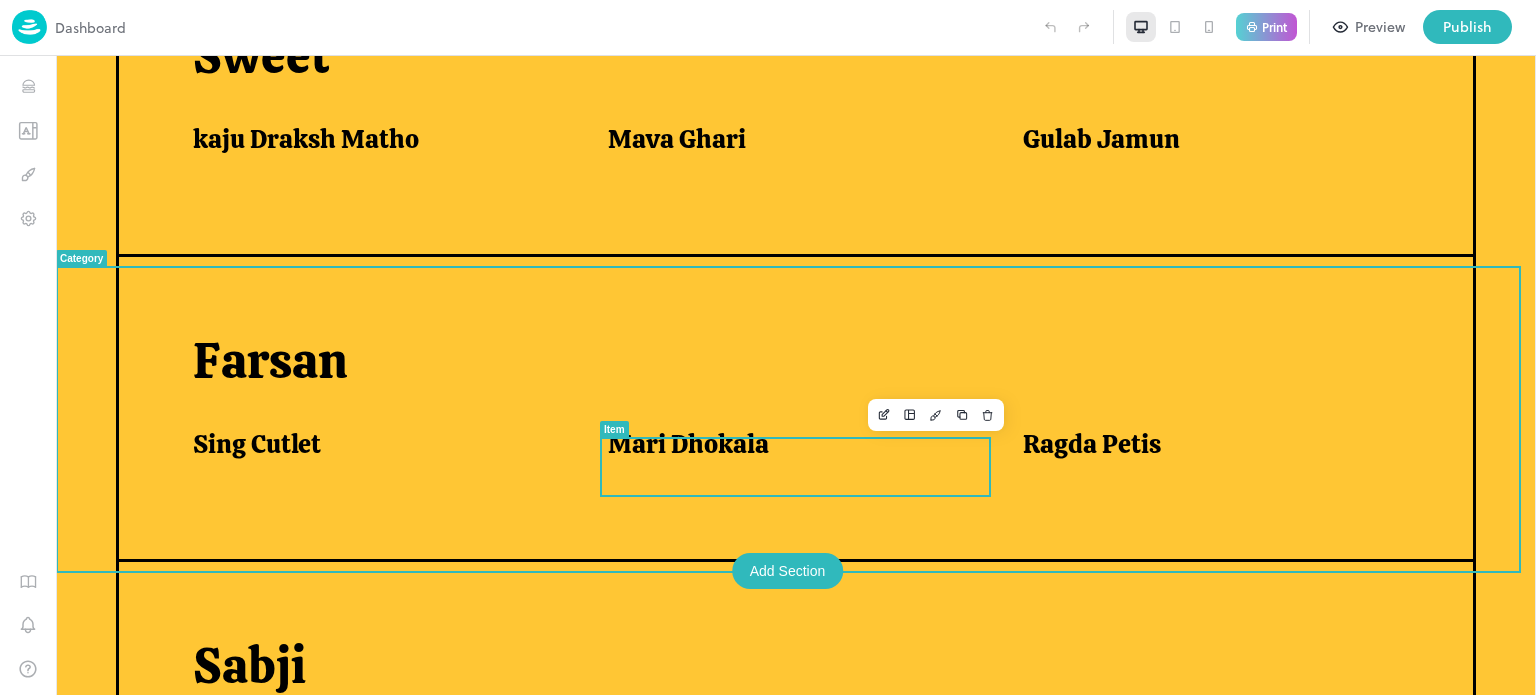 click on "Mari Dhokala" at bounding box center (688, 444) 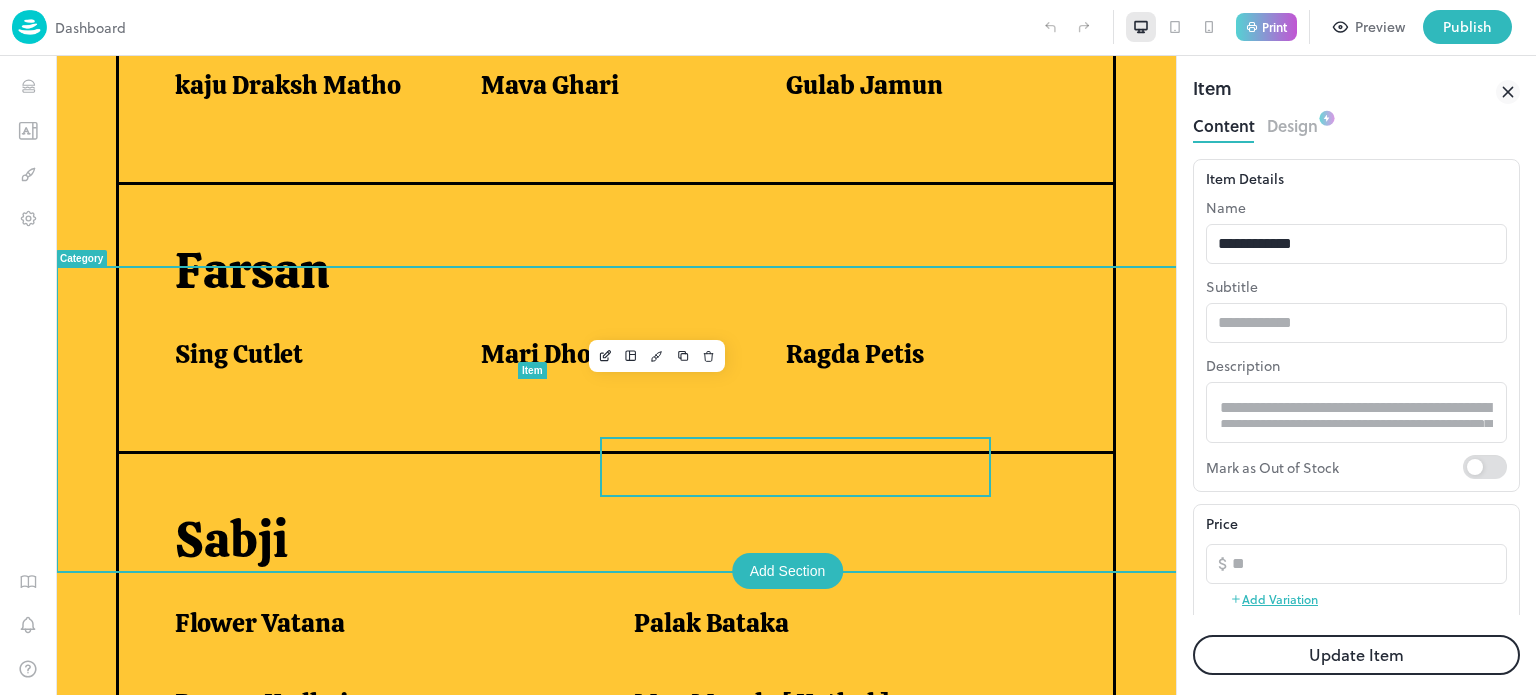 scroll, scrollTop: 0, scrollLeft: 0, axis: both 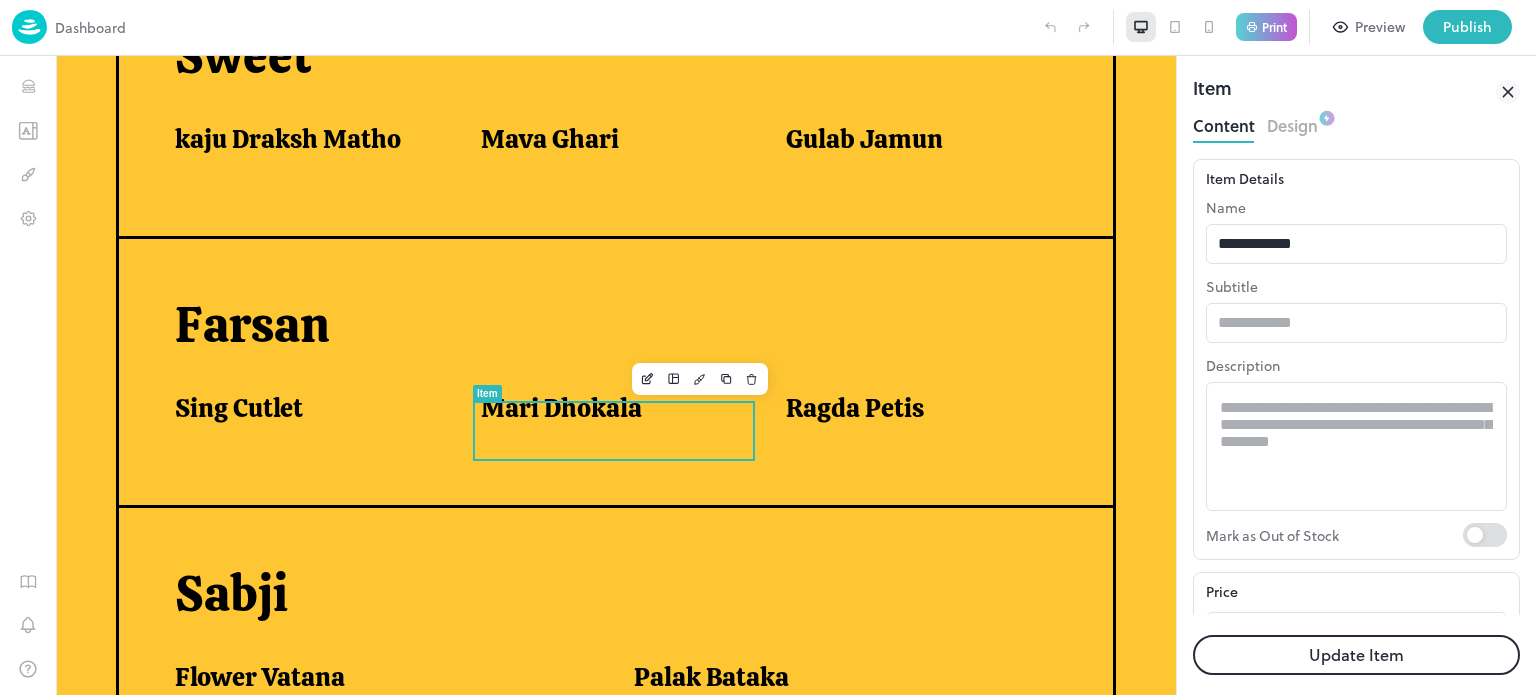 click on "**********" at bounding box center (1356, 230) 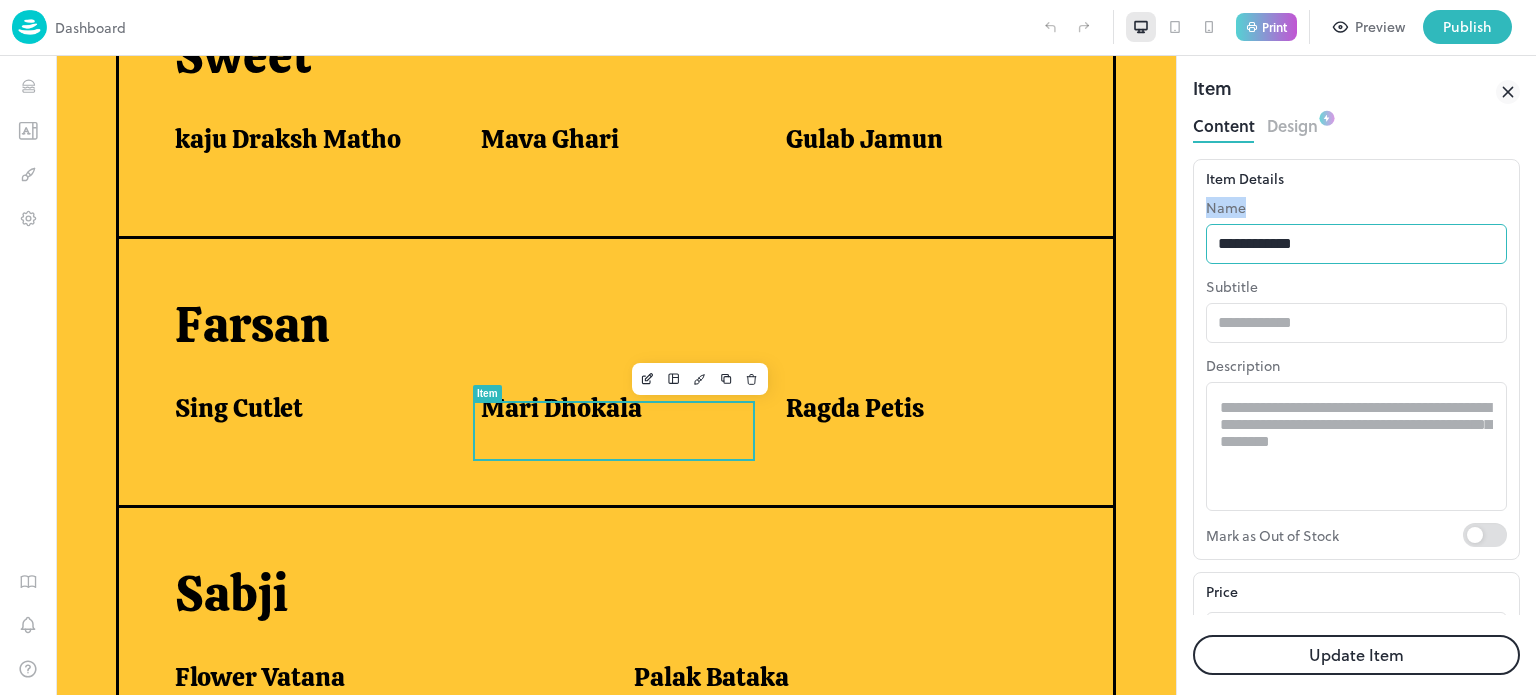 drag, startPoint x: 1238, startPoint y: 223, endPoint x: 1264, endPoint y: 248, distance: 36.069378 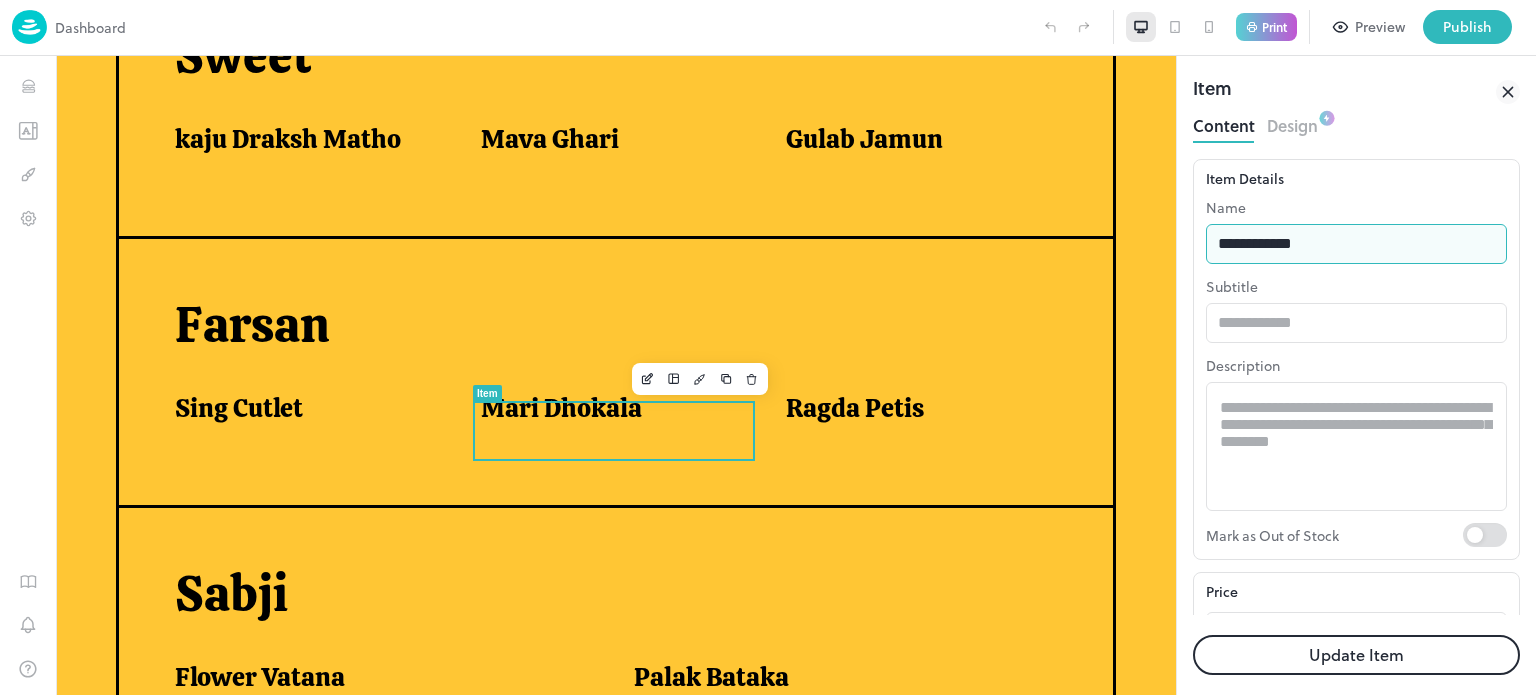 click on "**********" at bounding box center (1356, 244) 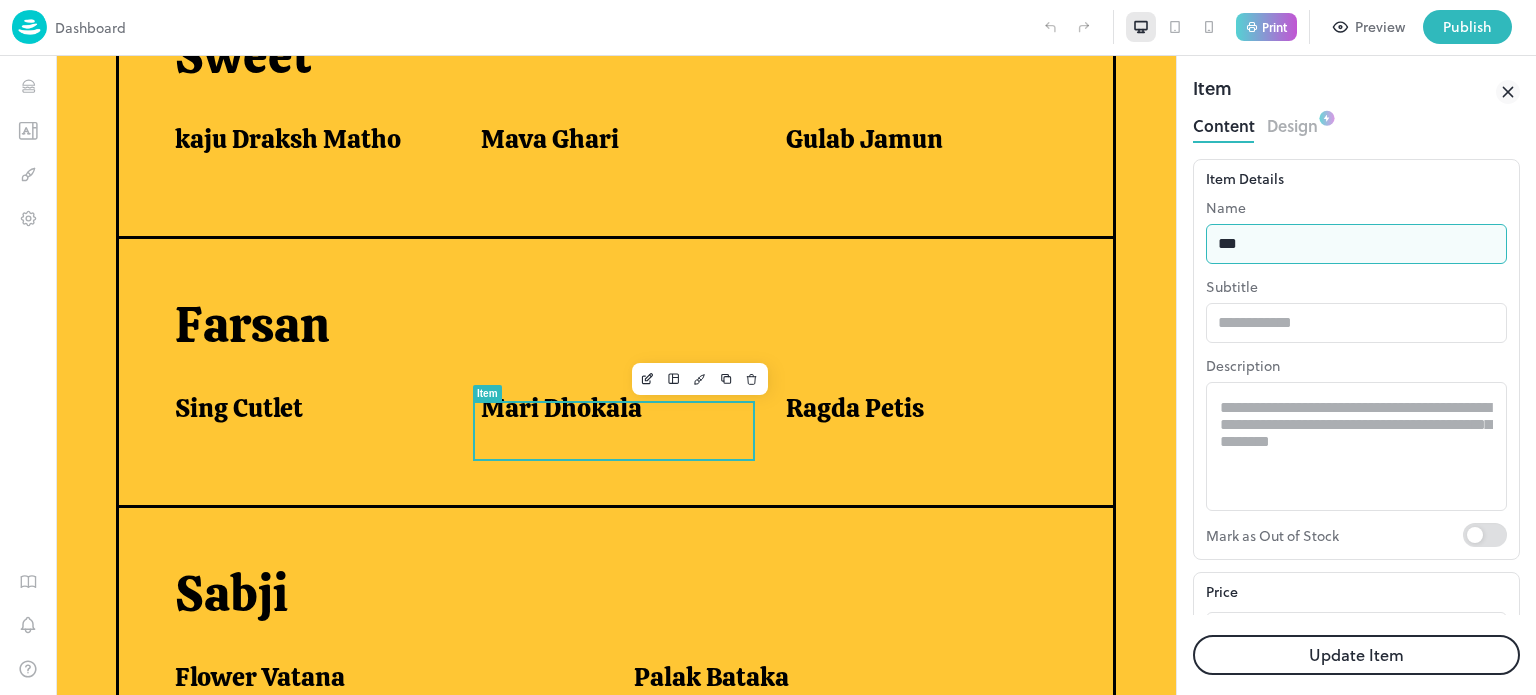 type on "**********" 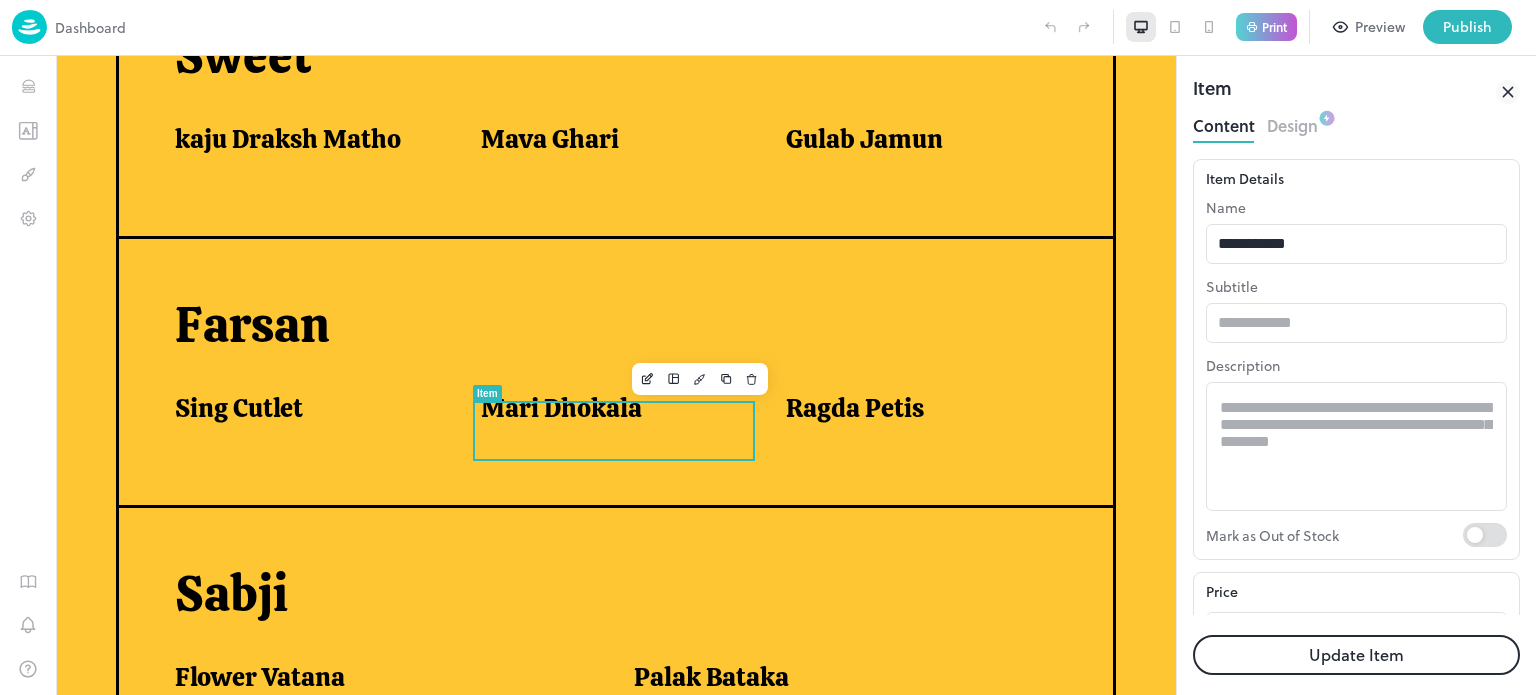 click on "Update Item" at bounding box center [1356, 655] 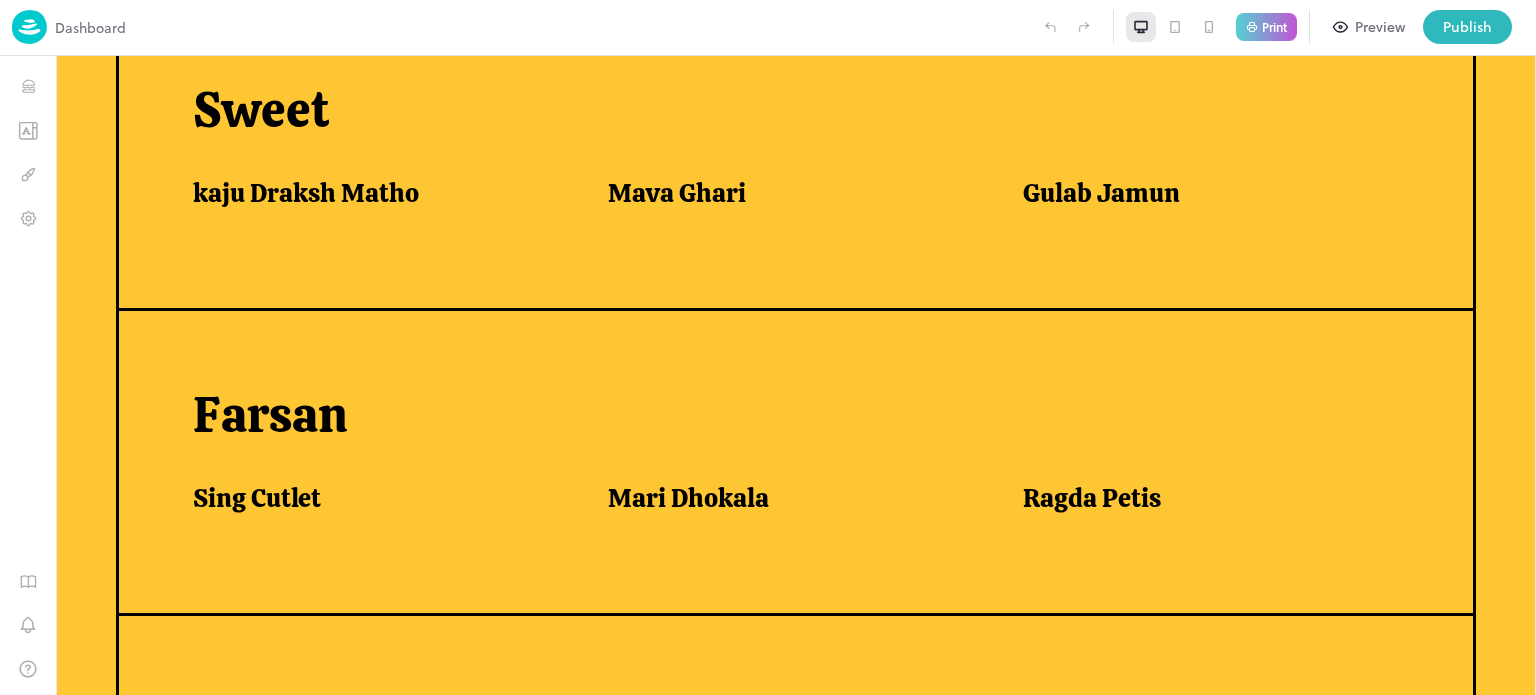 scroll, scrollTop: 956, scrollLeft: 0, axis: vertical 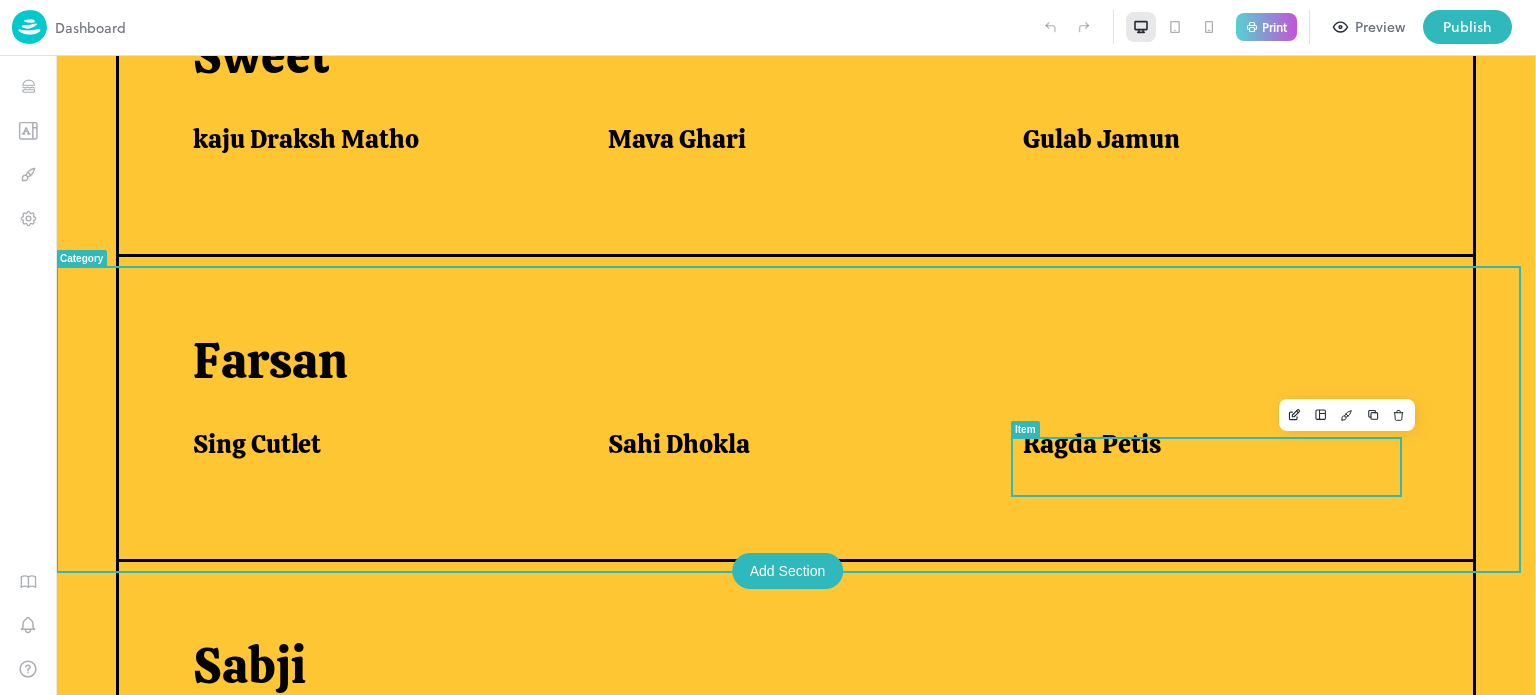click on "Ragda Petis" at bounding box center (1206, 449) 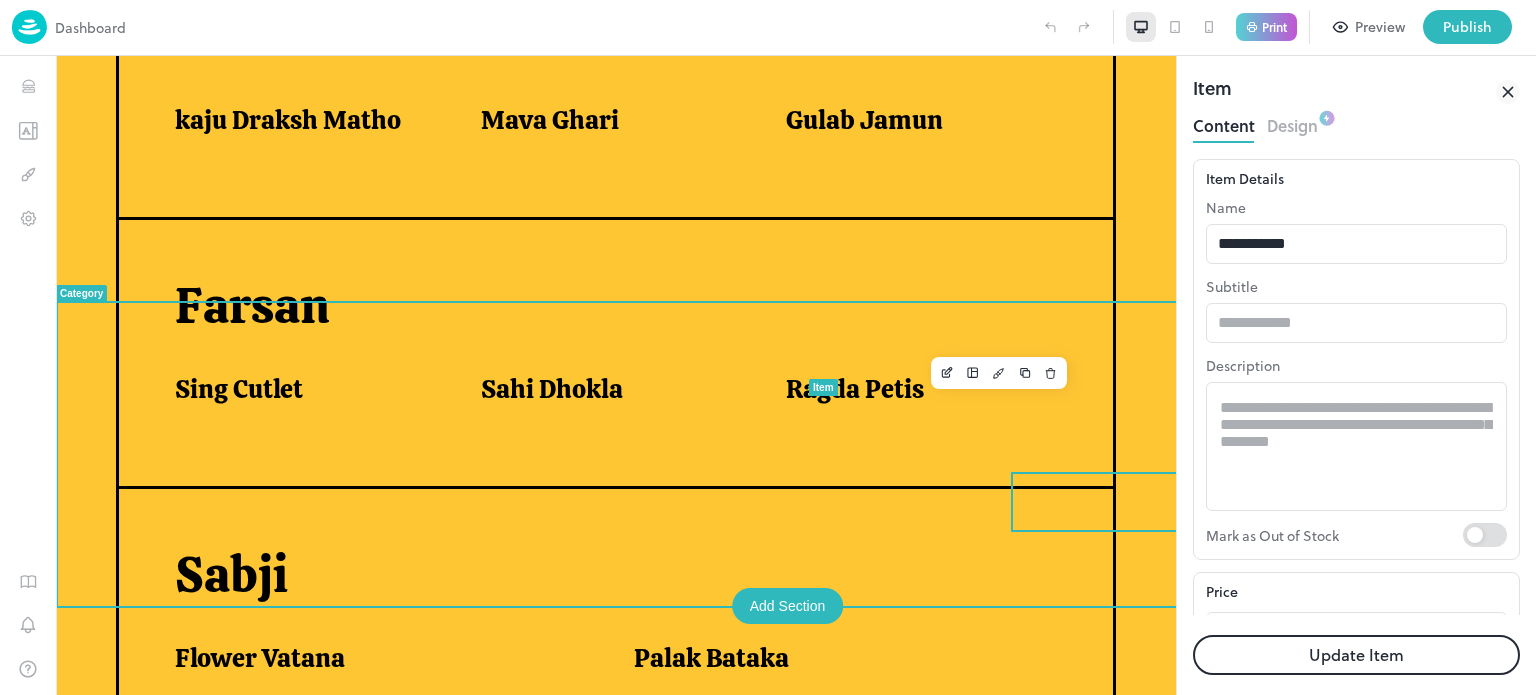 scroll, scrollTop: 902, scrollLeft: 0, axis: vertical 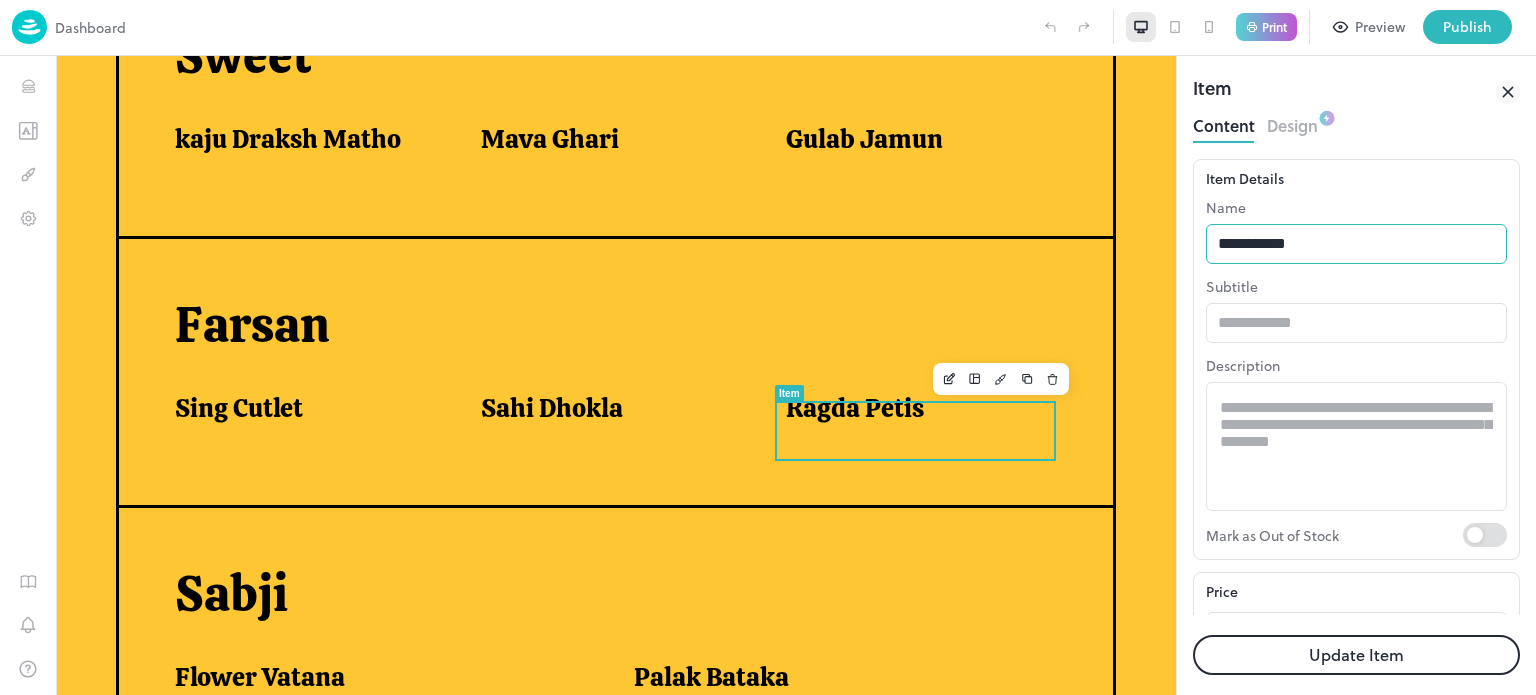 click on "**********" at bounding box center (1356, 244) 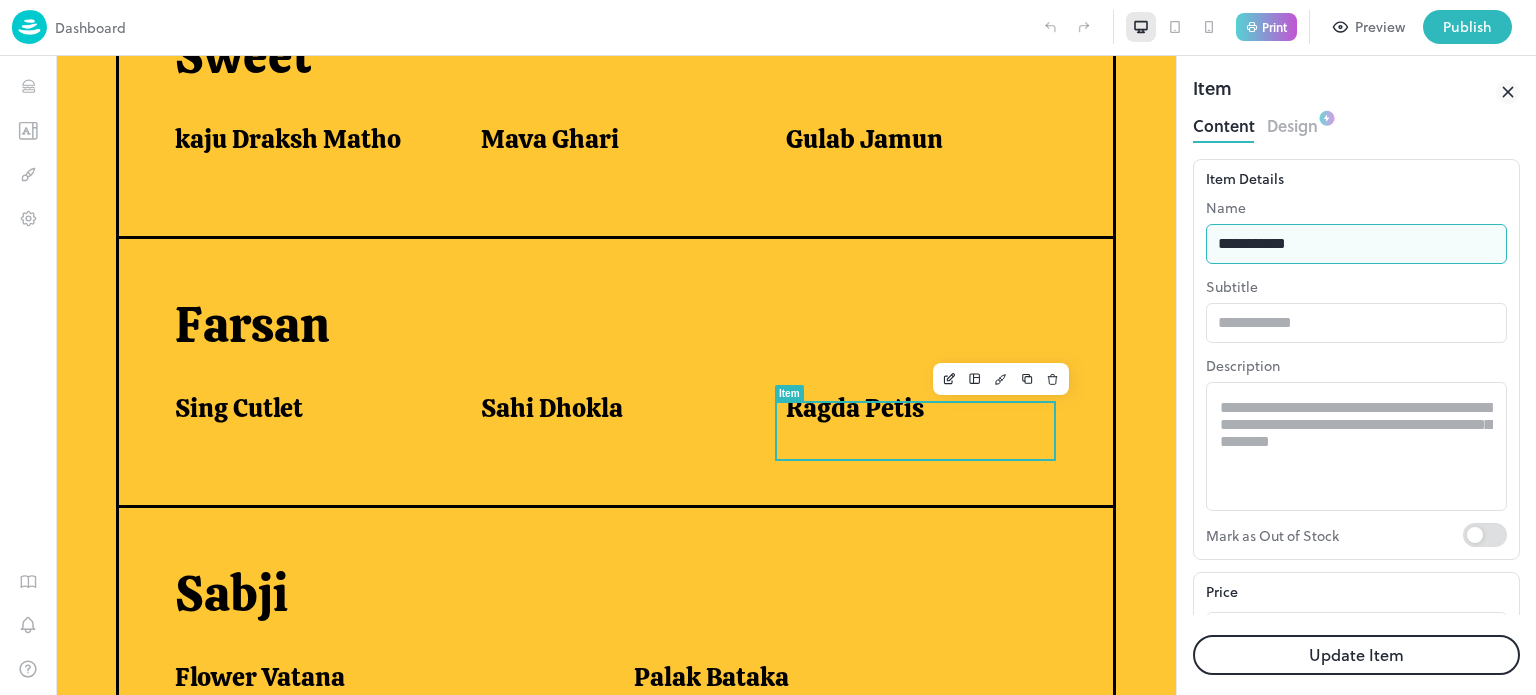 click on "**********" at bounding box center (1356, 244) 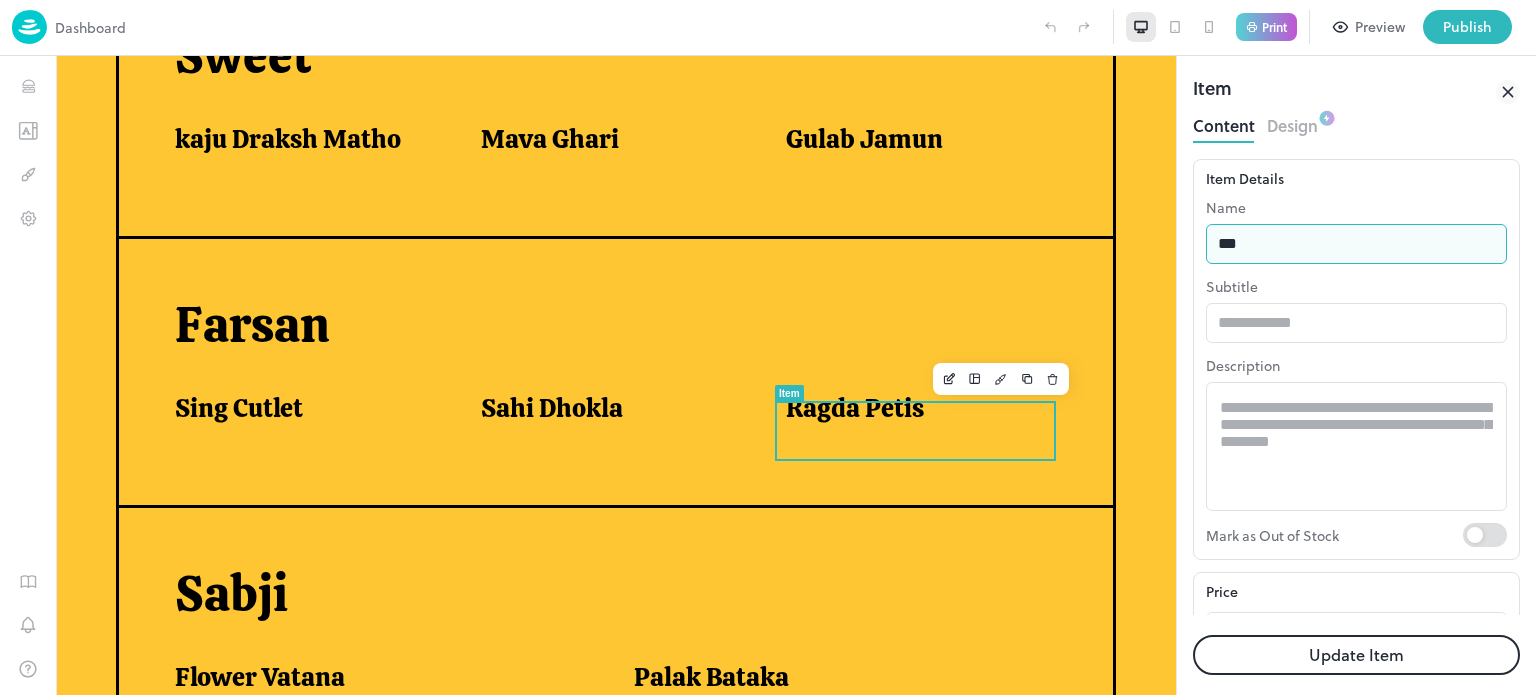 type on "**********" 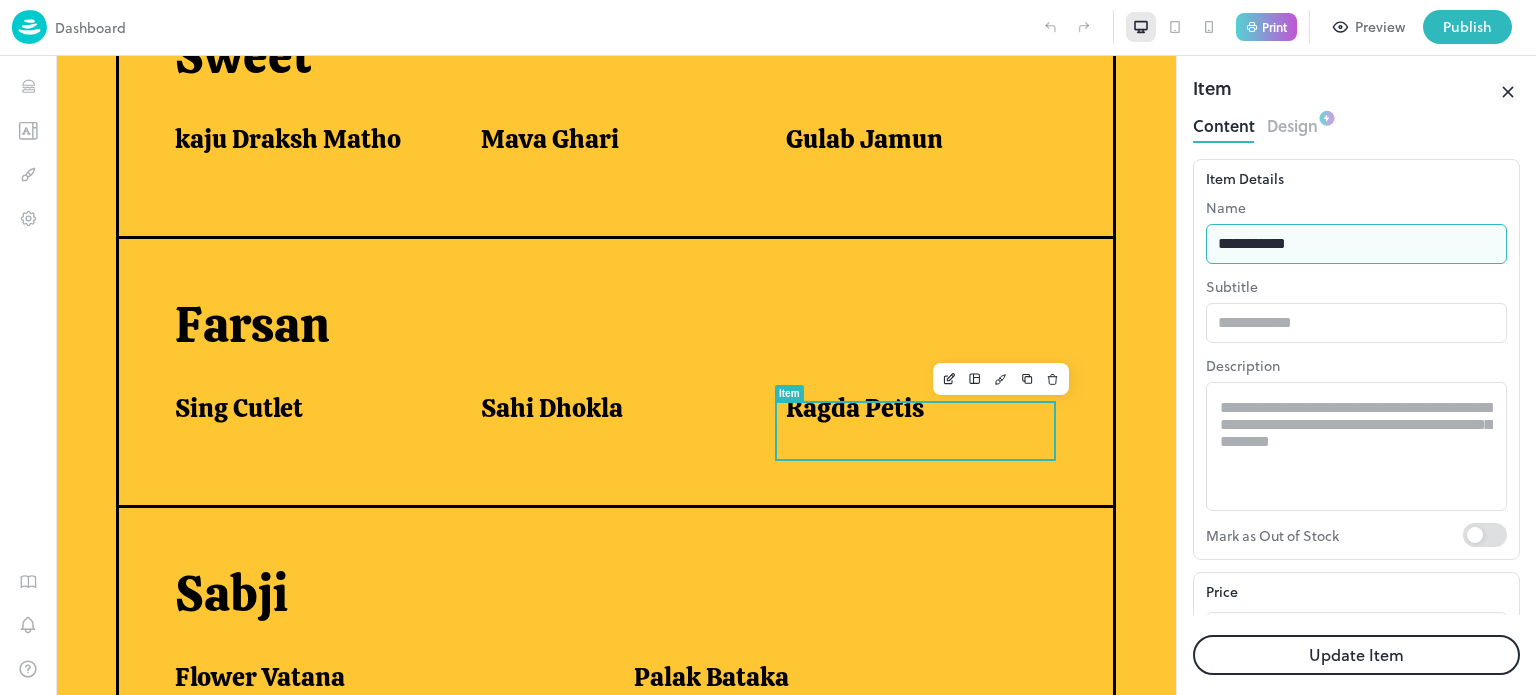 click on "Update Item" at bounding box center (1356, 655) 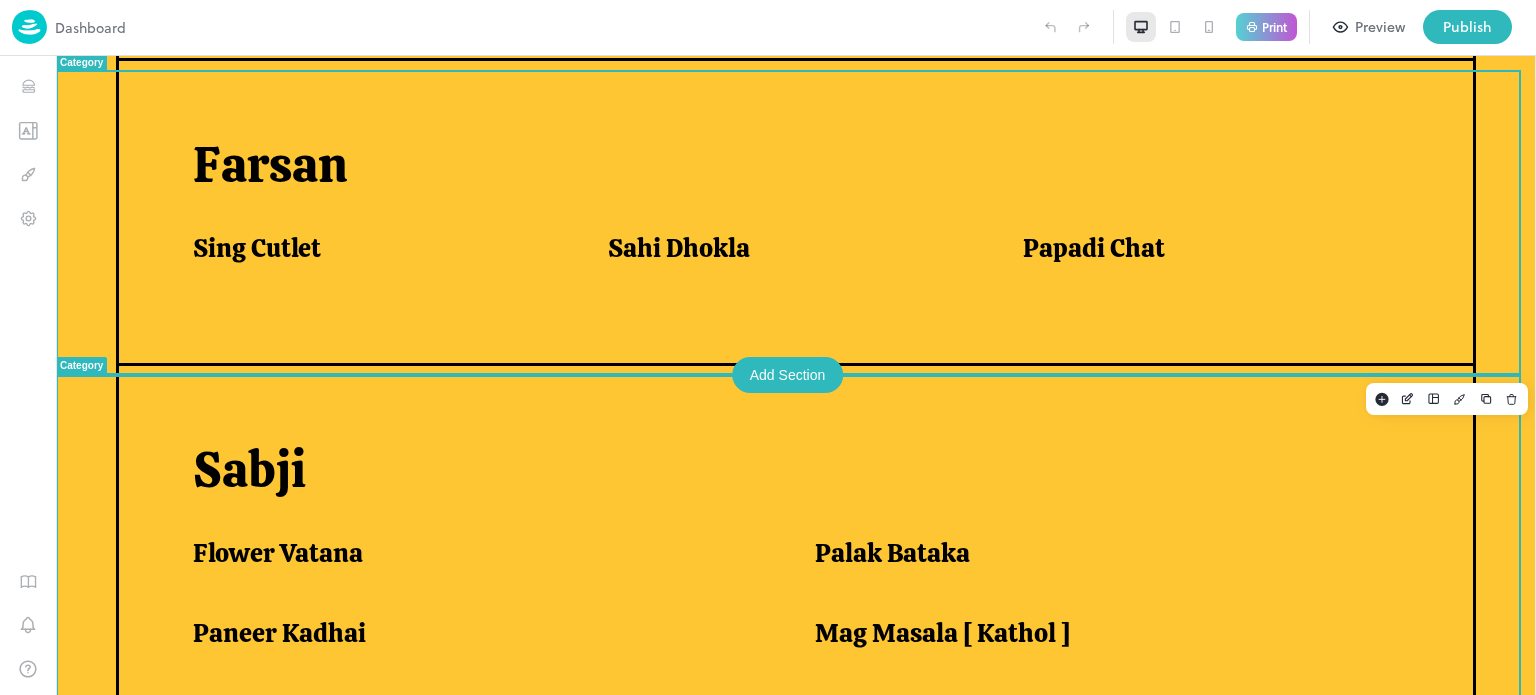 scroll, scrollTop: 1156, scrollLeft: 0, axis: vertical 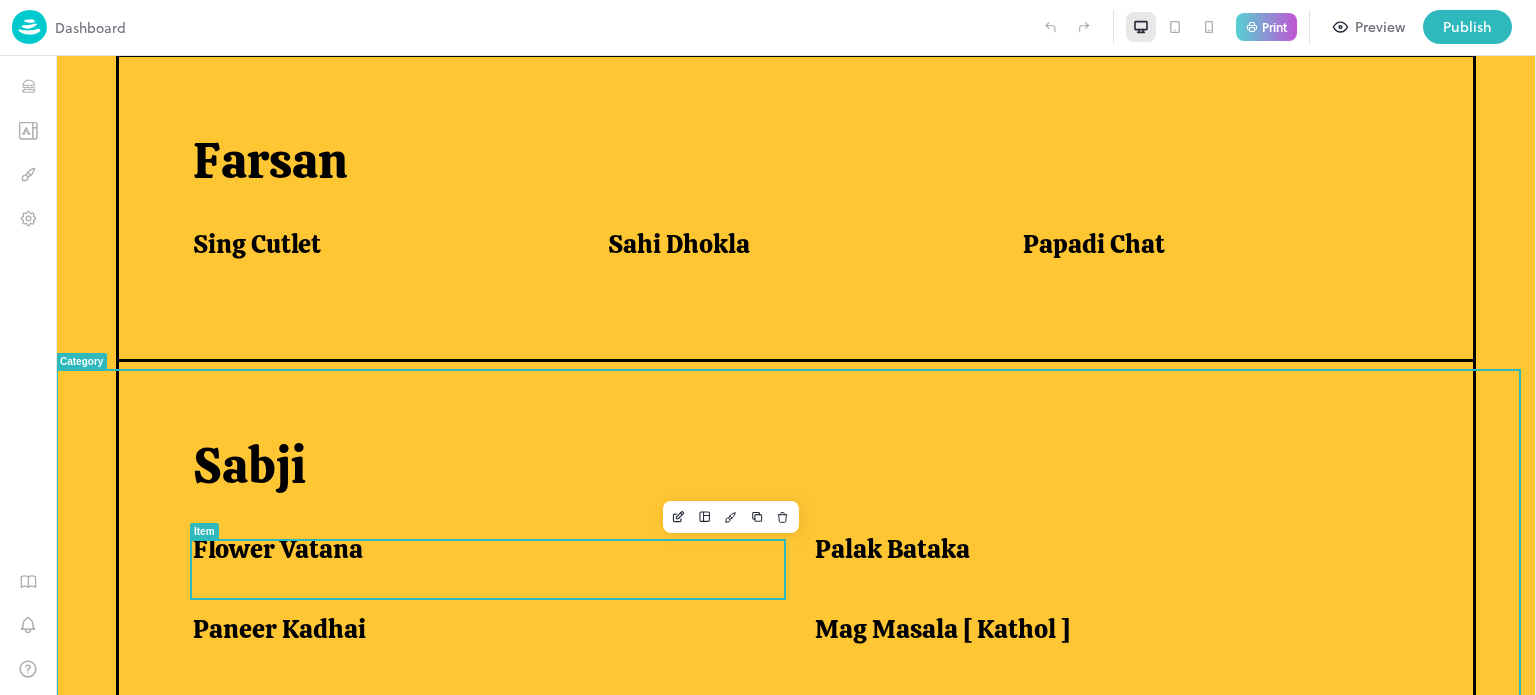 click on "Flower Vatana" at bounding box center [278, 549] 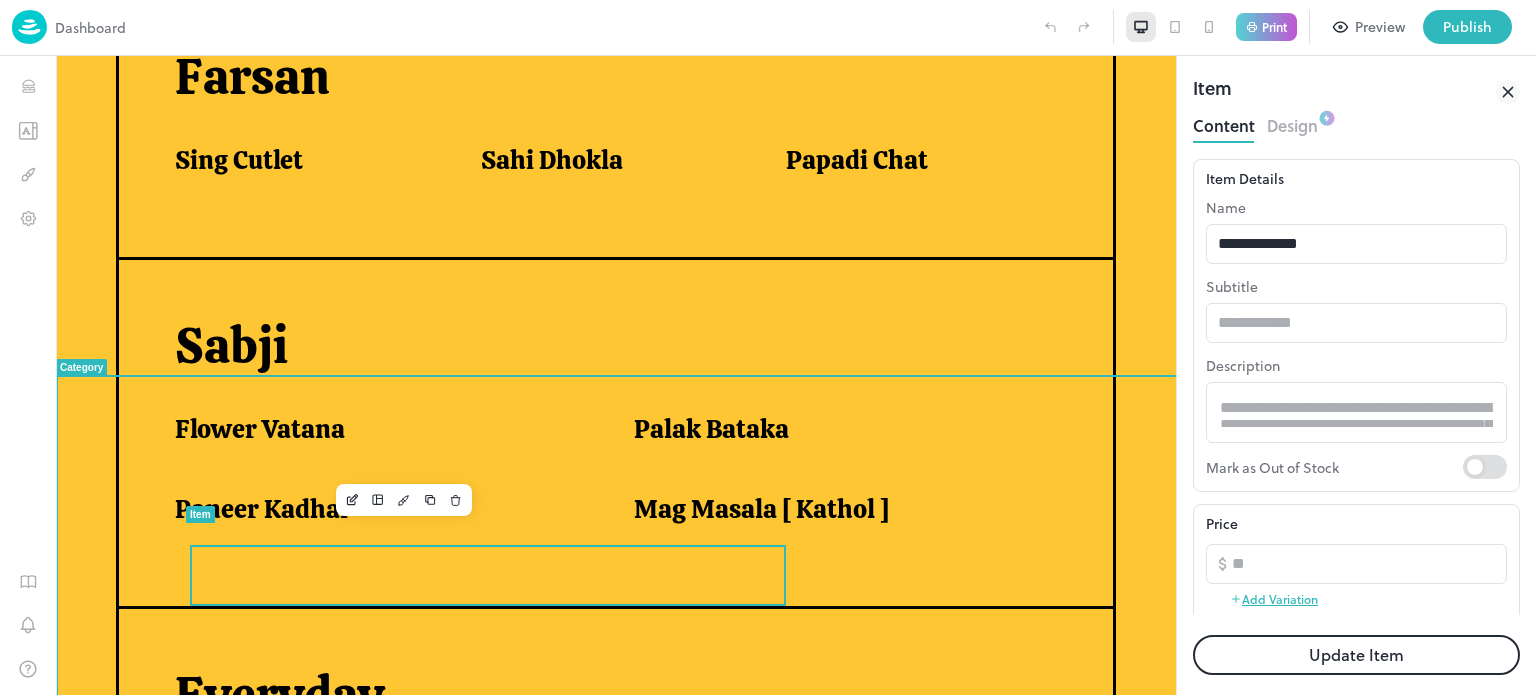 scroll, scrollTop: 1126, scrollLeft: 0, axis: vertical 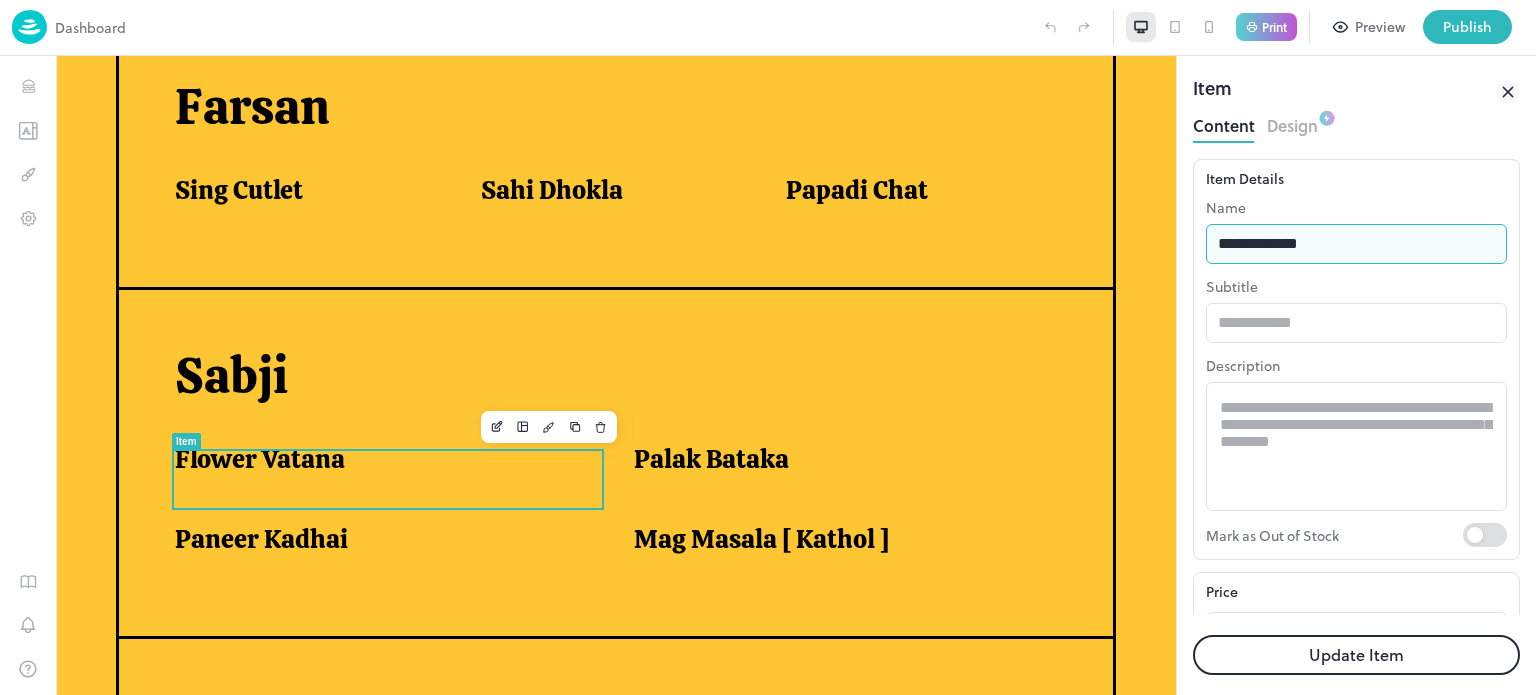 click on "**********" at bounding box center [1356, 244] 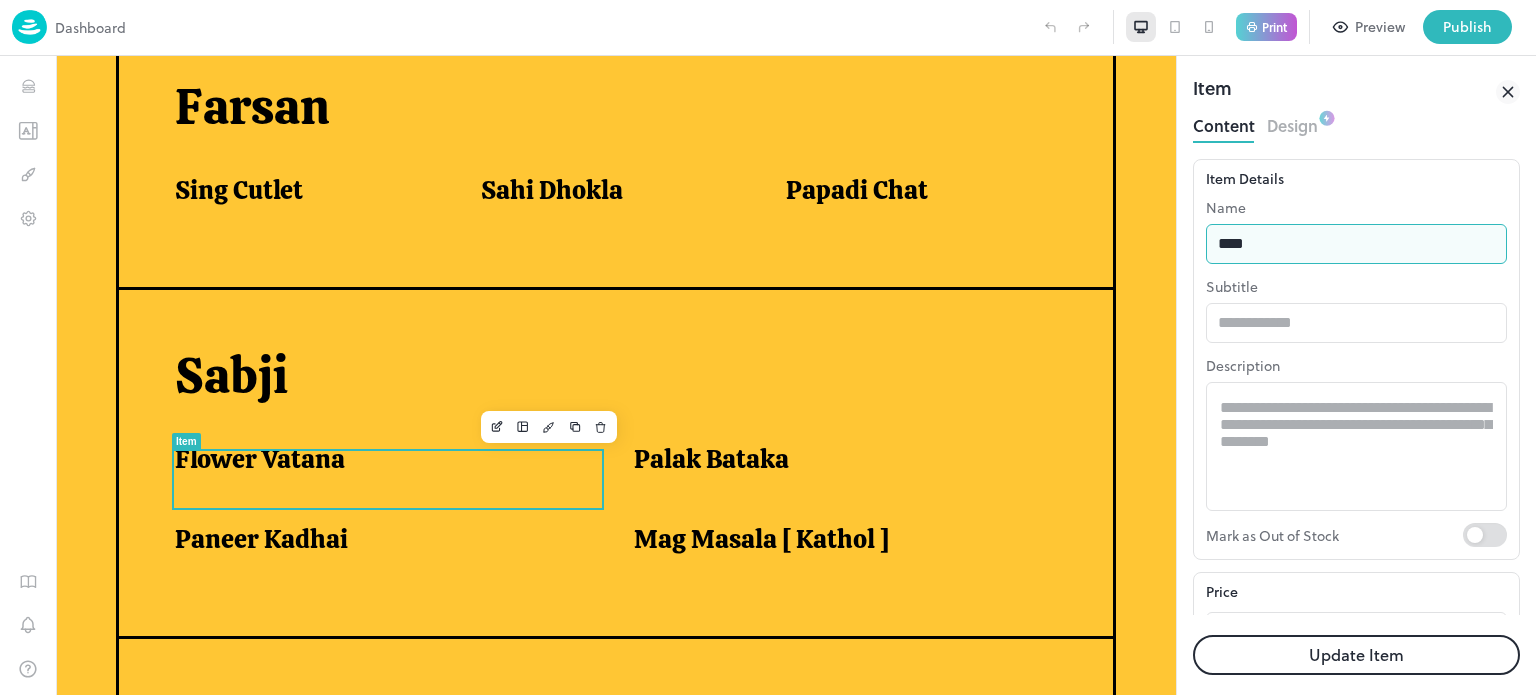 type on "**********" 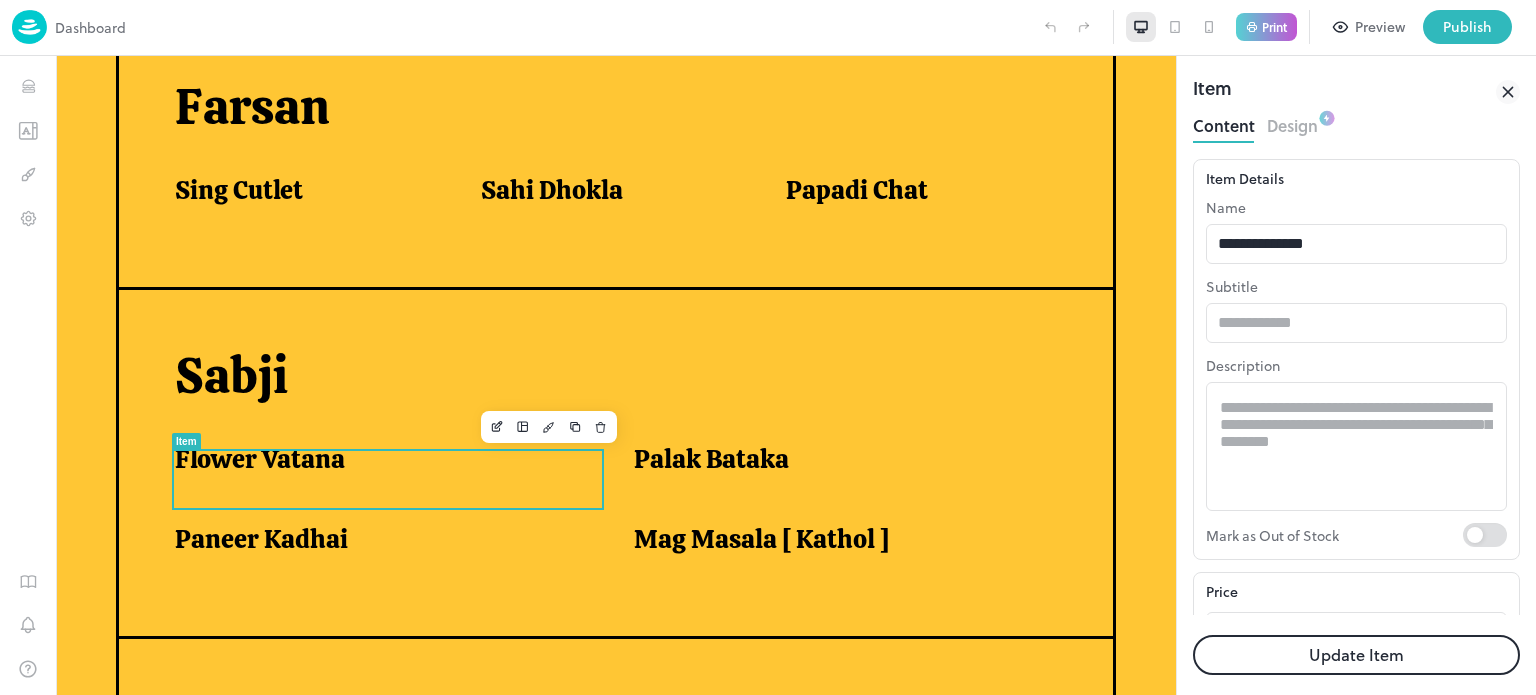 click on "Update Item" at bounding box center (1356, 655) 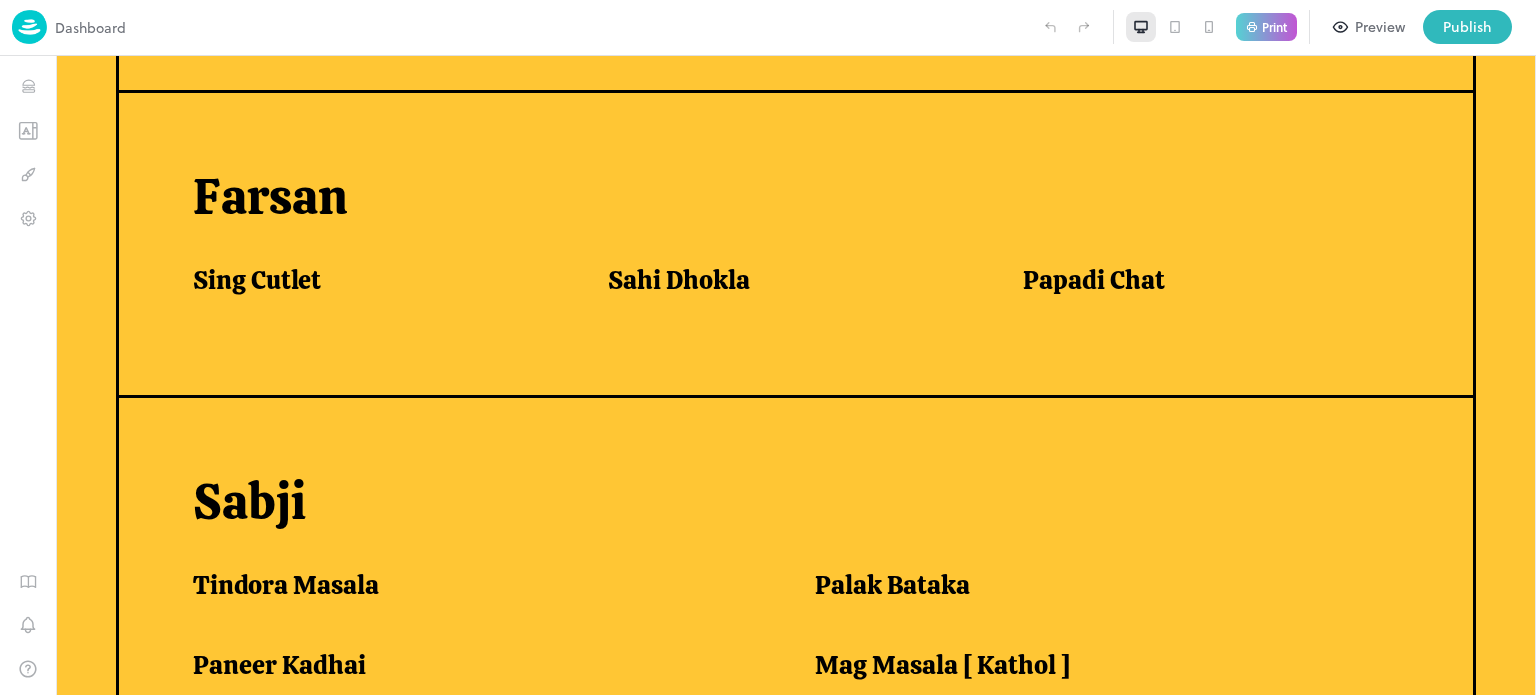 scroll, scrollTop: 1156, scrollLeft: 0, axis: vertical 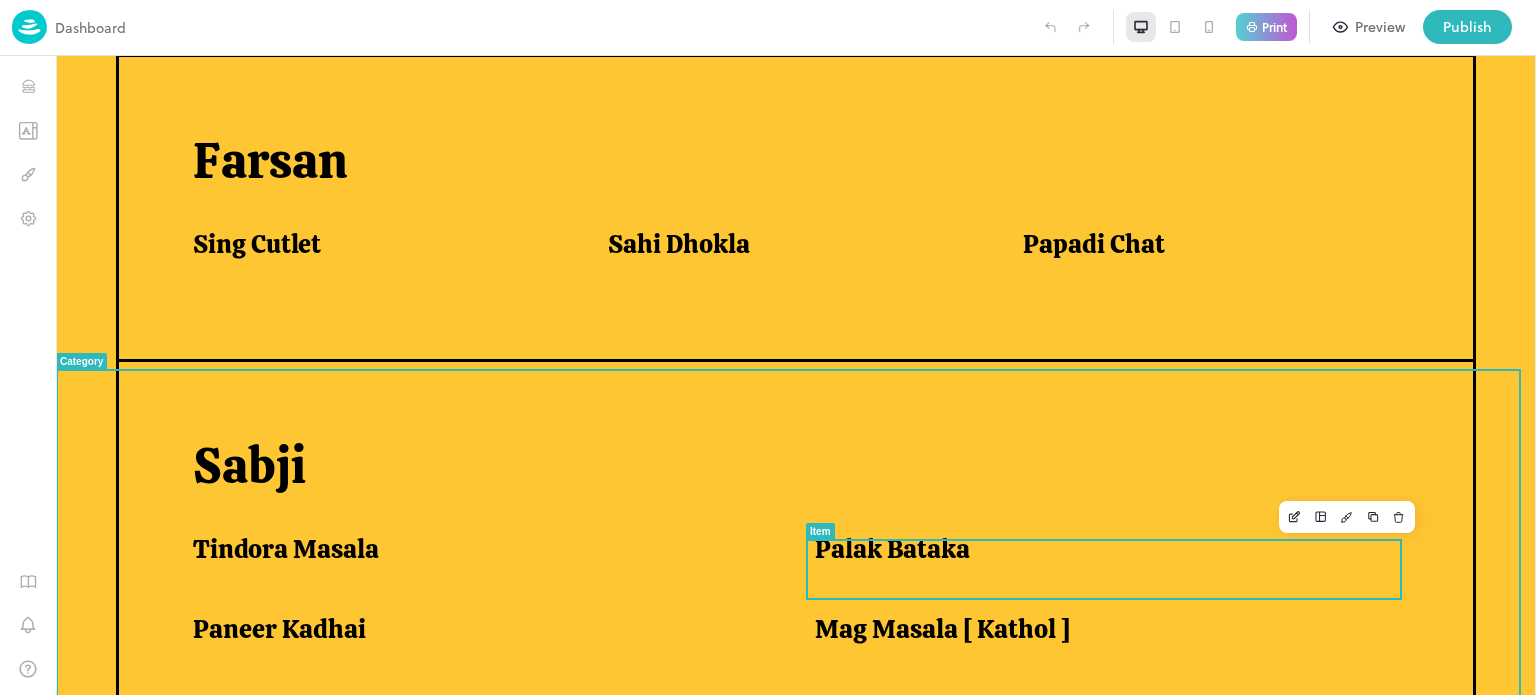 click on "Palak Bataka" at bounding box center [1101, 554] 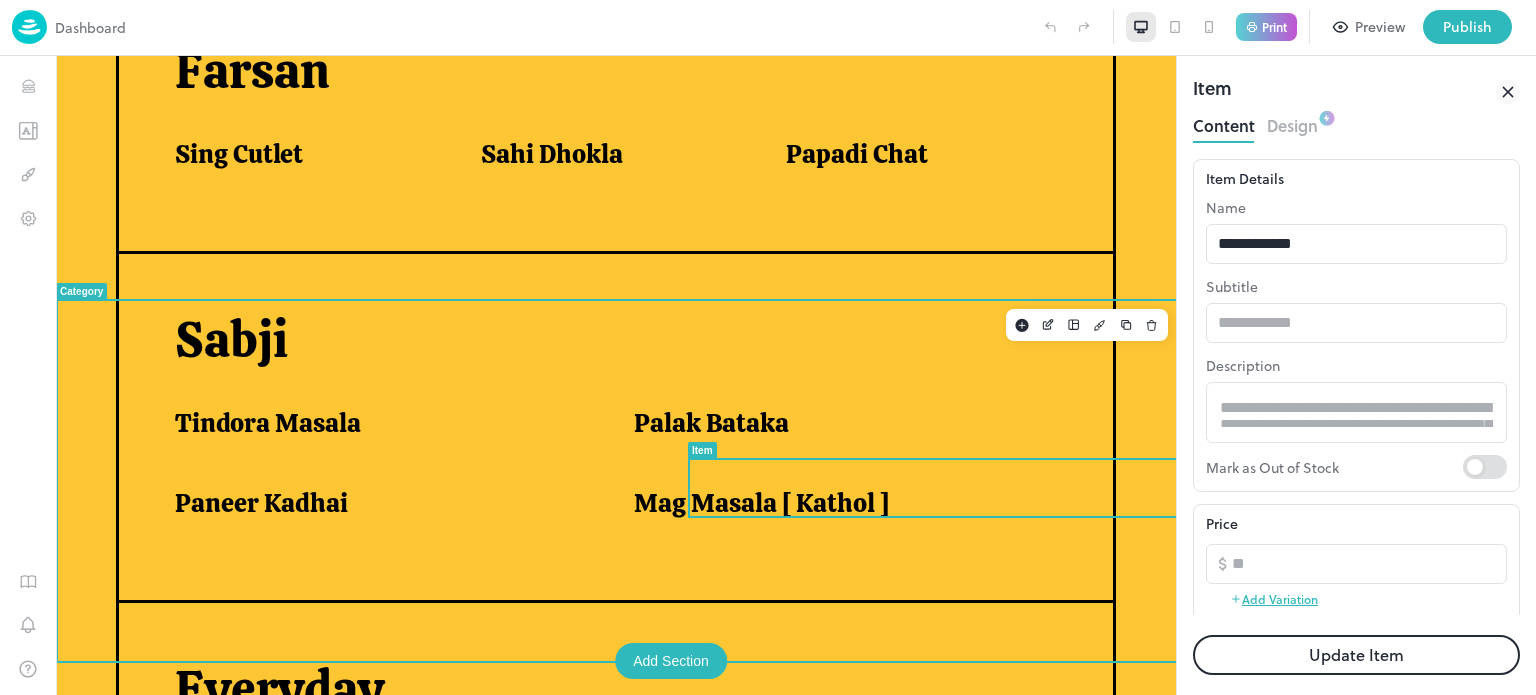 scroll, scrollTop: 0, scrollLeft: 0, axis: both 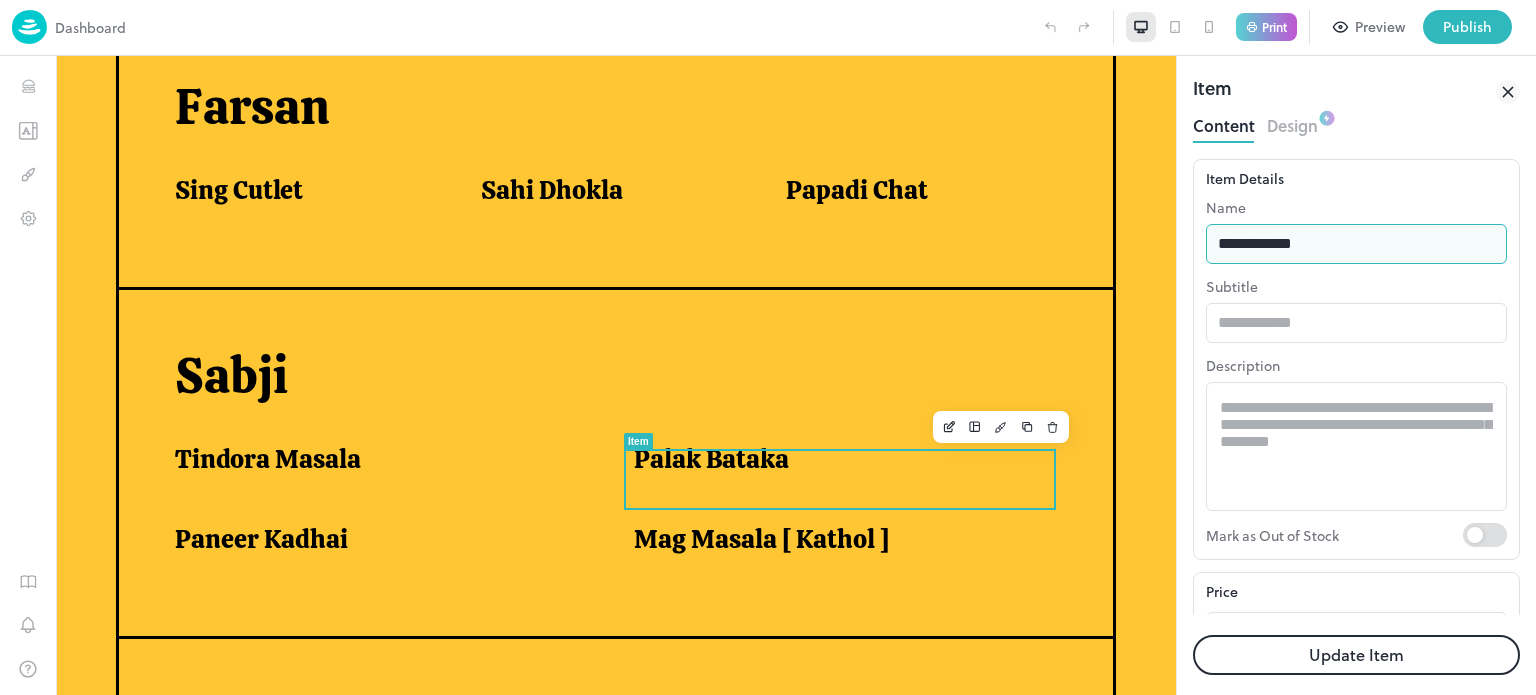 click on "**********" at bounding box center (1356, 244) 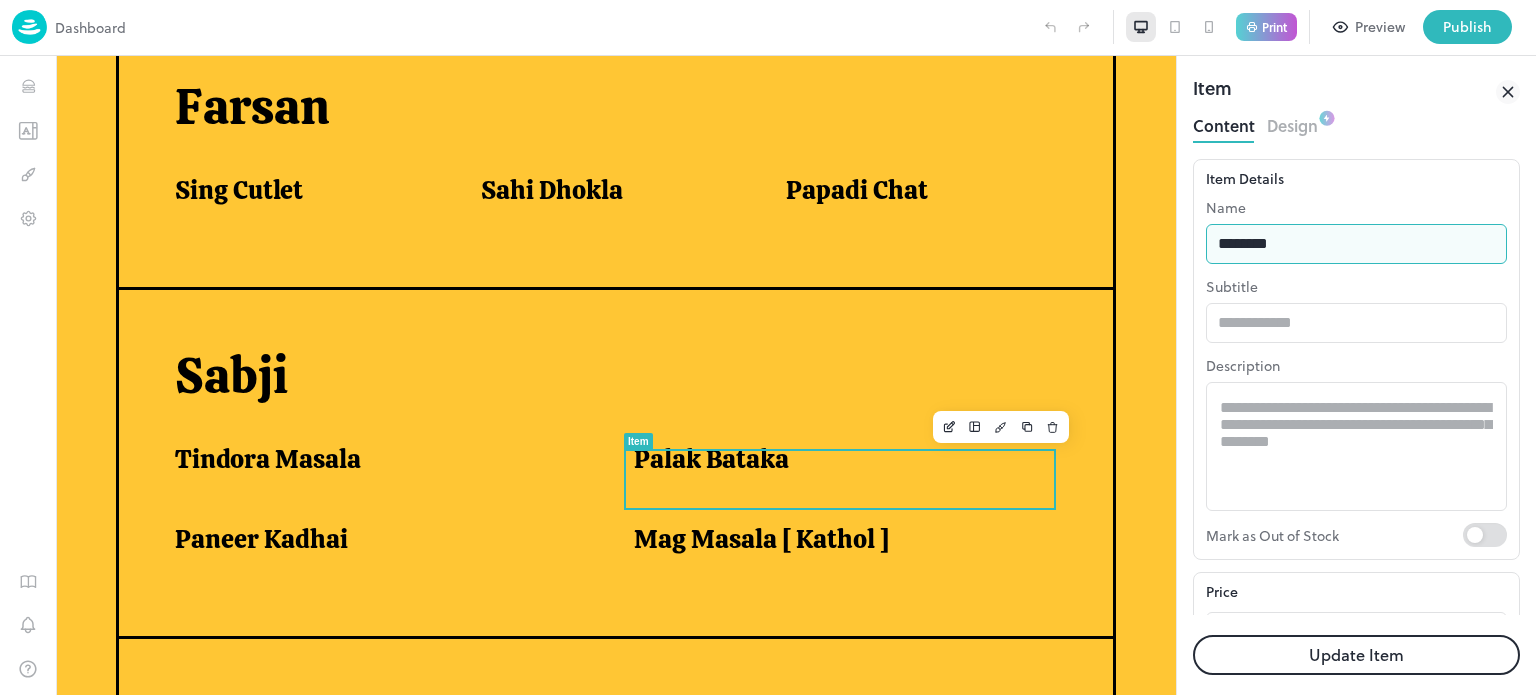 type on "**********" 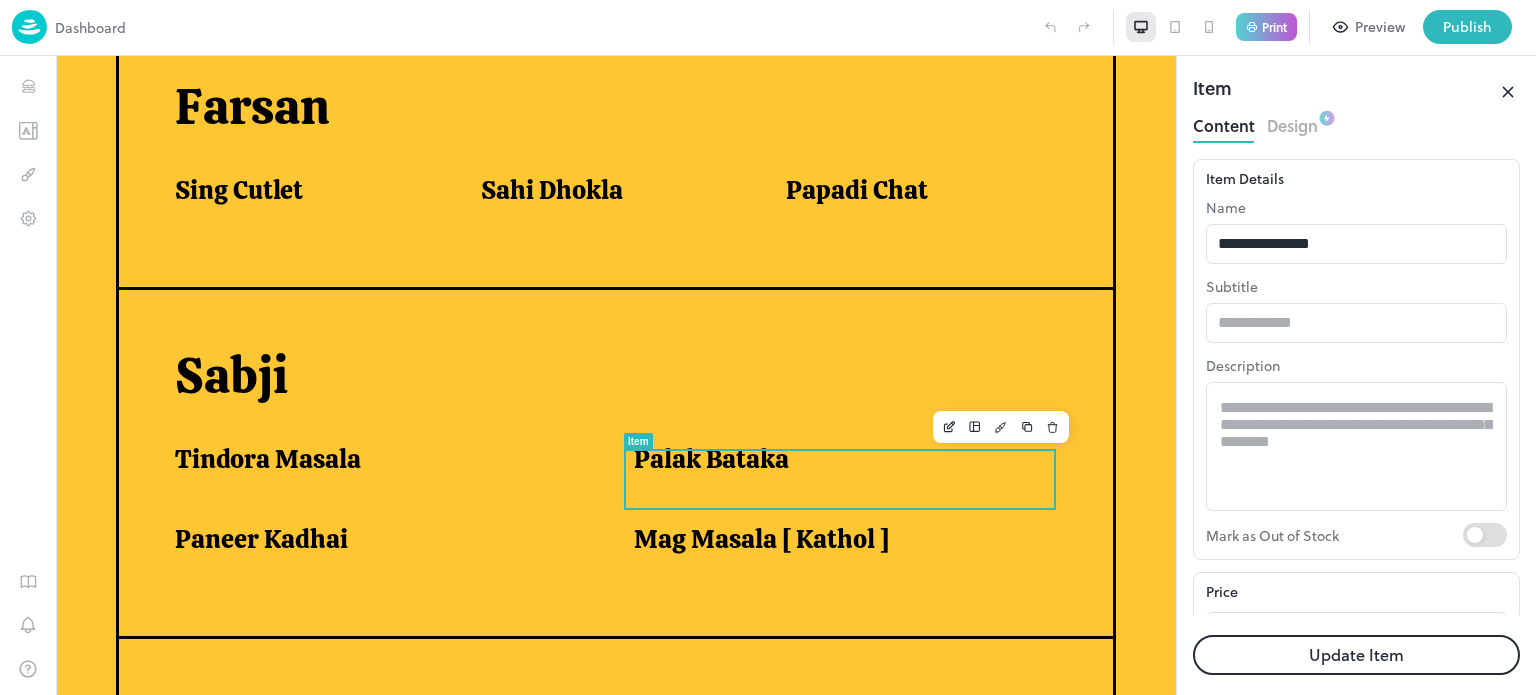 click on "Update Item" at bounding box center [1356, 655] 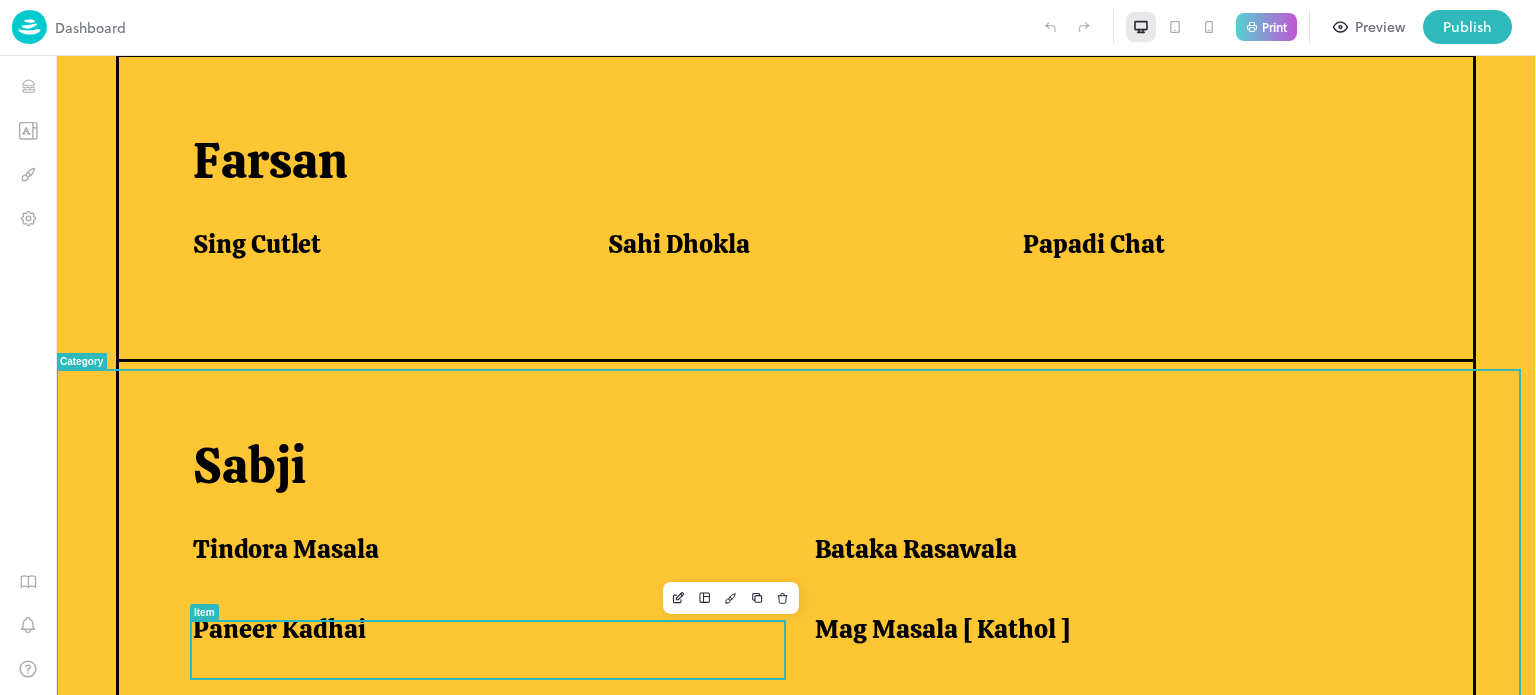 scroll, scrollTop: 1276, scrollLeft: 0, axis: vertical 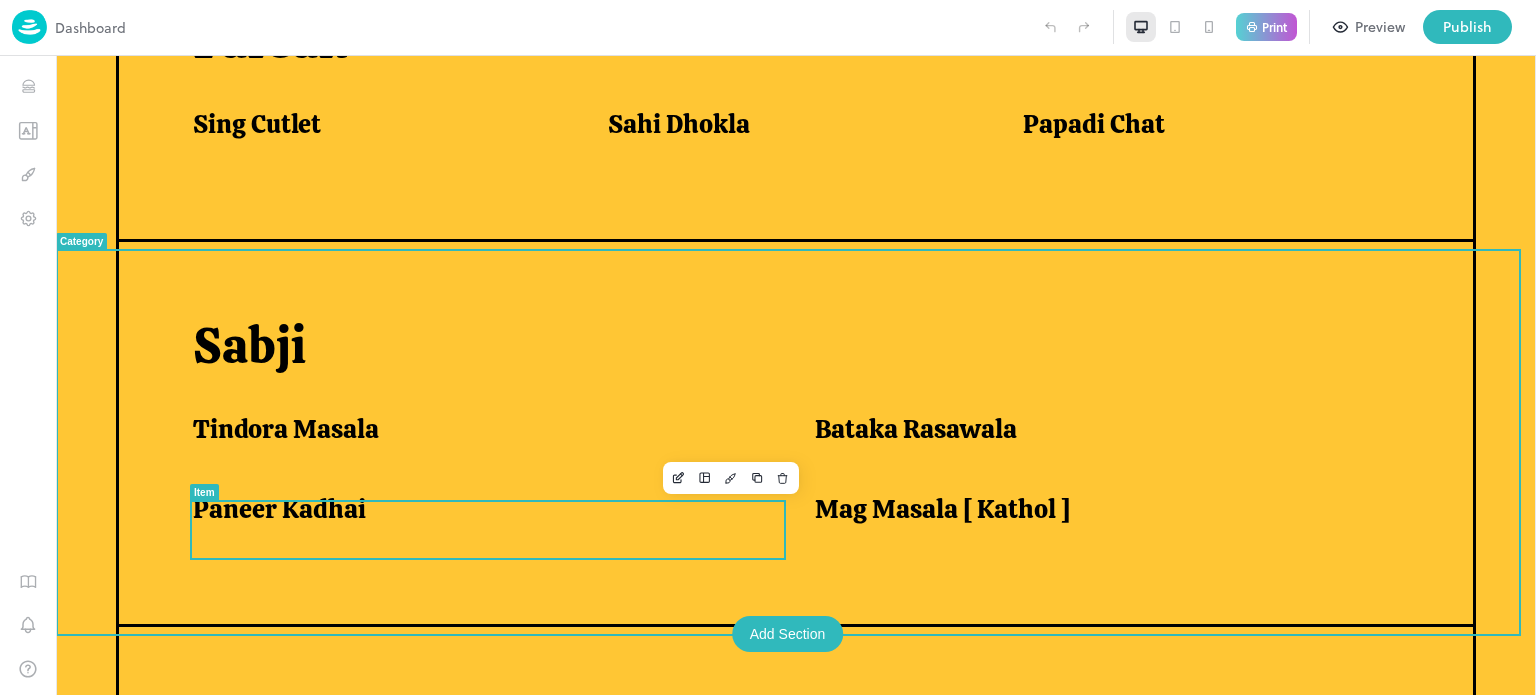 click on "Paneer Kadhai" at bounding box center [492, 521] 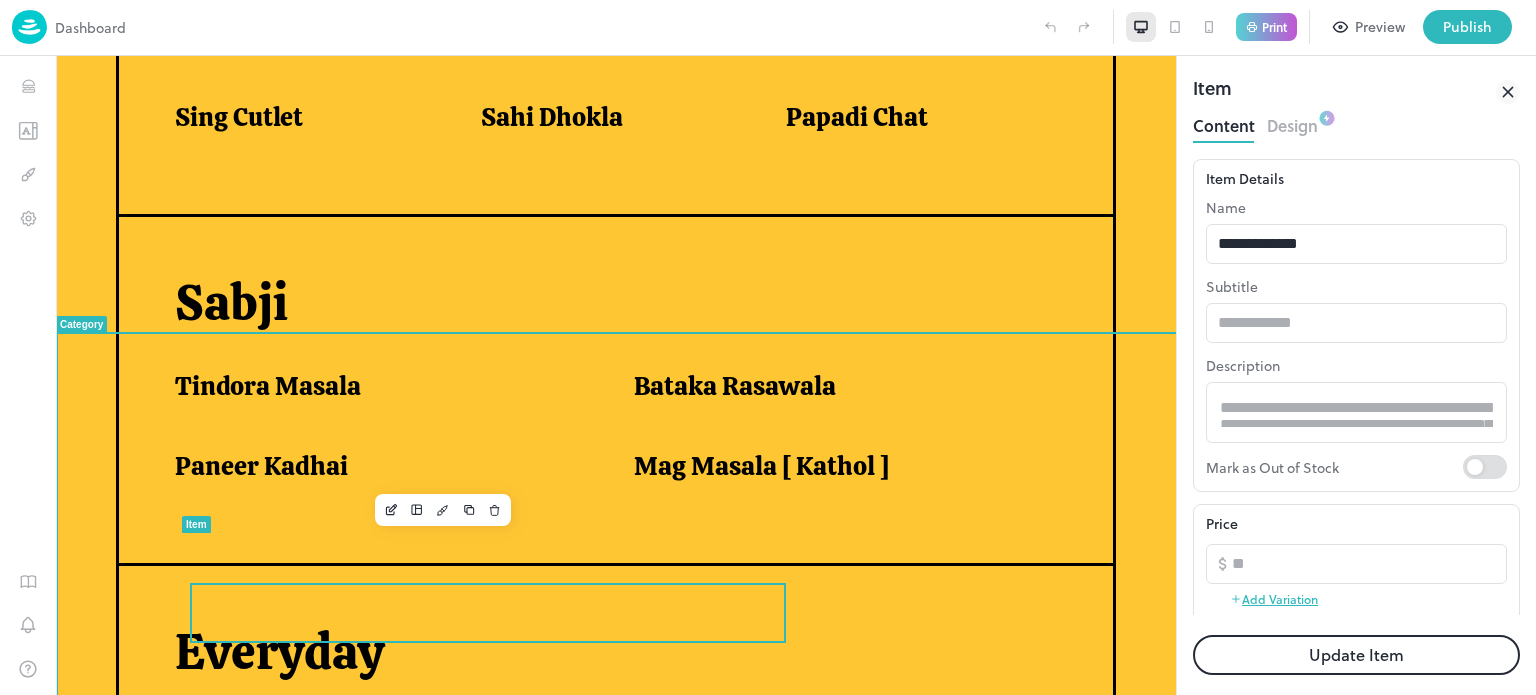 scroll, scrollTop: 0, scrollLeft: 0, axis: both 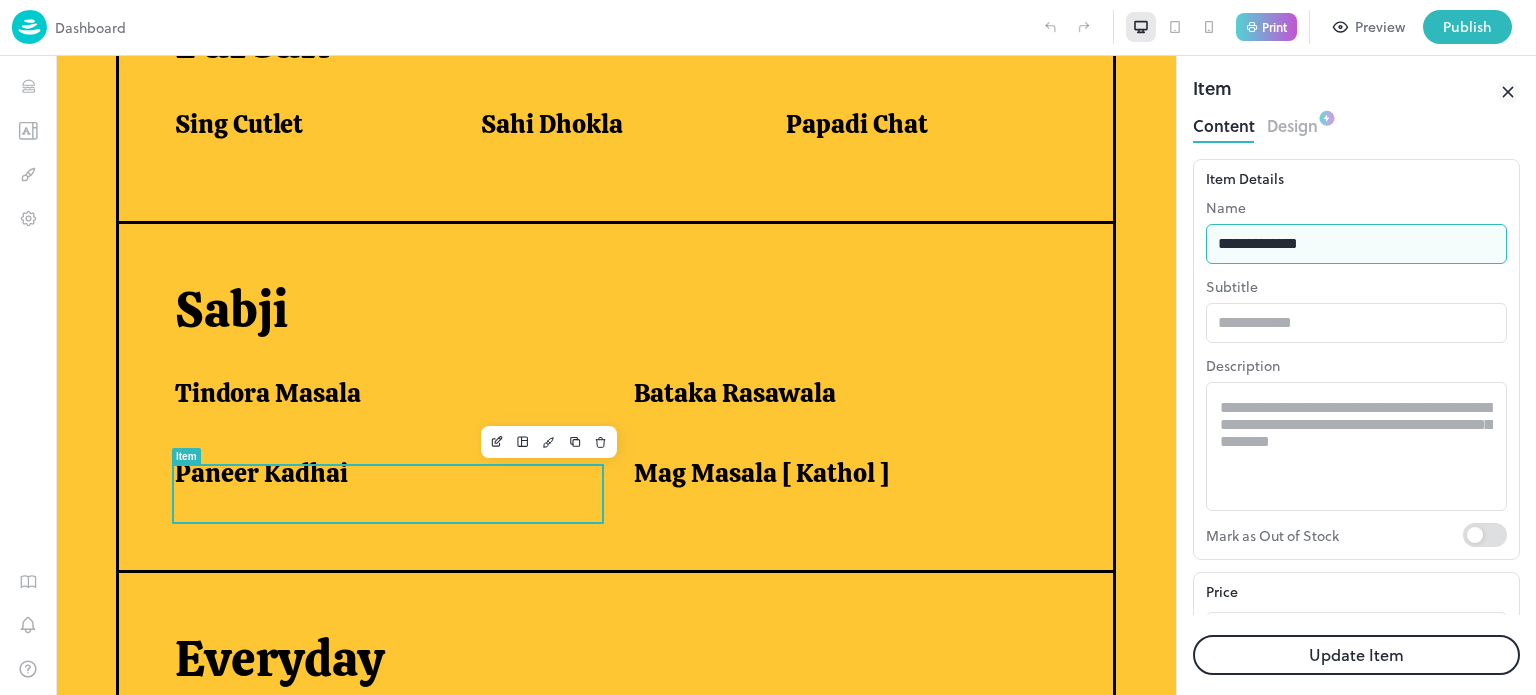 click on "**********" at bounding box center (1356, 244) 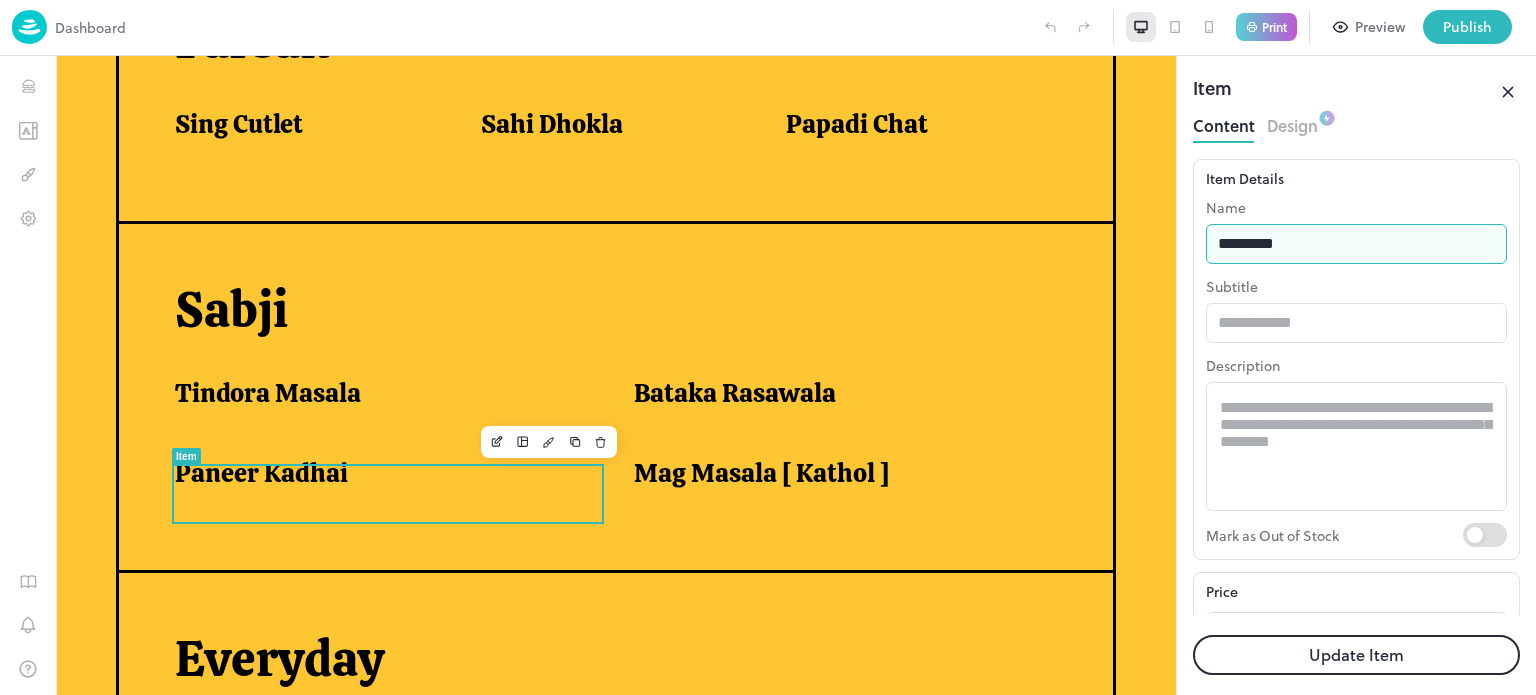 type on "**********" 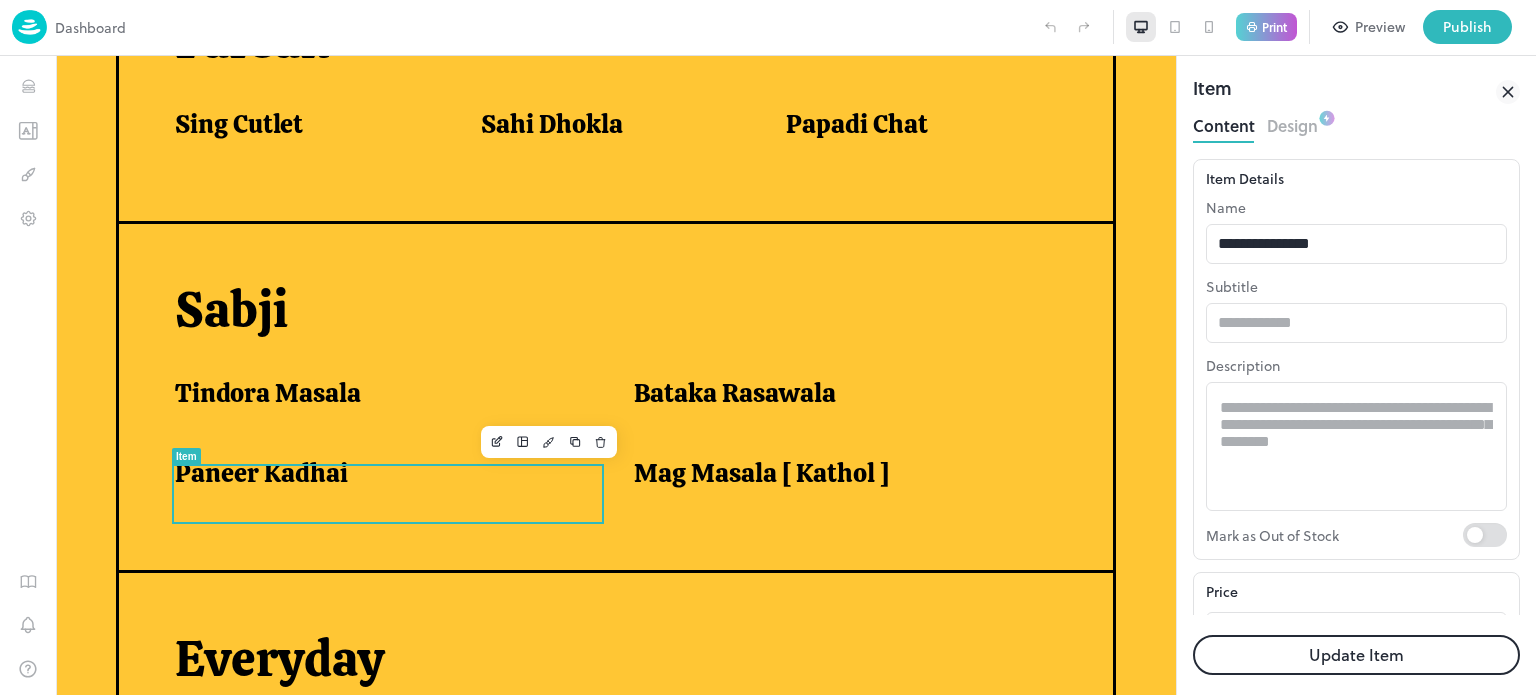 click on "Update Item" at bounding box center (1356, 655) 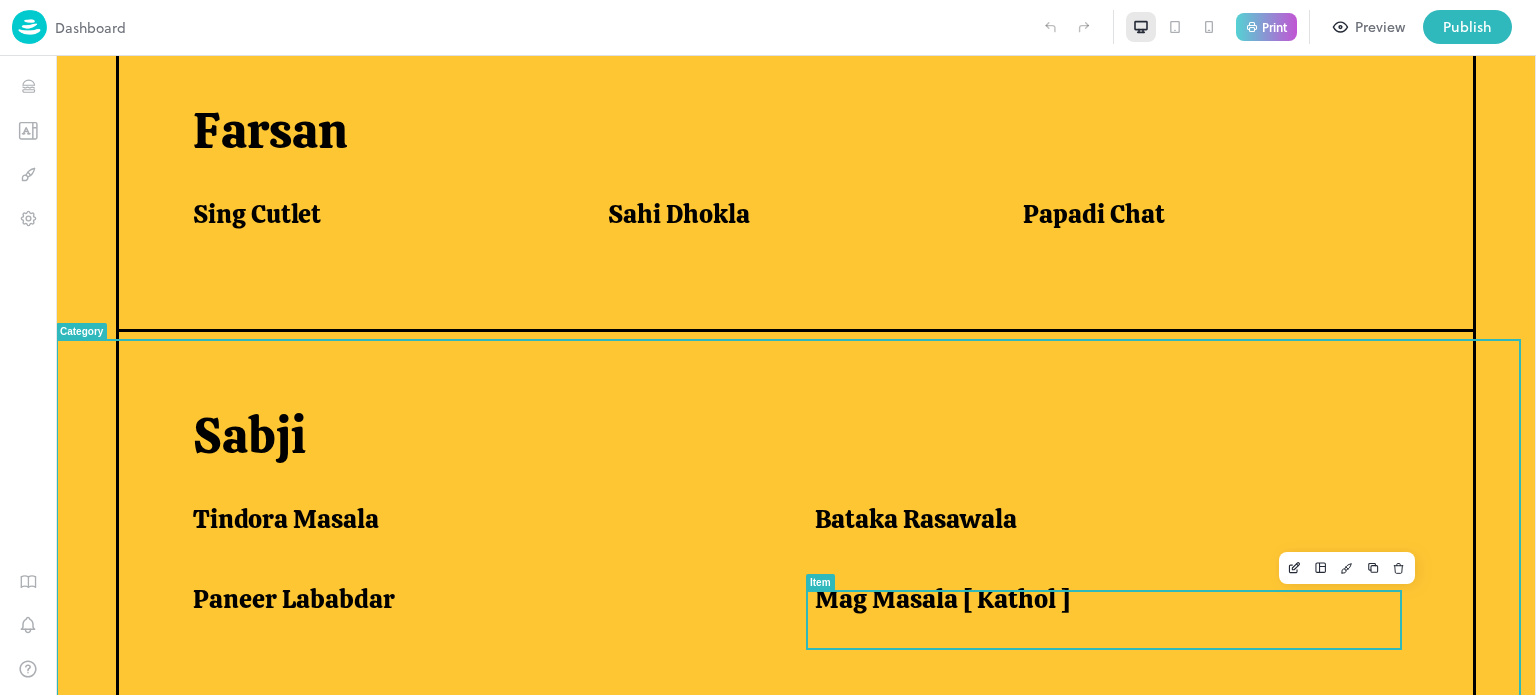 scroll, scrollTop: 1276, scrollLeft: 0, axis: vertical 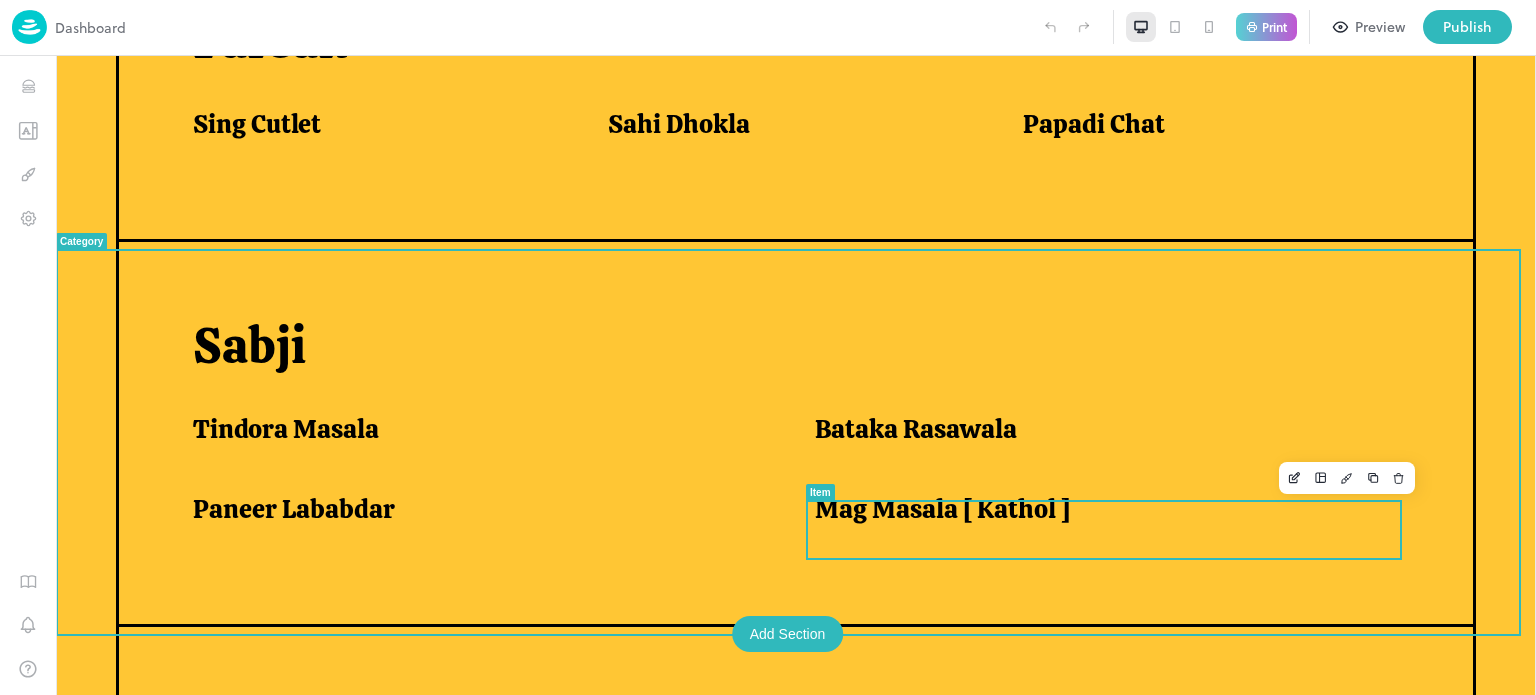 click on "Mag Masala [ Kathol ]" at bounding box center [942, 509] 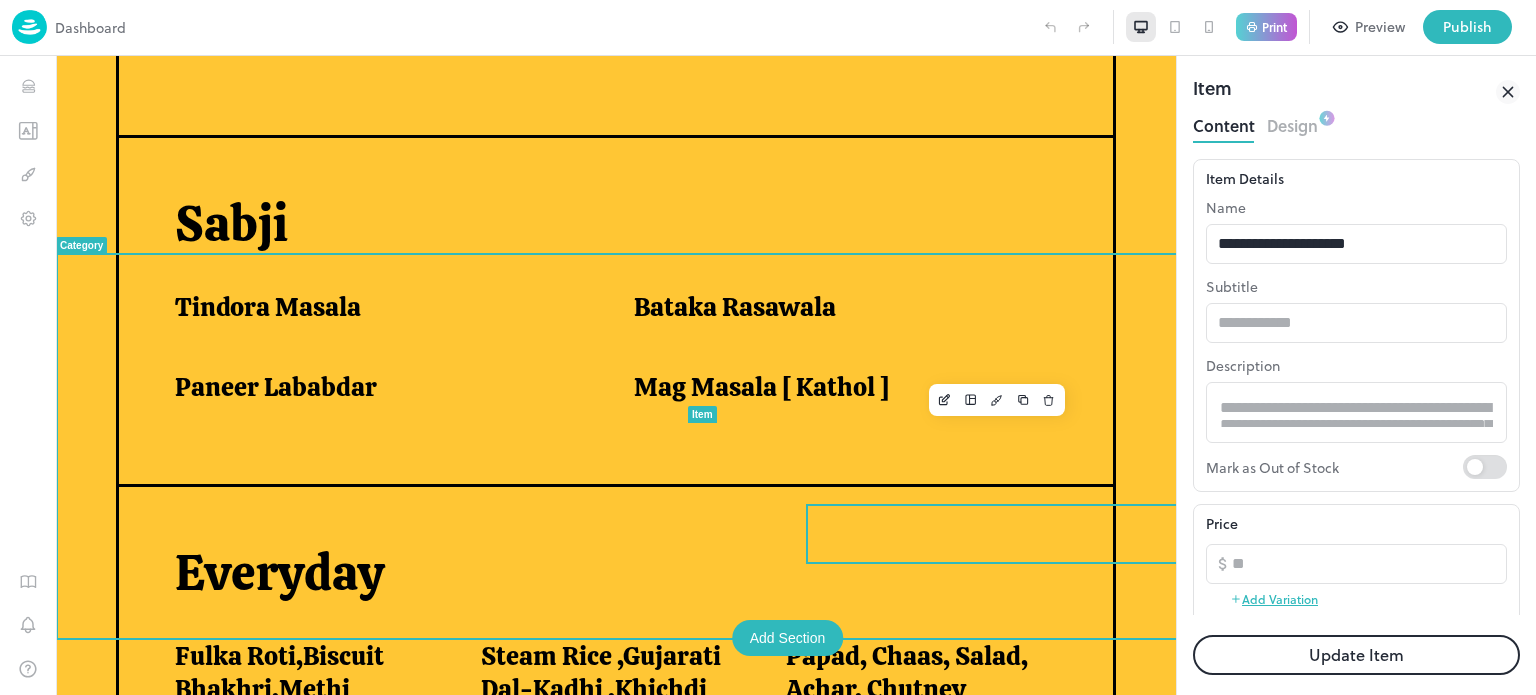 scroll, scrollTop: 1193, scrollLeft: 0, axis: vertical 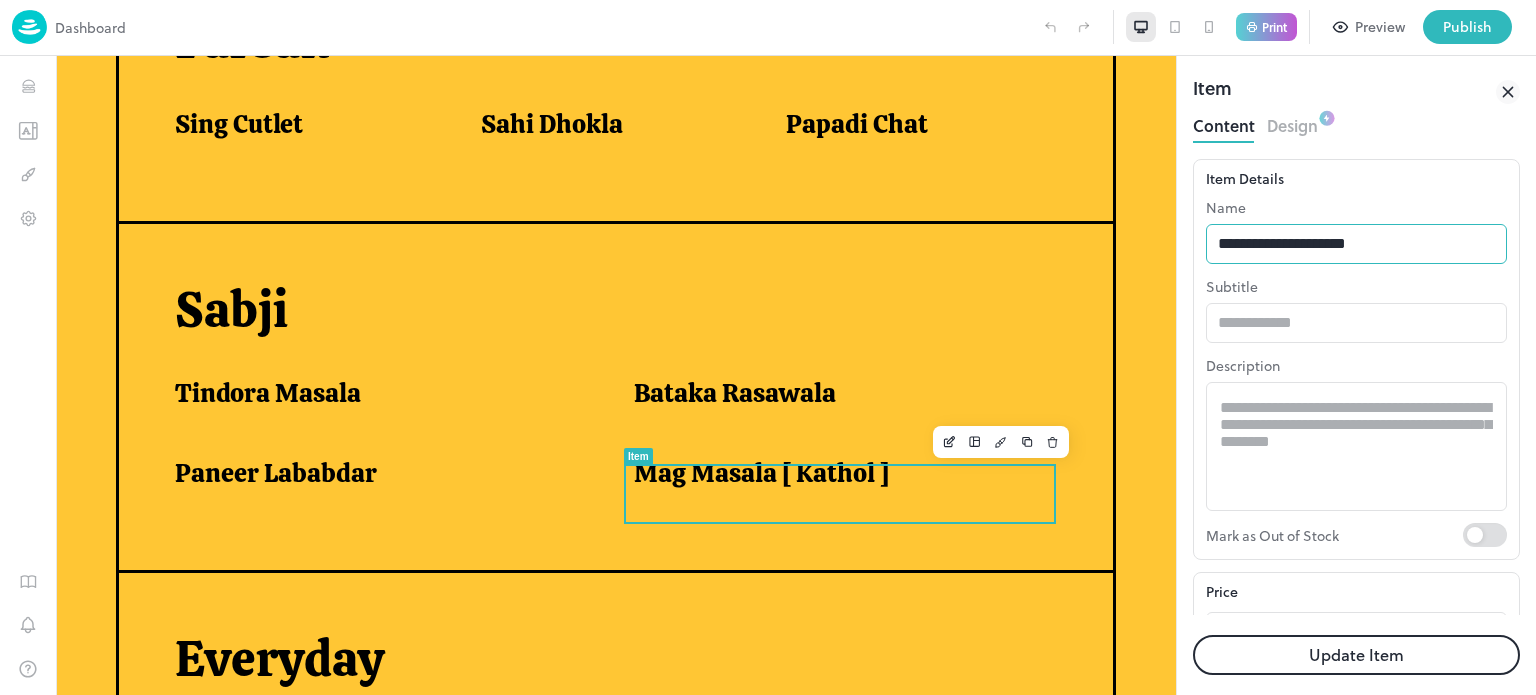 click on "**********" at bounding box center (1356, 244) 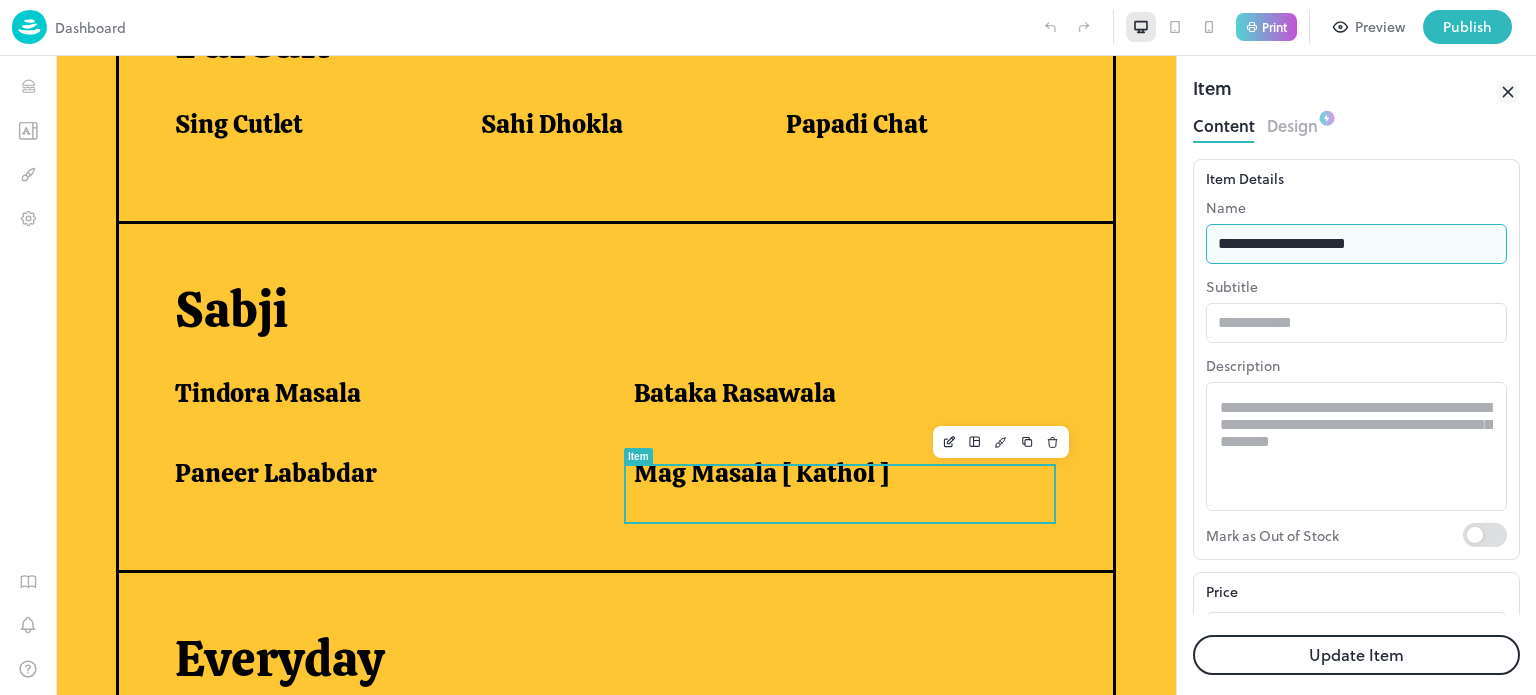 click on "**********" at bounding box center (1356, 244) 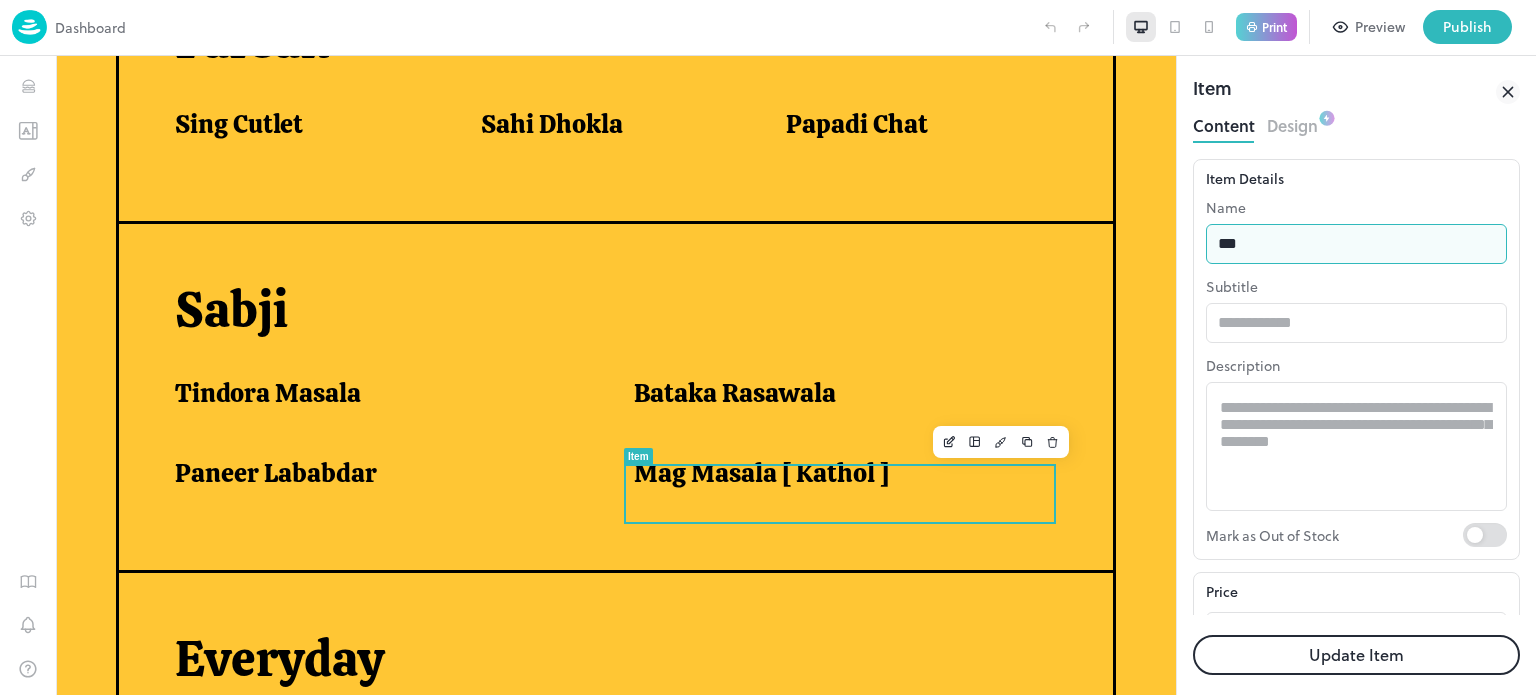 type on "**********" 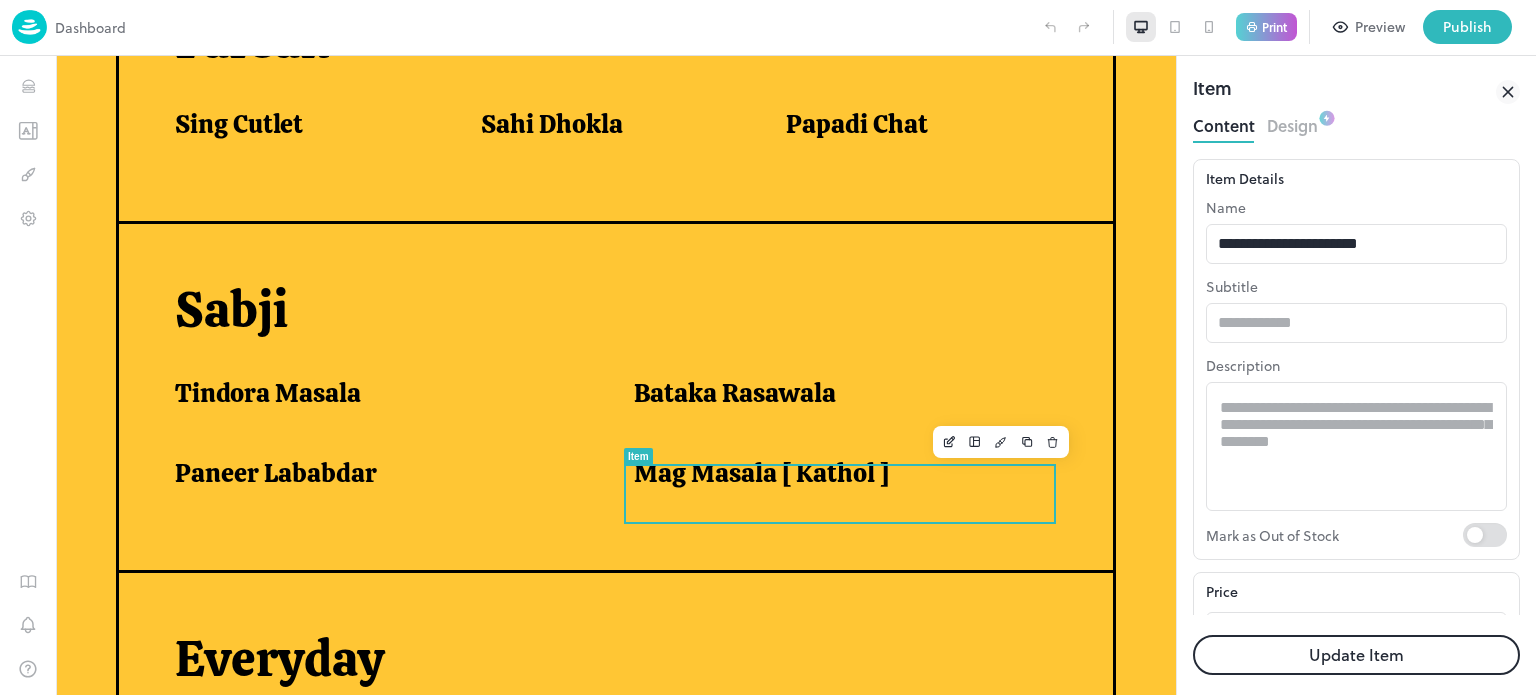 click on "Update Item" at bounding box center (1356, 655) 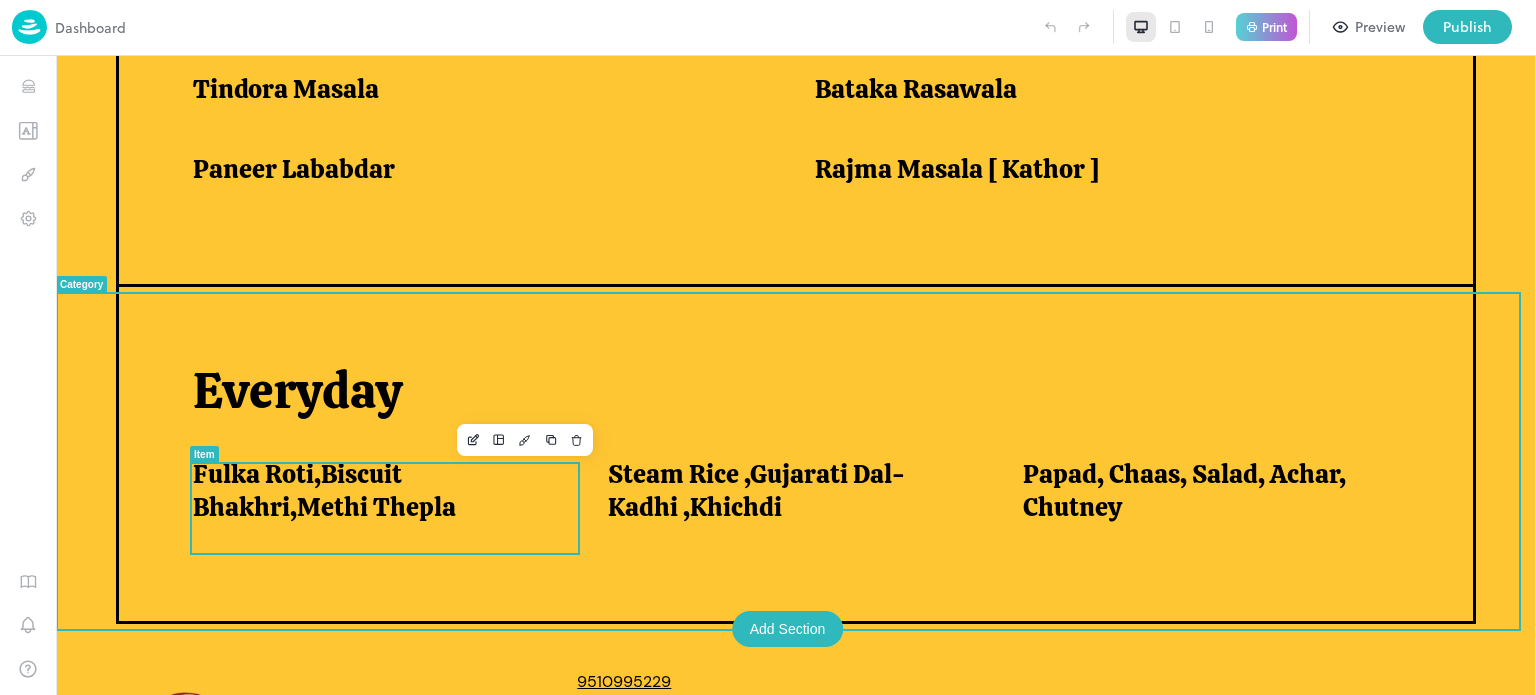 scroll, scrollTop: 1616, scrollLeft: 0, axis: vertical 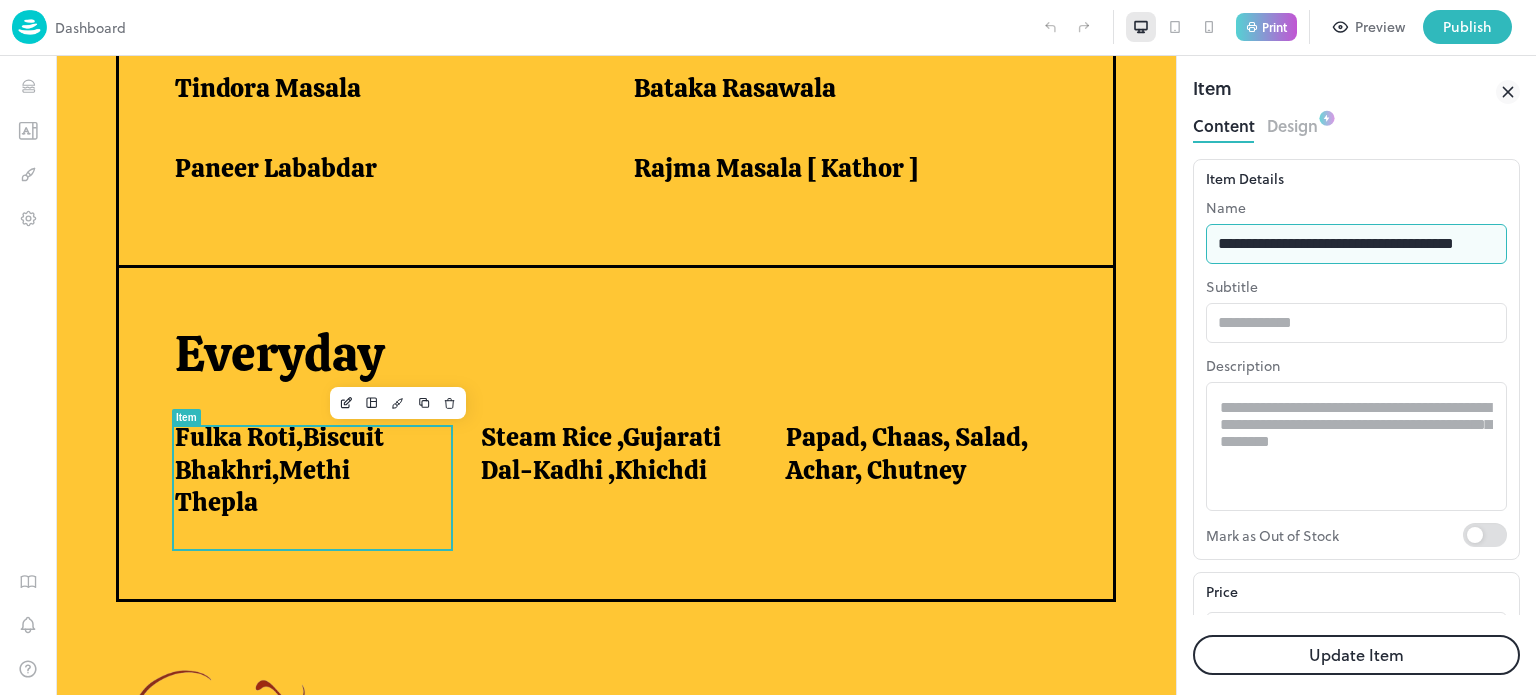 click on "**********" at bounding box center (1356, 244) 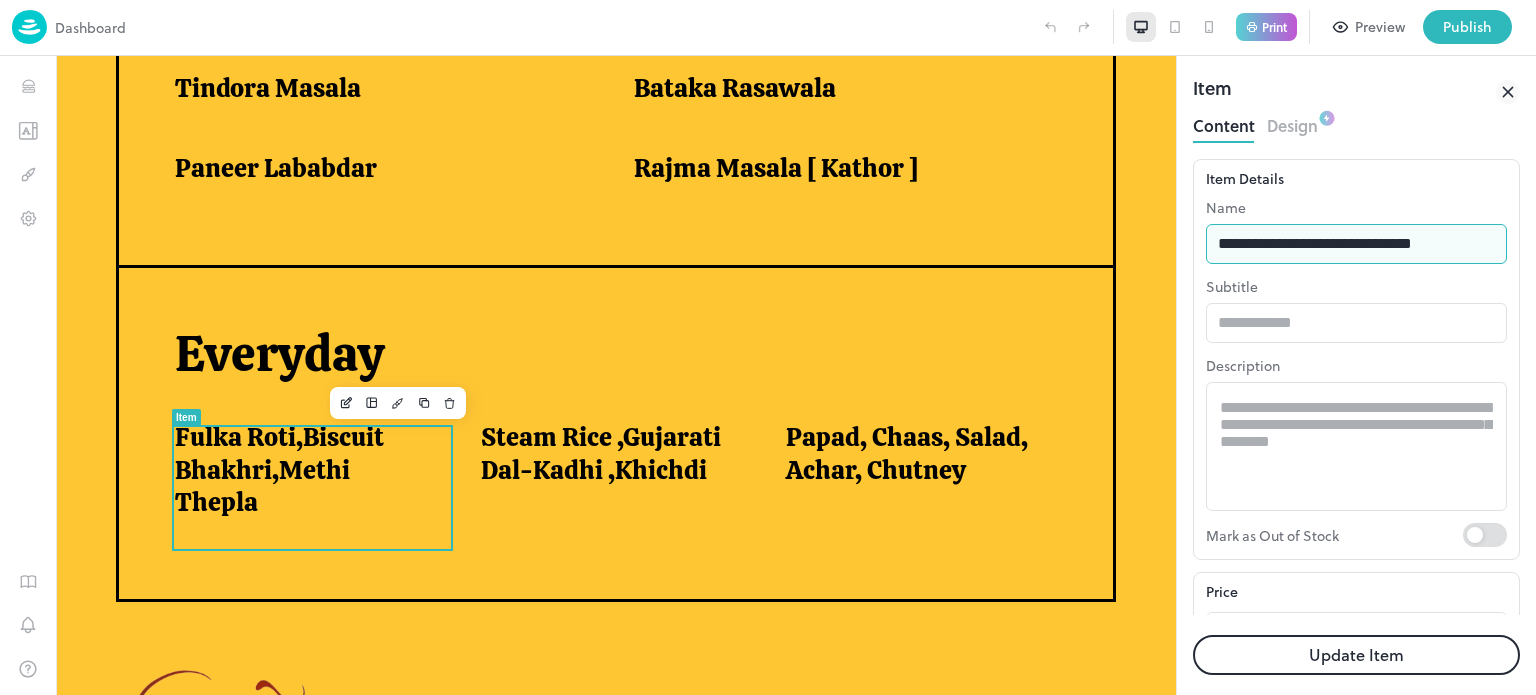 scroll, scrollTop: 0, scrollLeft: 0, axis: both 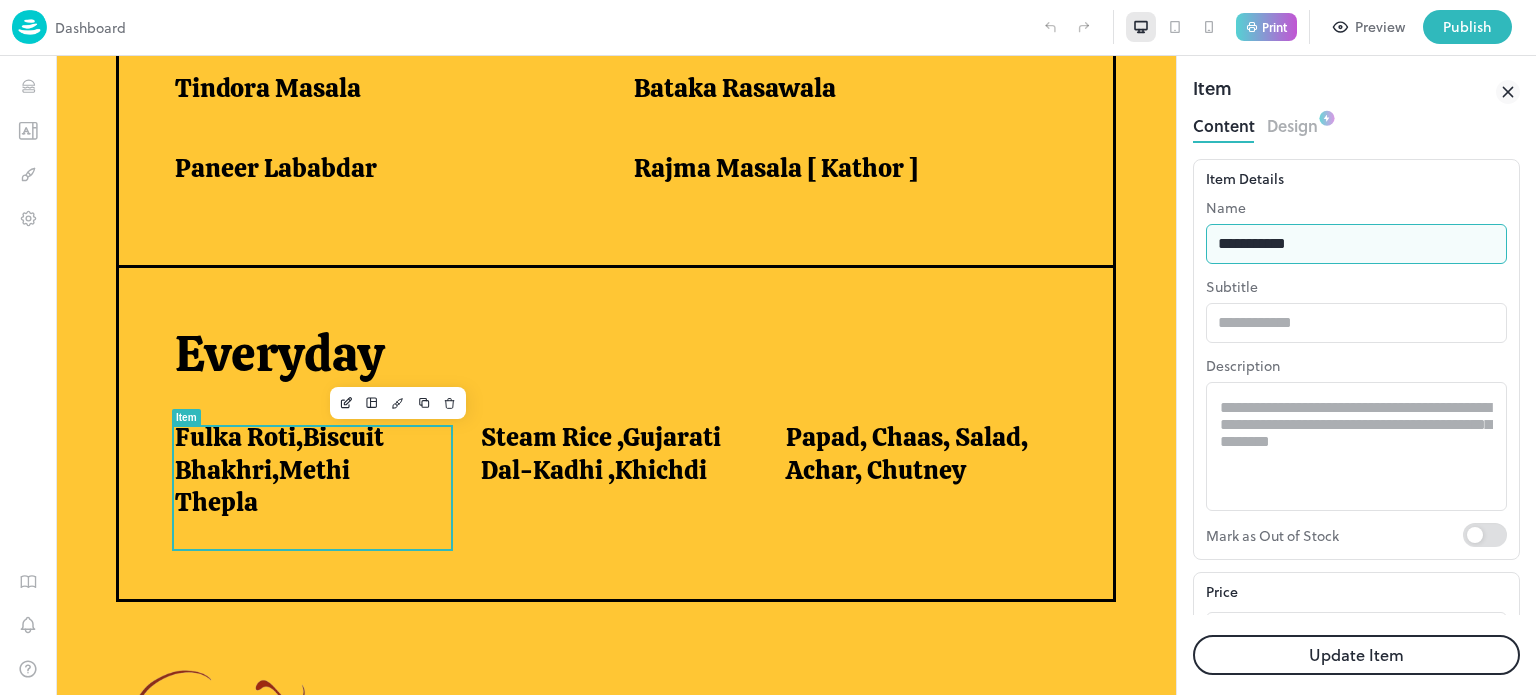 type on "**********" 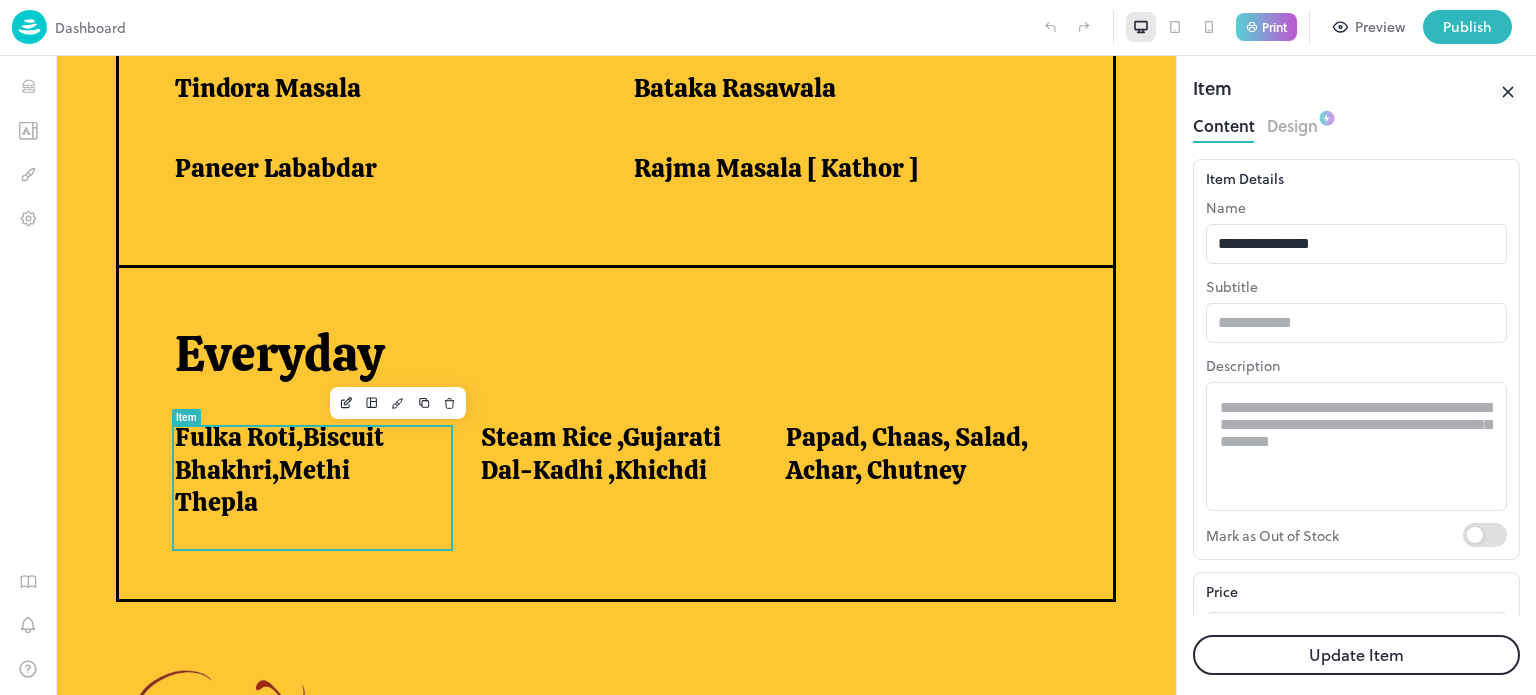 click on "Update Item" at bounding box center [1356, 655] 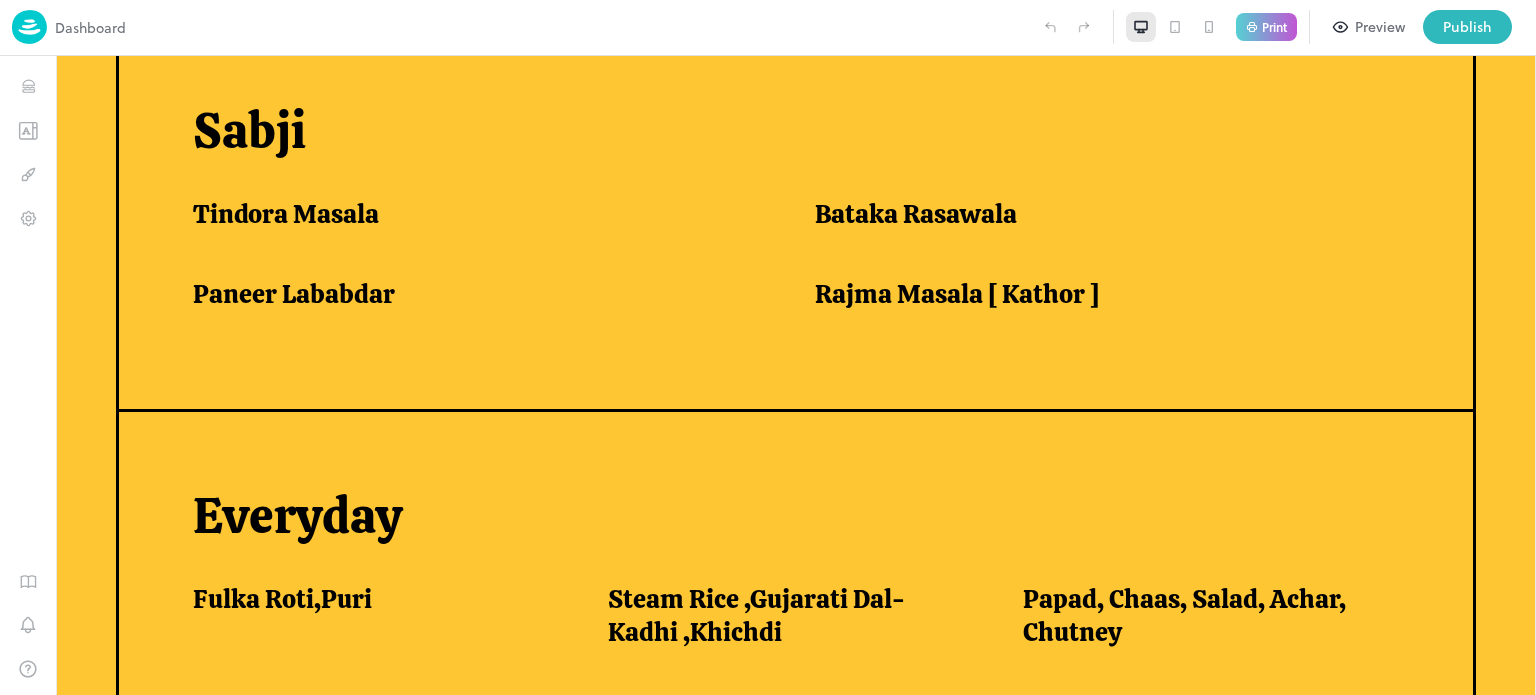 scroll, scrollTop: 1616, scrollLeft: 0, axis: vertical 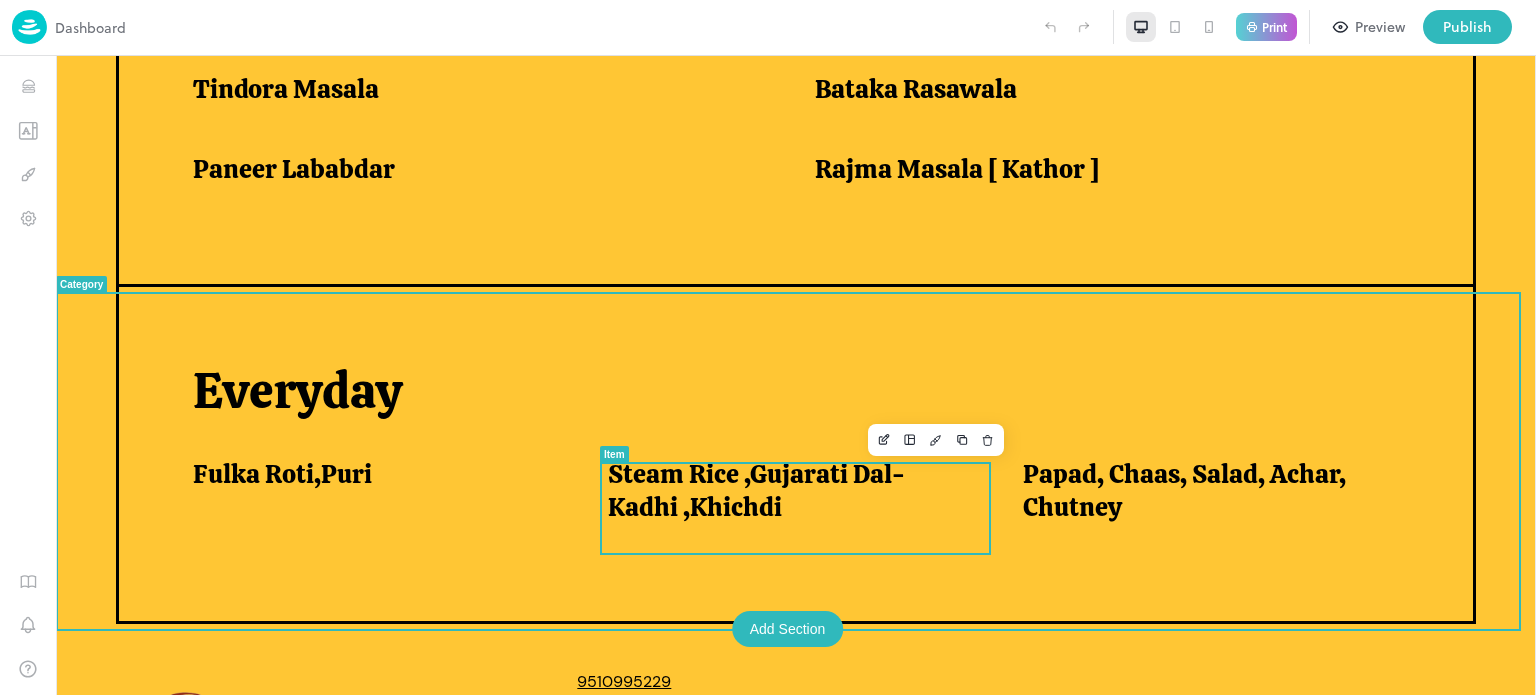 click on "Steam Rice ,Gujarati Dal-Kadhi ,Khichdi" at bounding box center [791, 490] 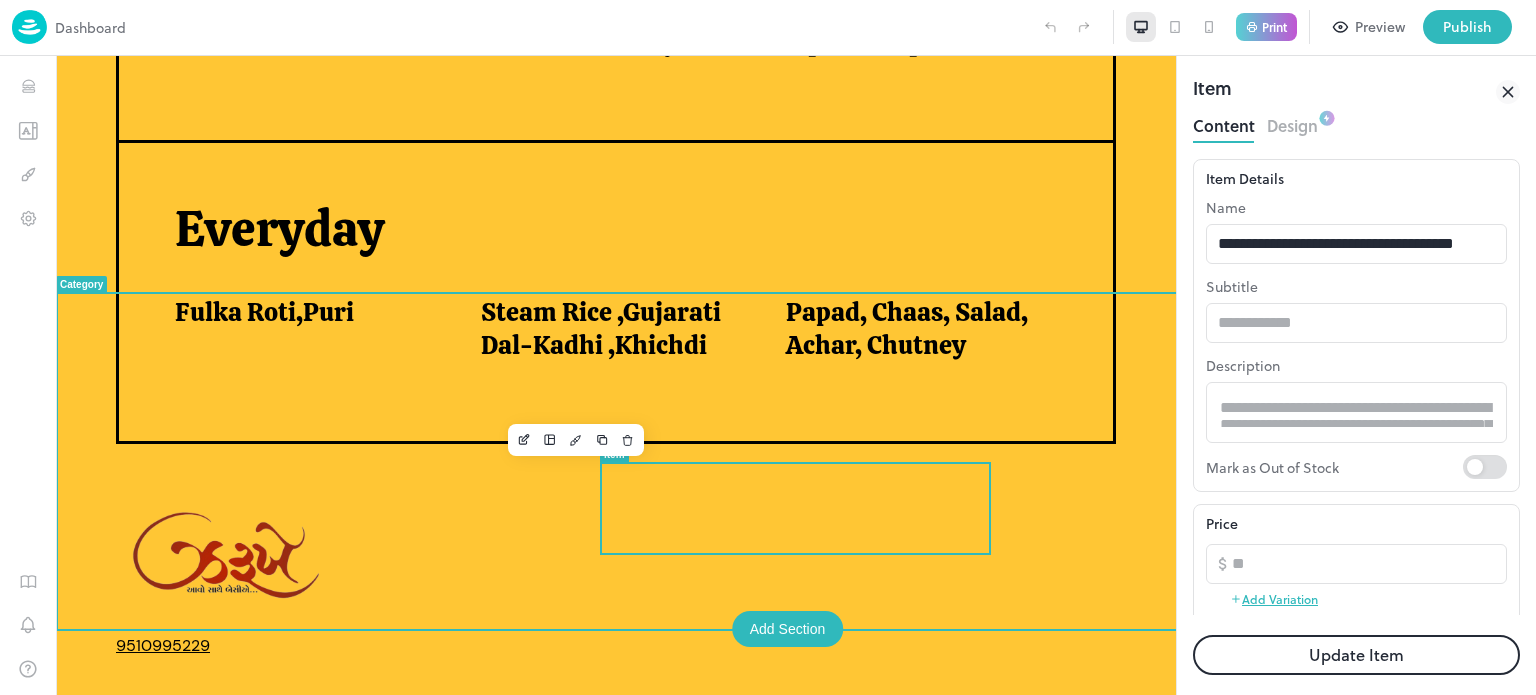 scroll, scrollTop: 1494, scrollLeft: 0, axis: vertical 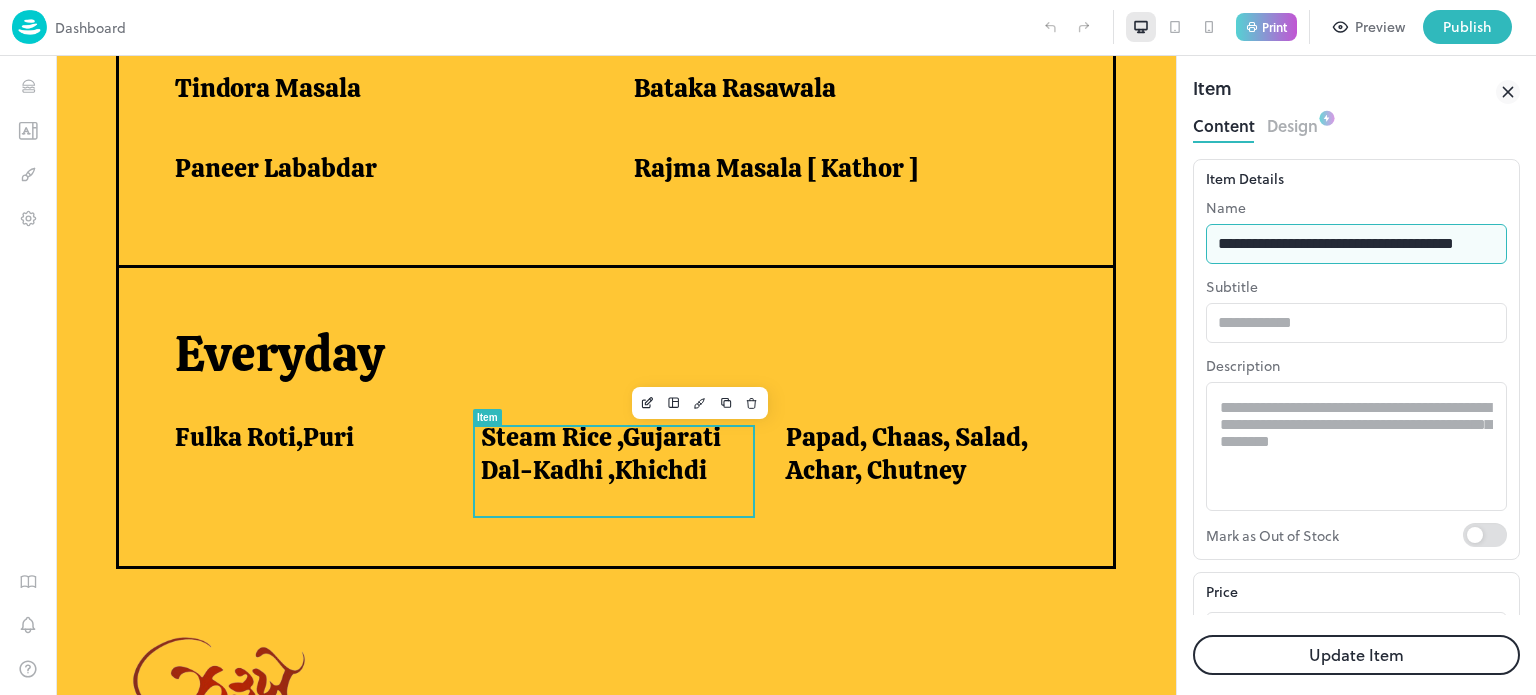 click on "**********" at bounding box center [1356, 244] 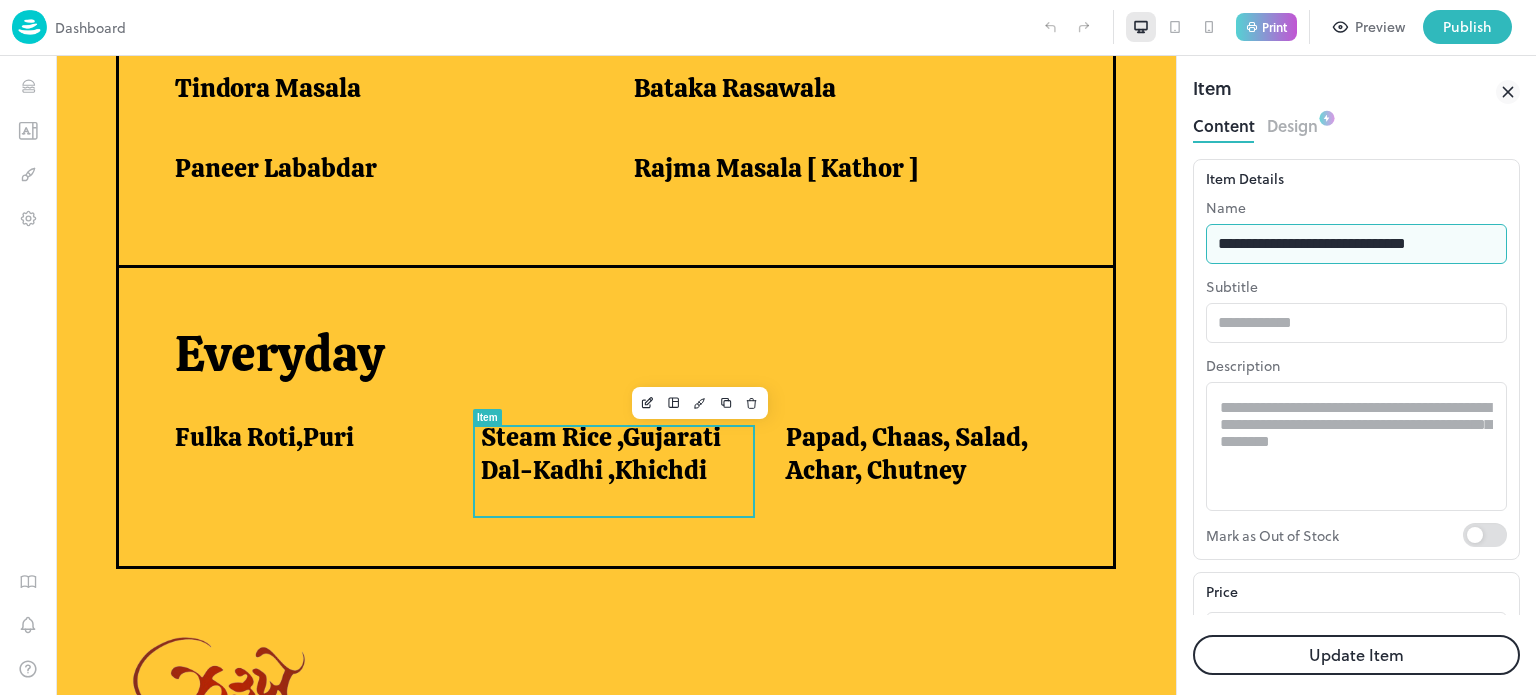 type on "**********" 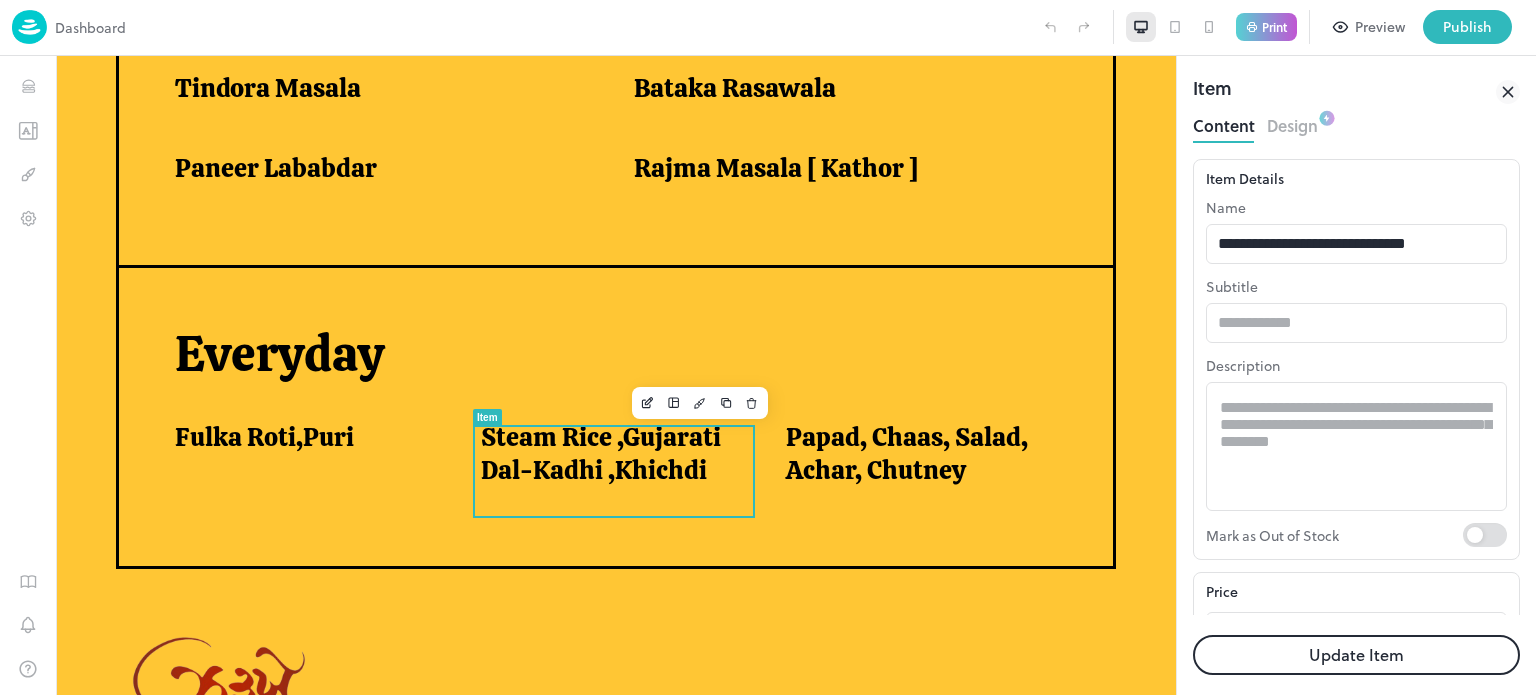 click on "Update Item" at bounding box center (1356, 655) 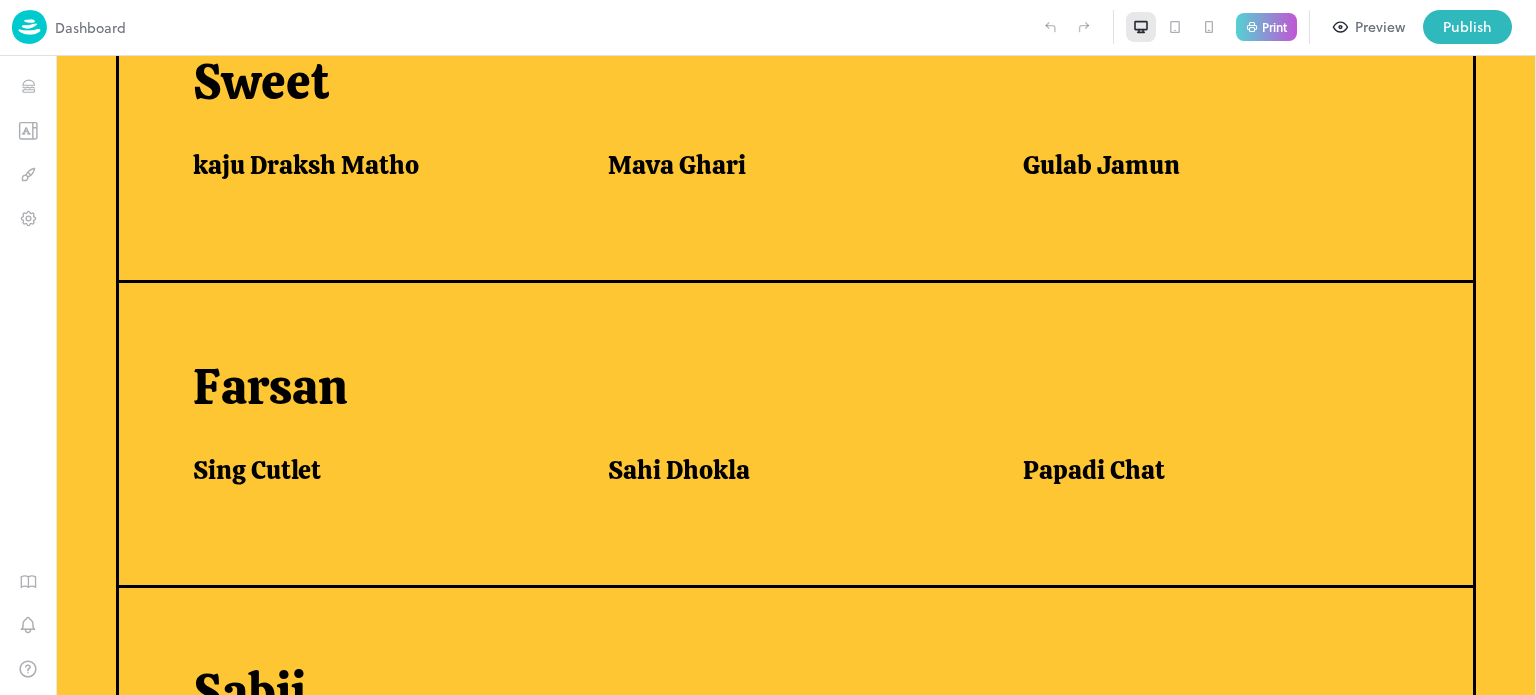 scroll, scrollTop: 0, scrollLeft: 0, axis: both 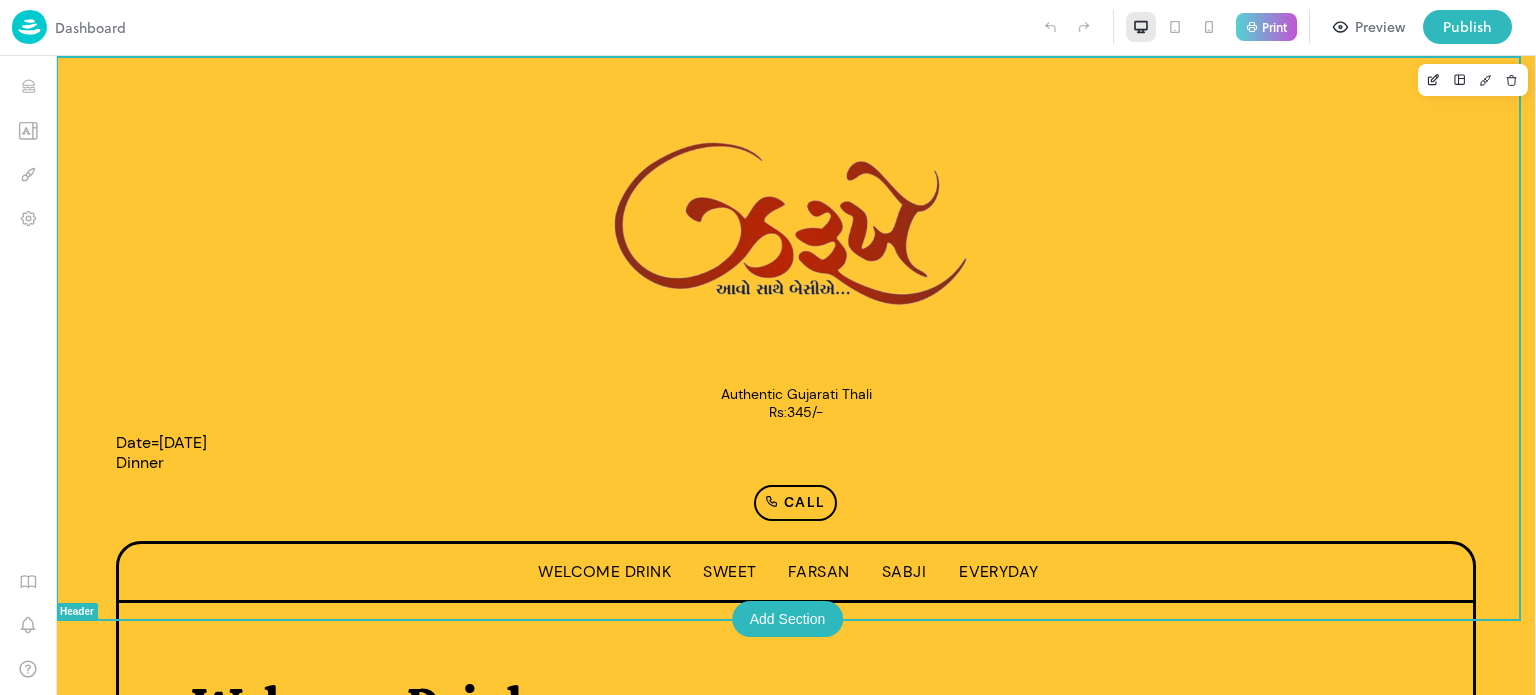 click on "Call" at bounding box center (796, 497) 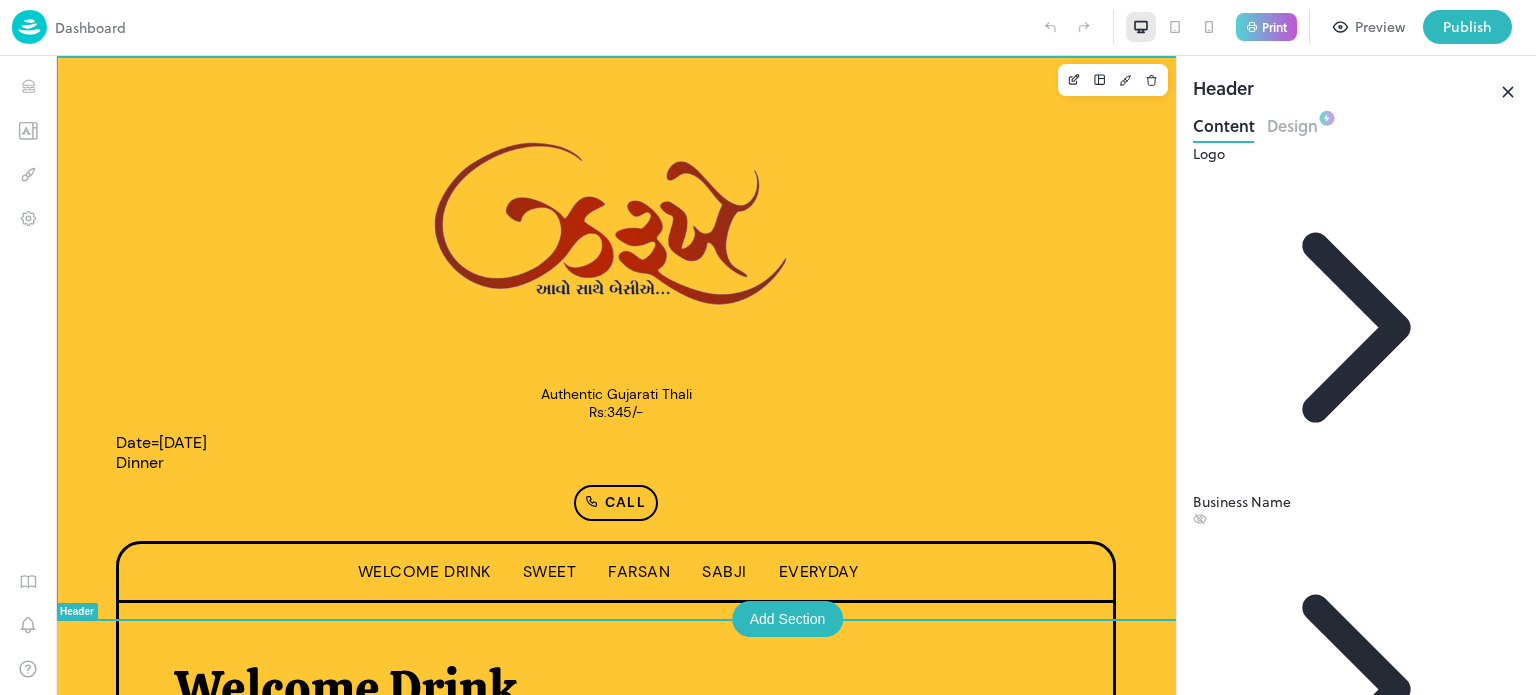 scroll, scrollTop: 0, scrollLeft: 0, axis: both 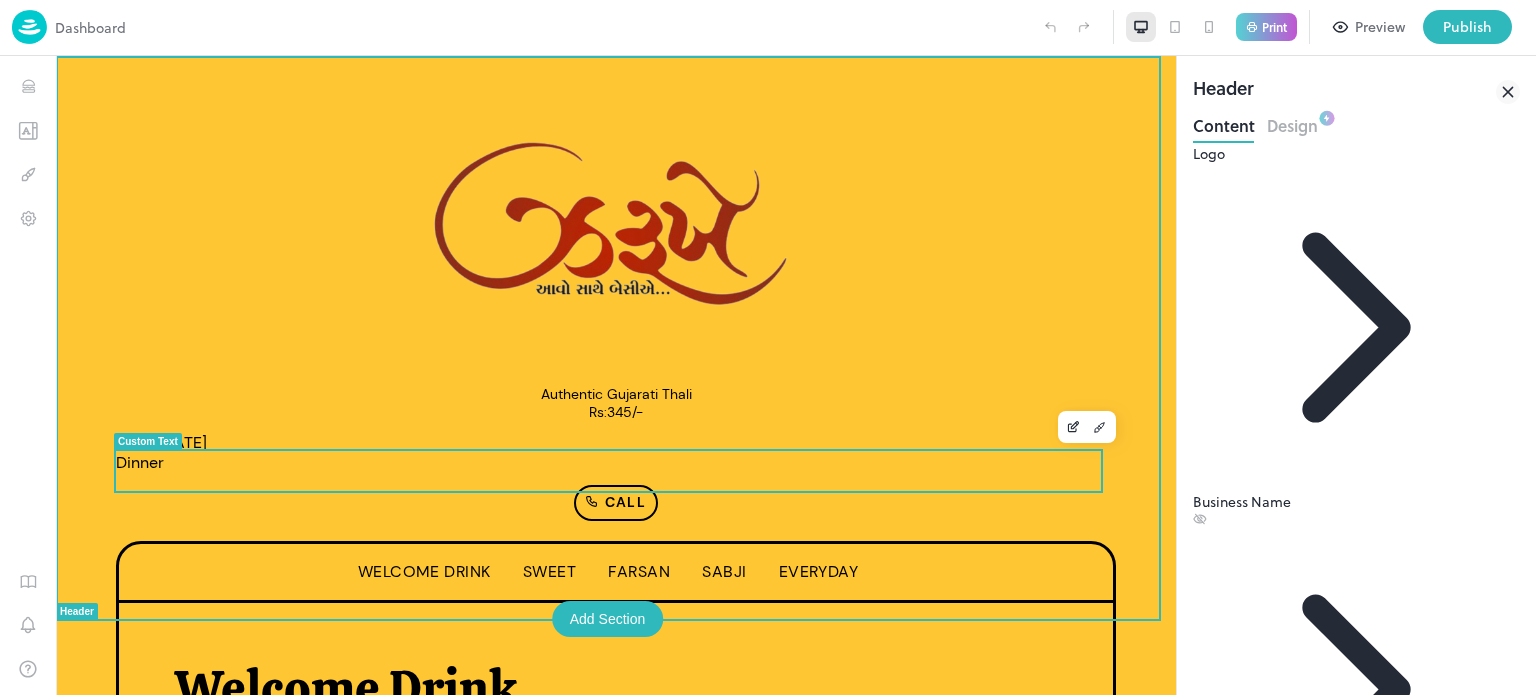 click on "Date=[DATE]
Dinner" at bounding box center (616, 453) 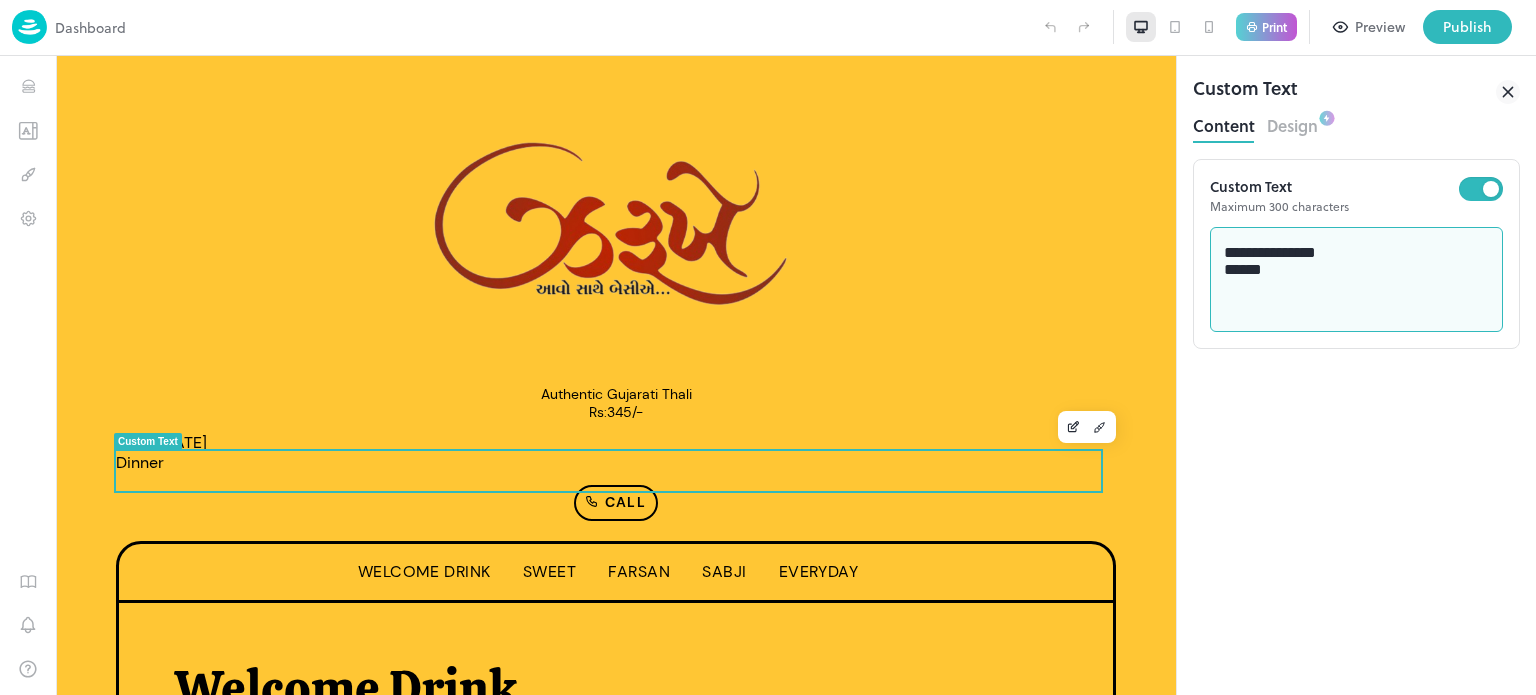click on "**********" at bounding box center (1357, 280) 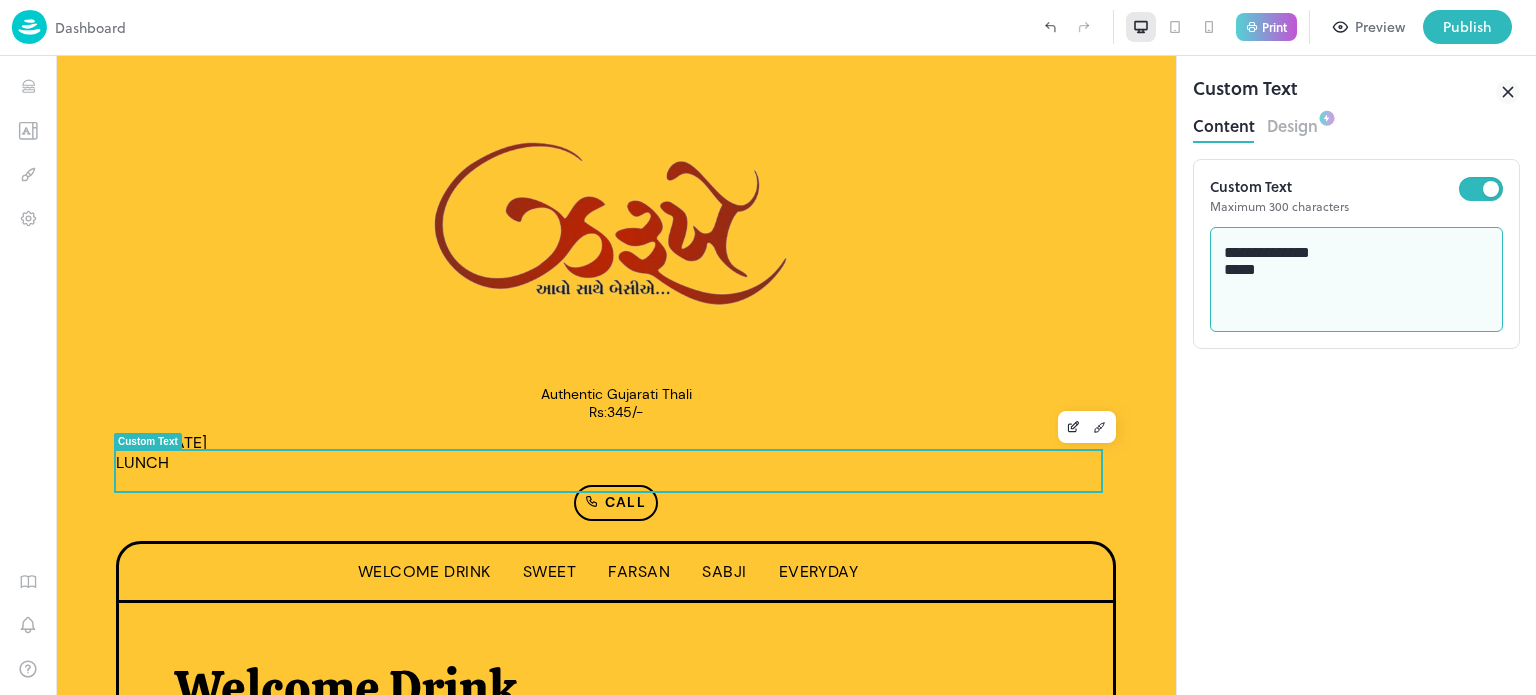 click on "**********" at bounding box center [1357, 280] 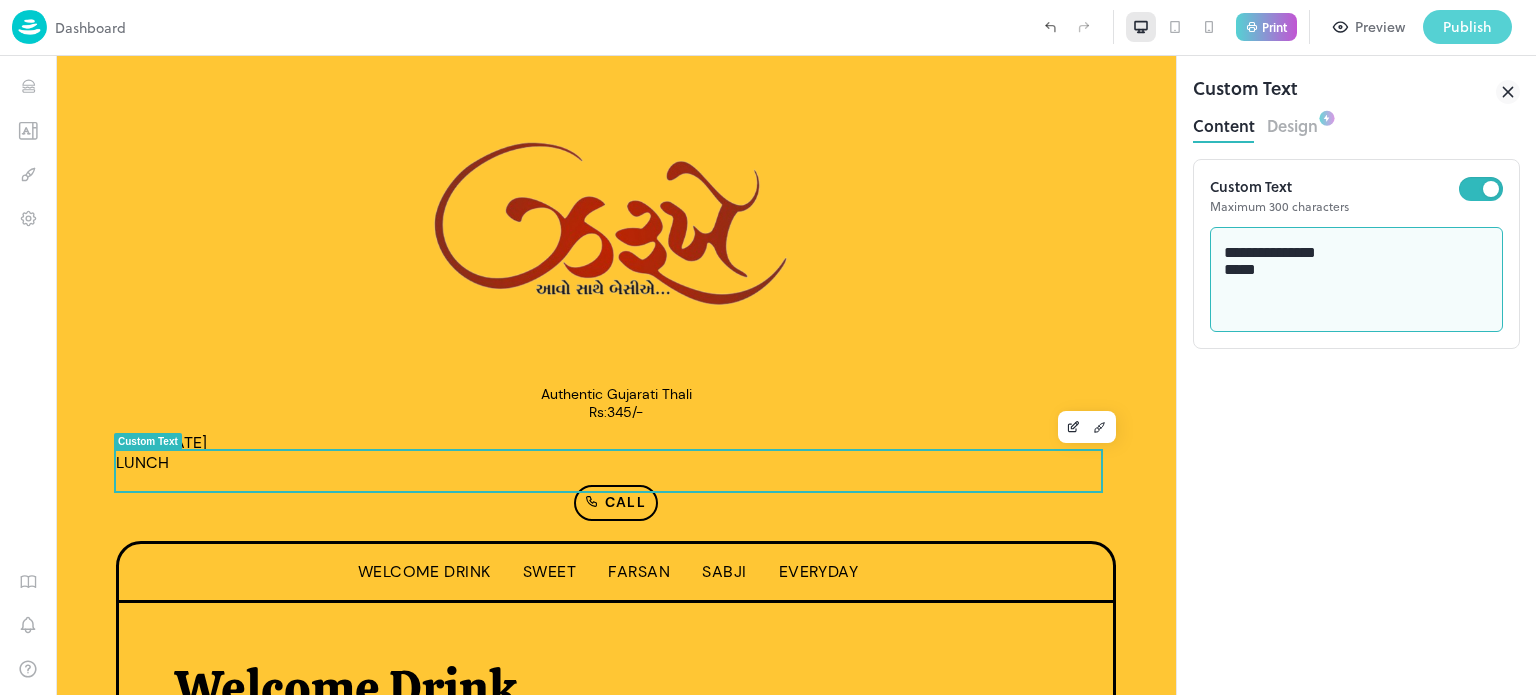 type on "**********" 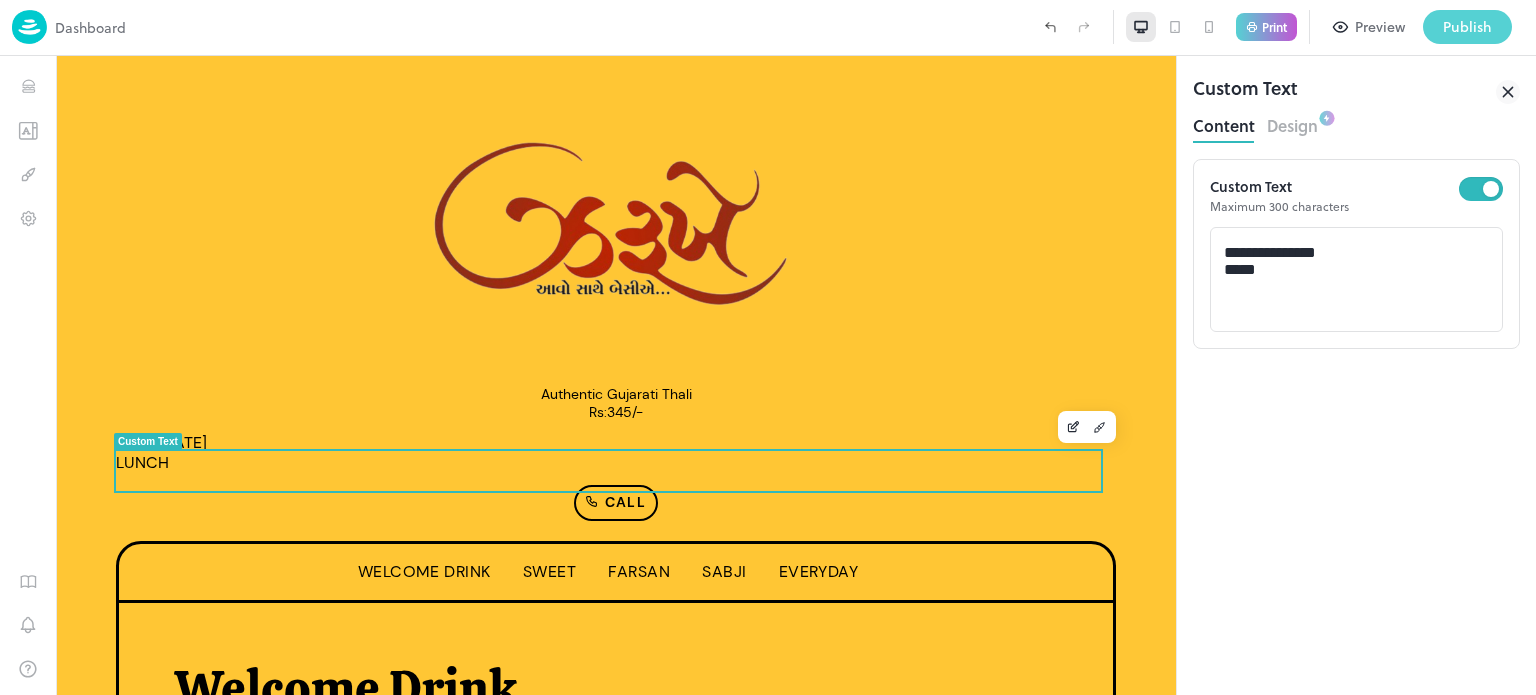 click on "Publish" at bounding box center [1467, 27] 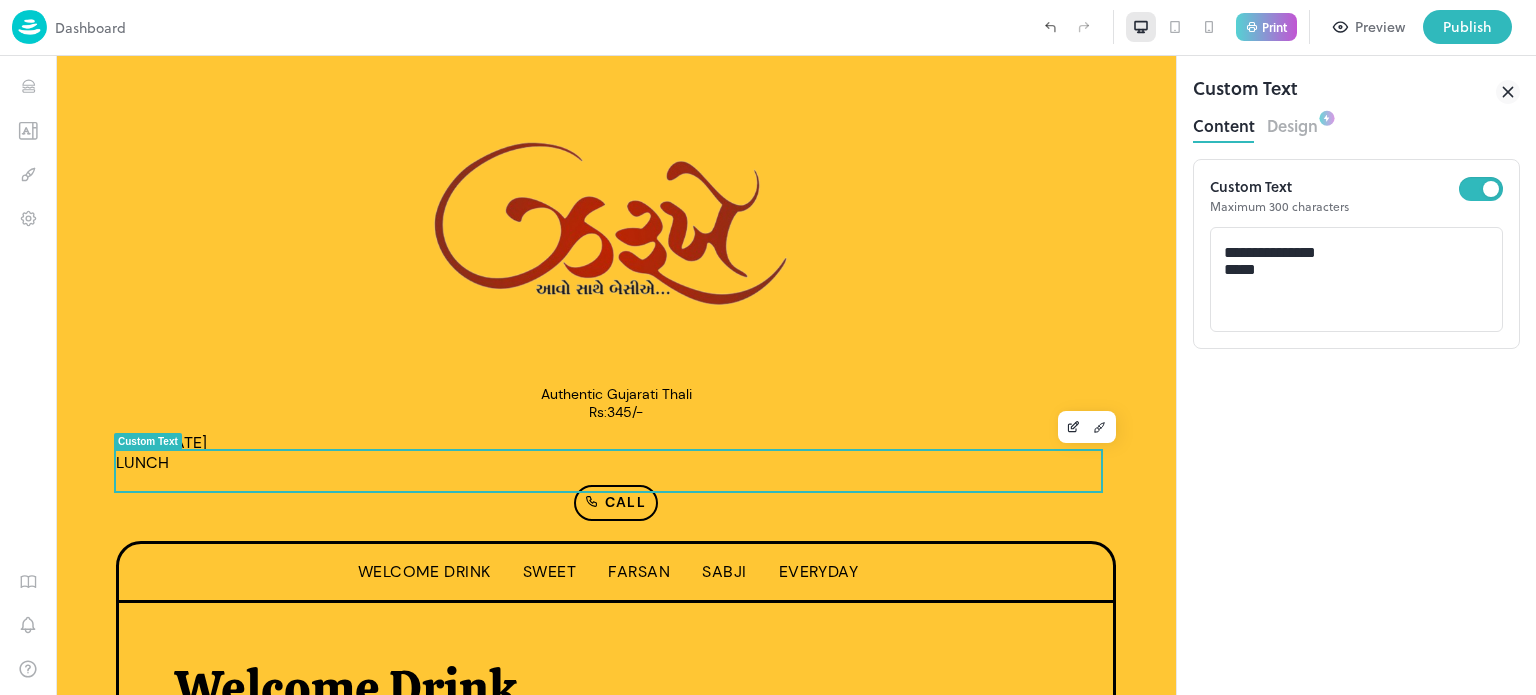 click at bounding box center (768, 695) 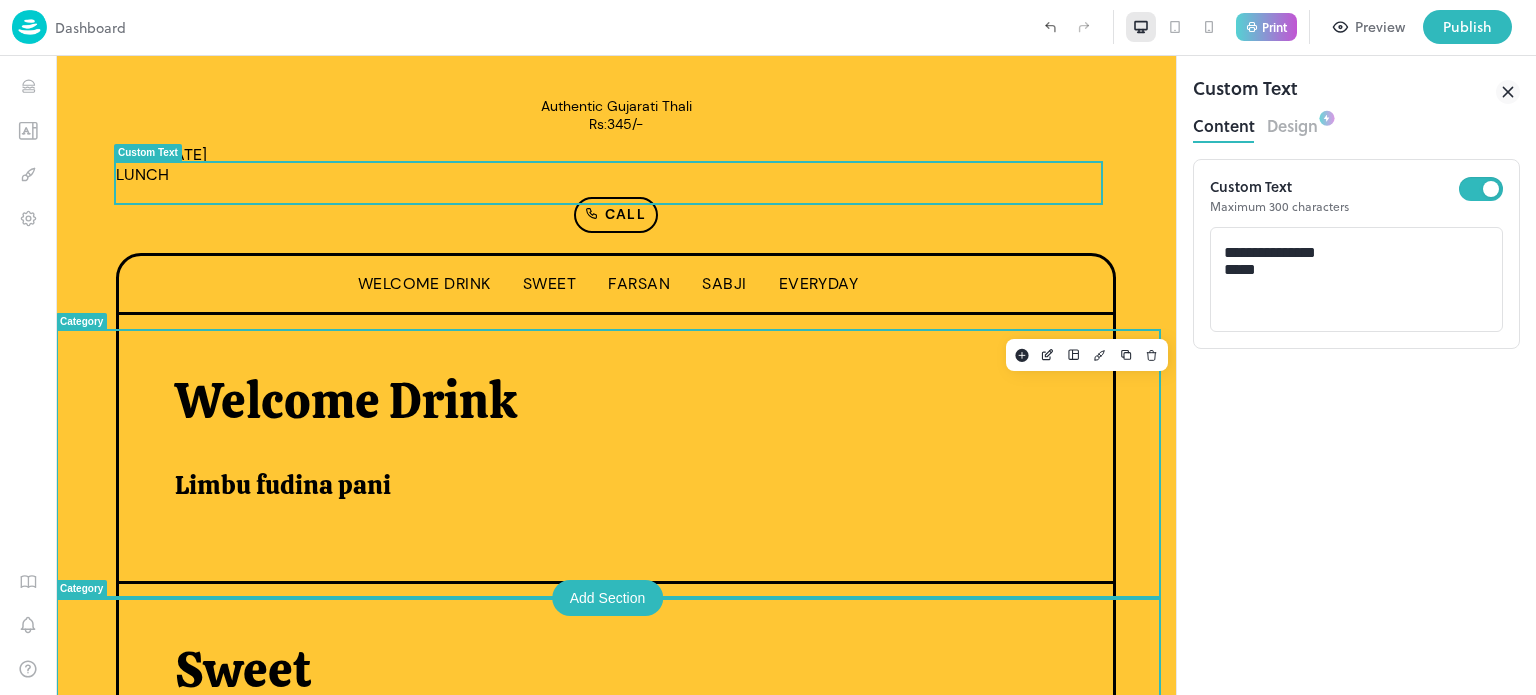 scroll, scrollTop: 220, scrollLeft: 0, axis: vertical 